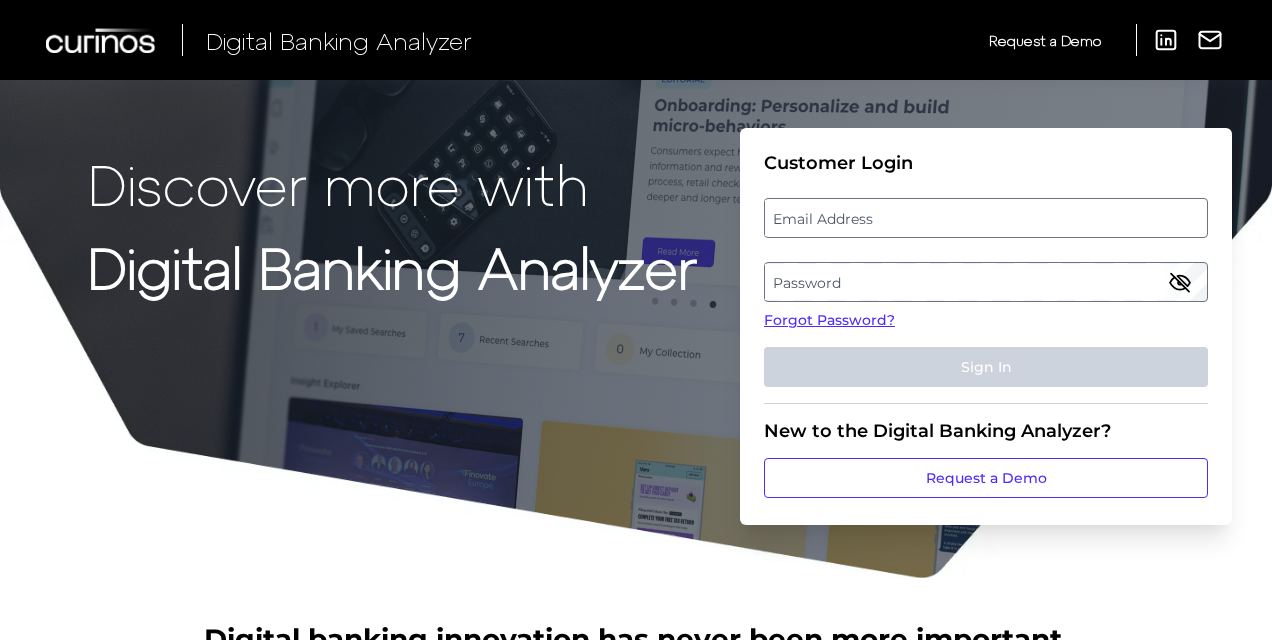 scroll, scrollTop: 0, scrollLeft: 0, axis: both 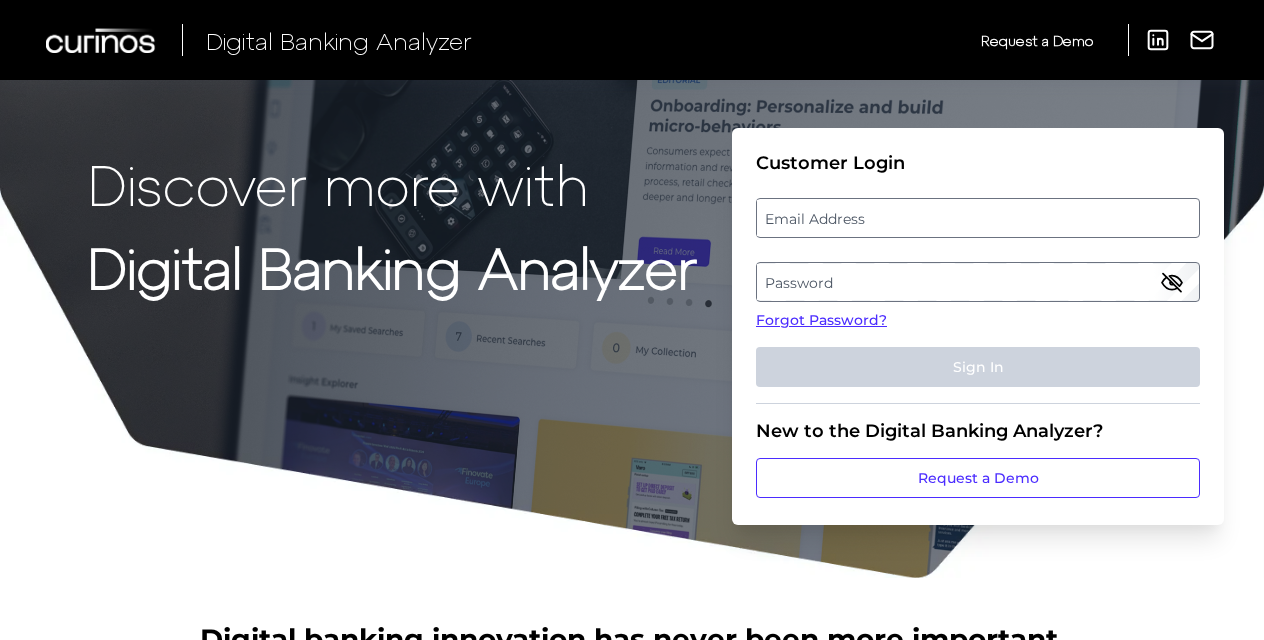 click on "Email Address" at bounding box center [977, 218] 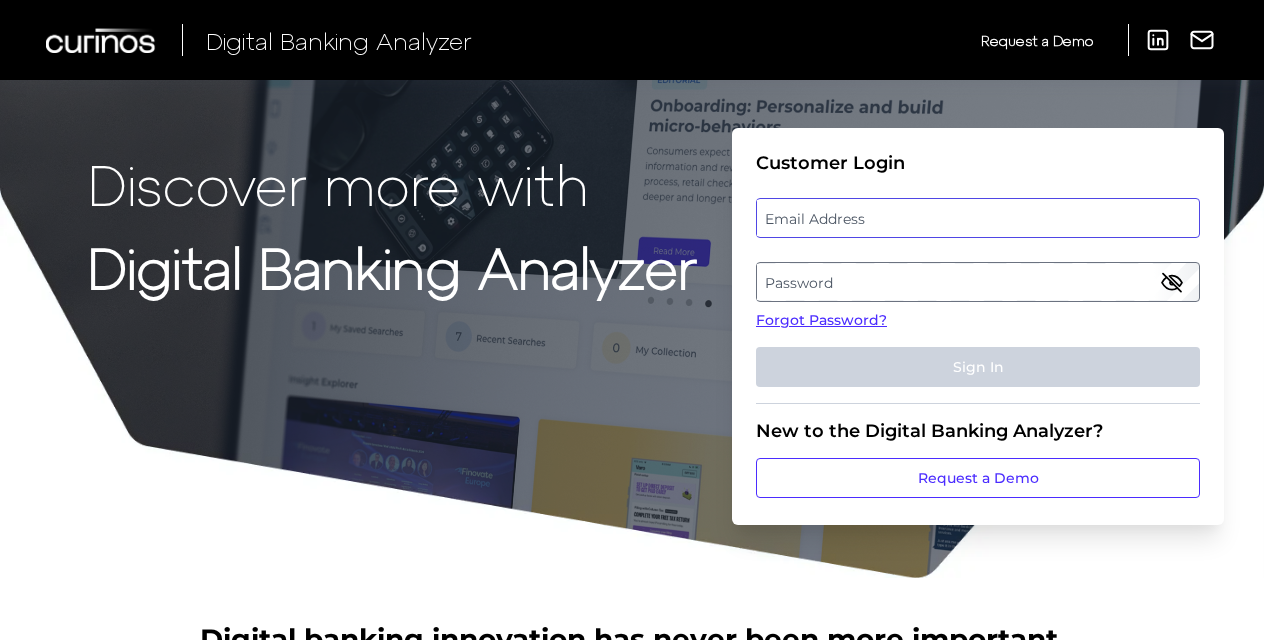 click at bounding box center (978, 218) 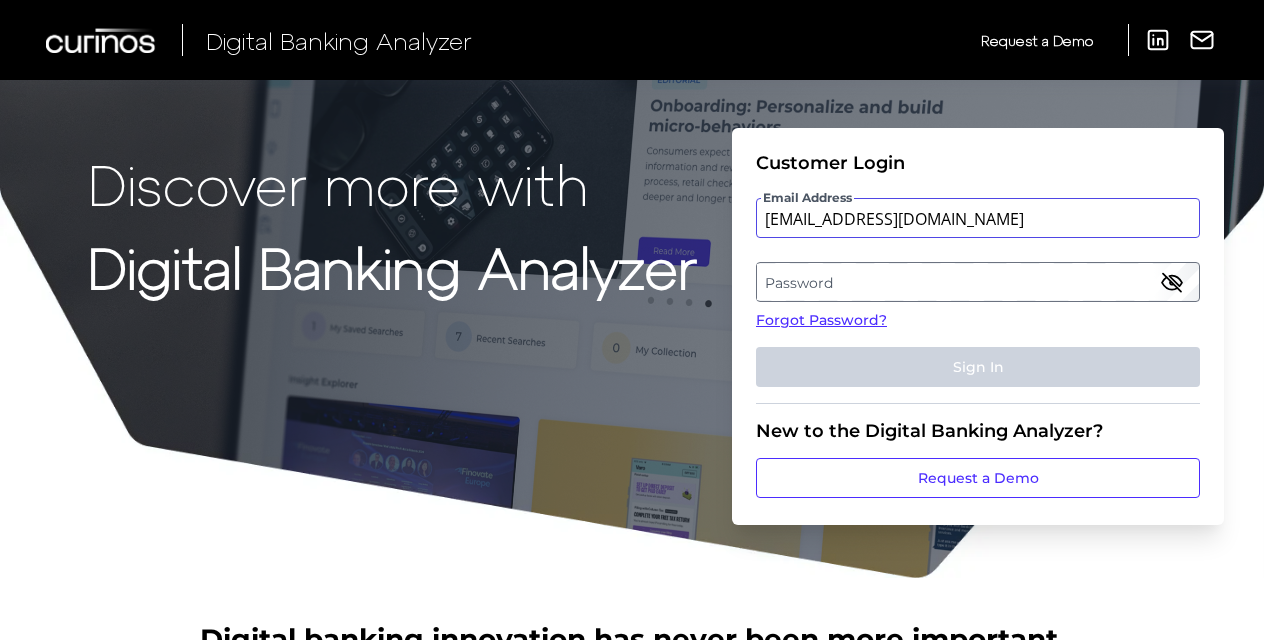 type on "[EMAIL_ADDRESS][DOMAIN_NAME]" 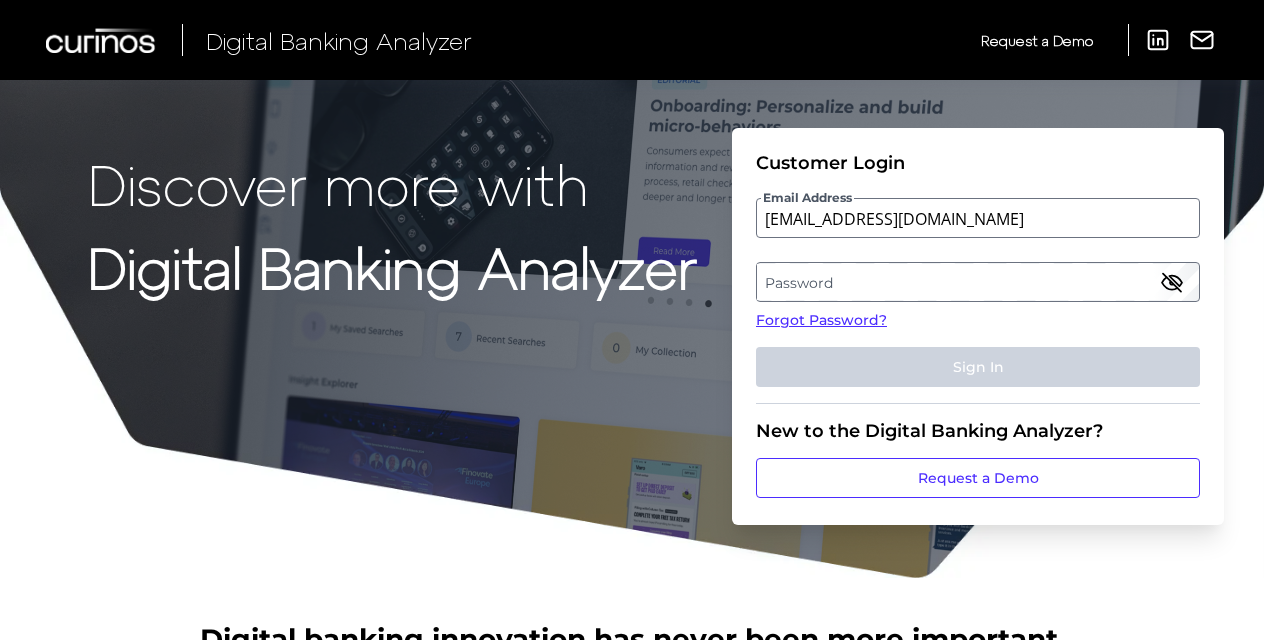 click on "Password" at bounding box center (977, 282) 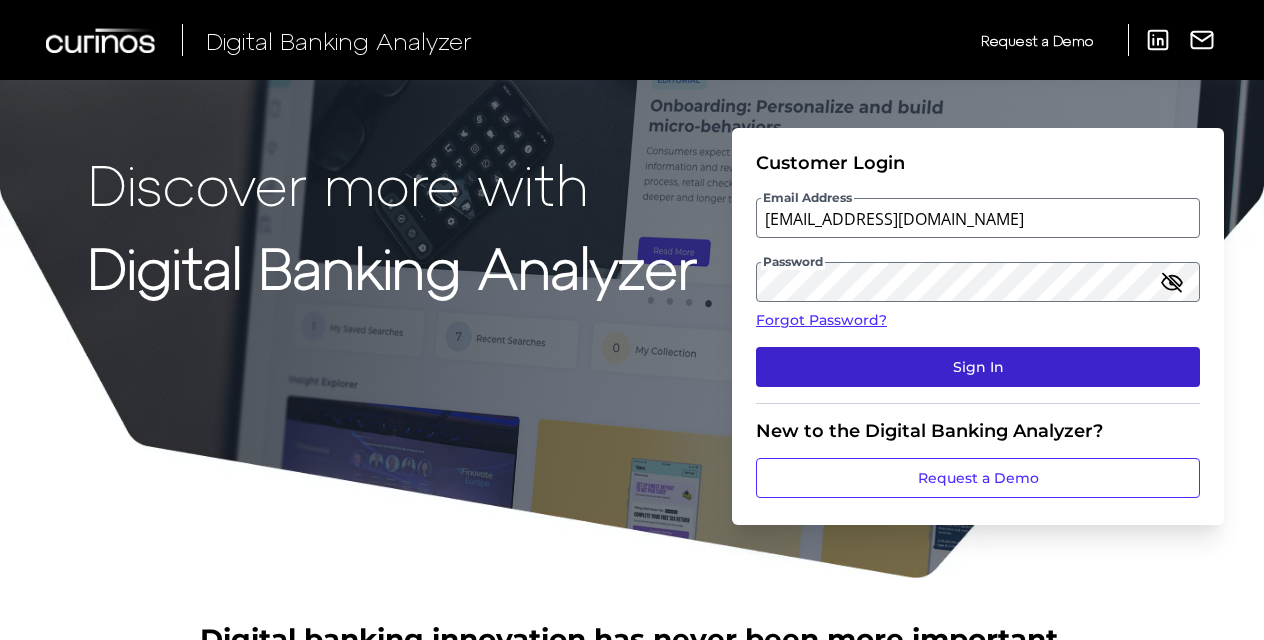 click on "Sign In" at bounding box center (978, 367) 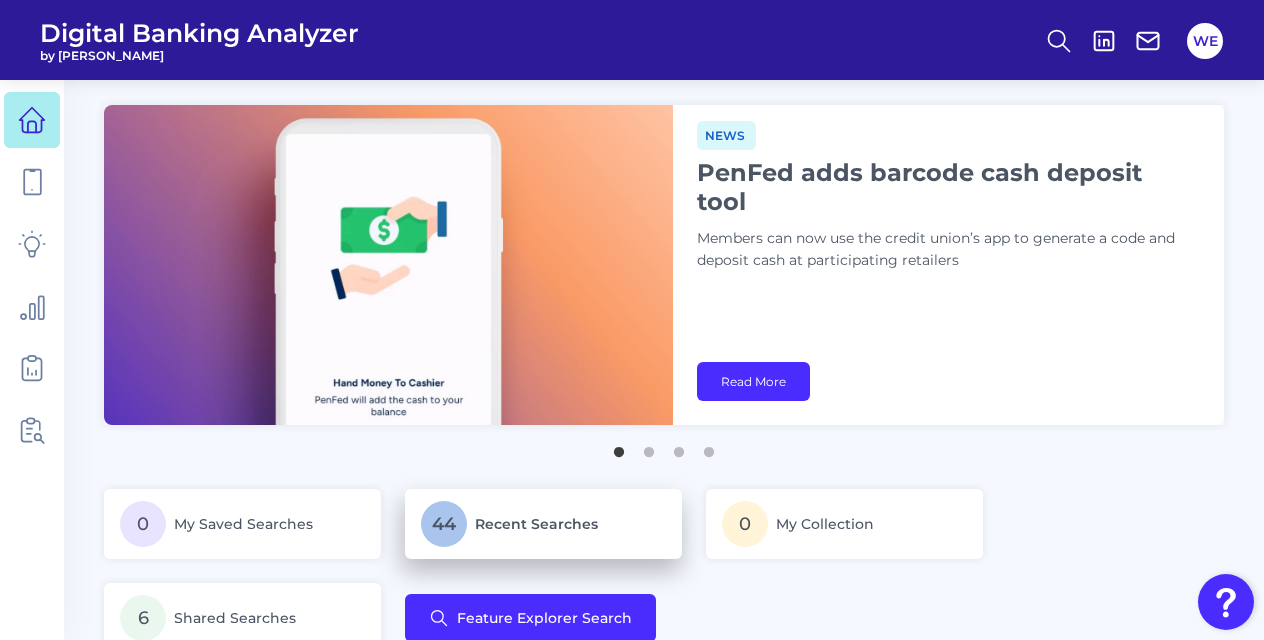 click on "44 Recent Searches" at bounding box center [543, 524] 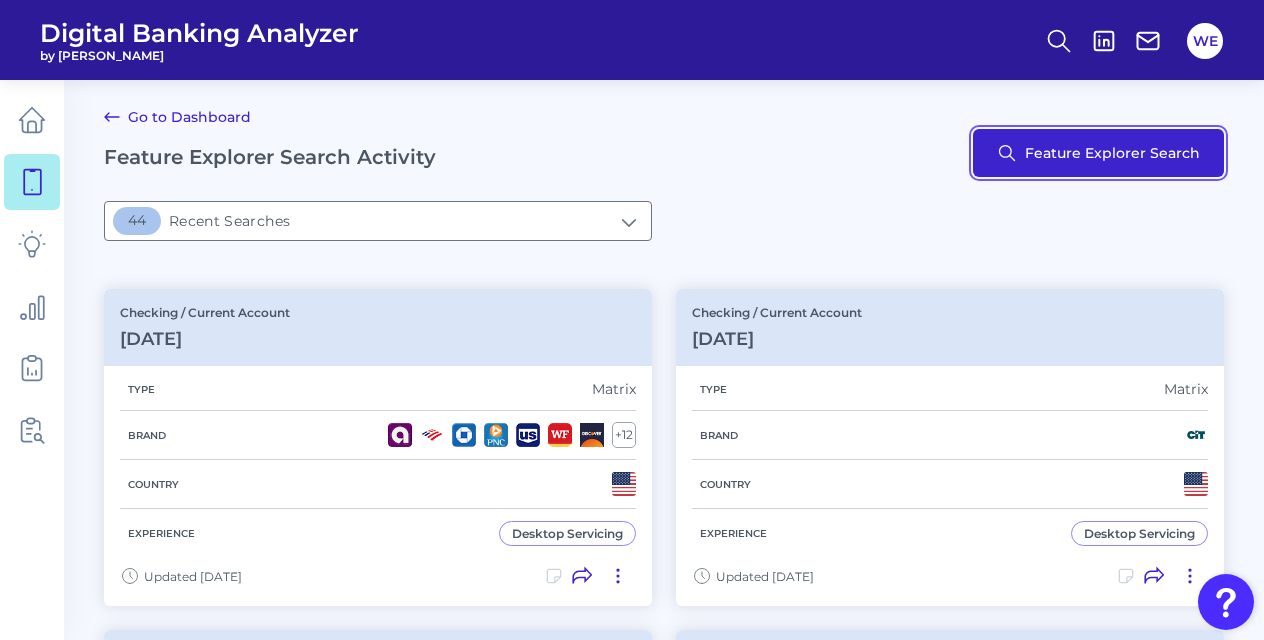 click on "Feature Explorer Search" at bounding box center [1098, 153] 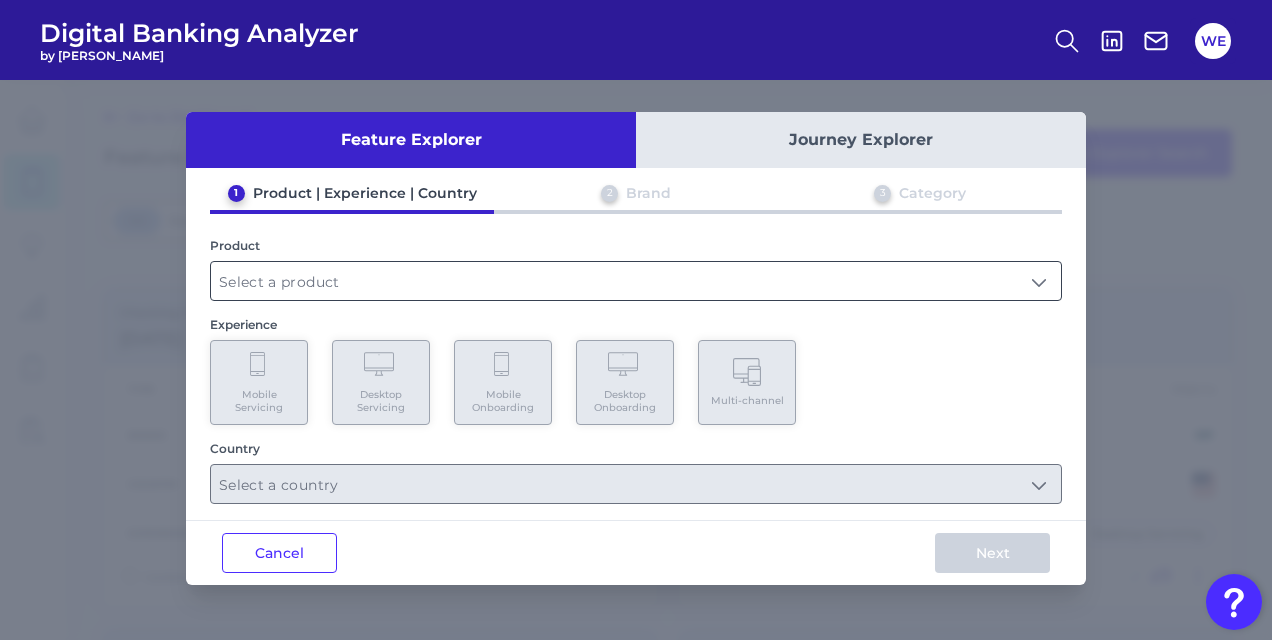 click at bounding box center [636, 281] 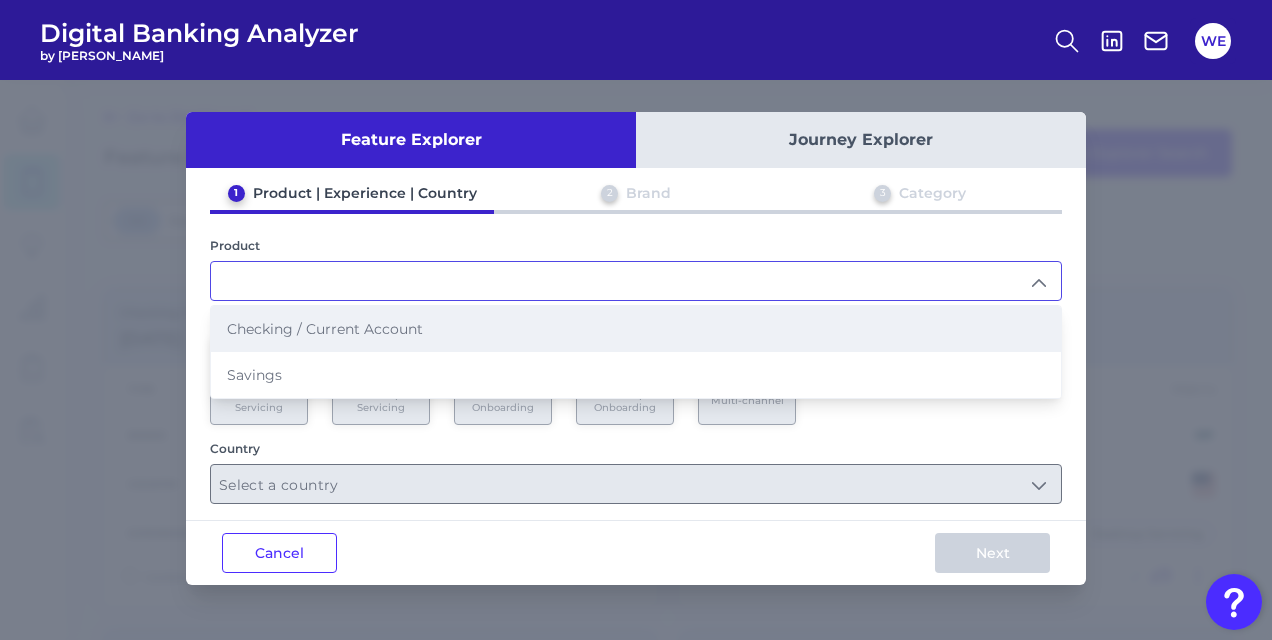 click on "Checking / Current Account" at bounding box center (636, 329) 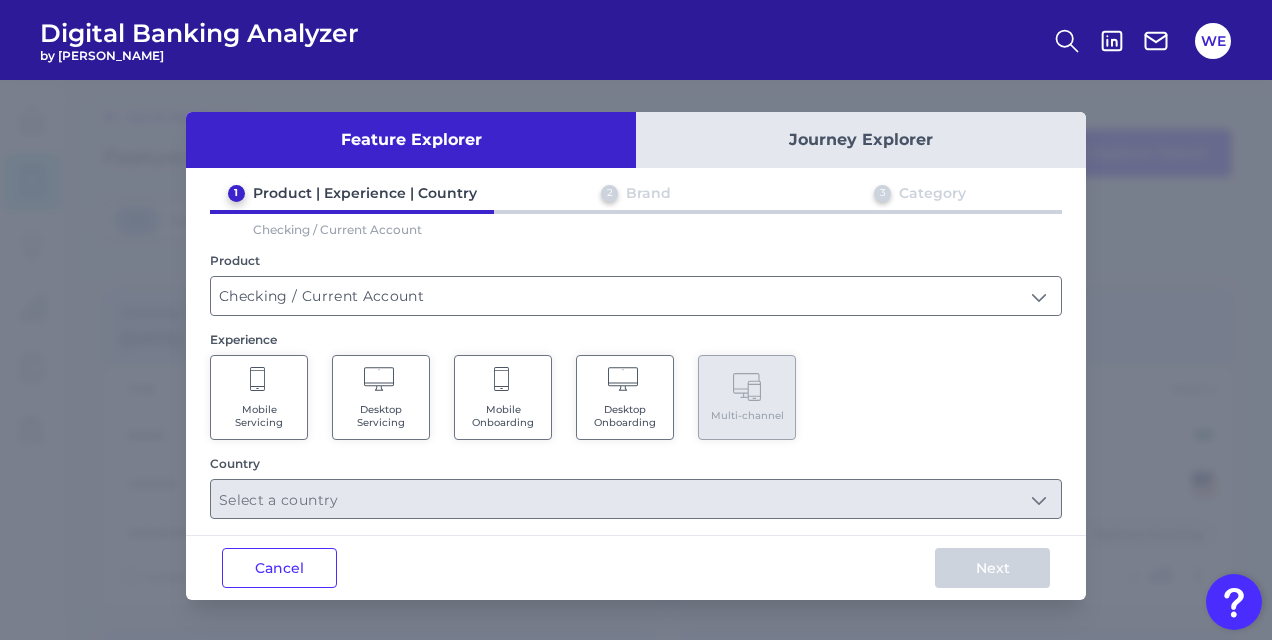 click on "Desktop Servicing" at bounding box center [381, 416] 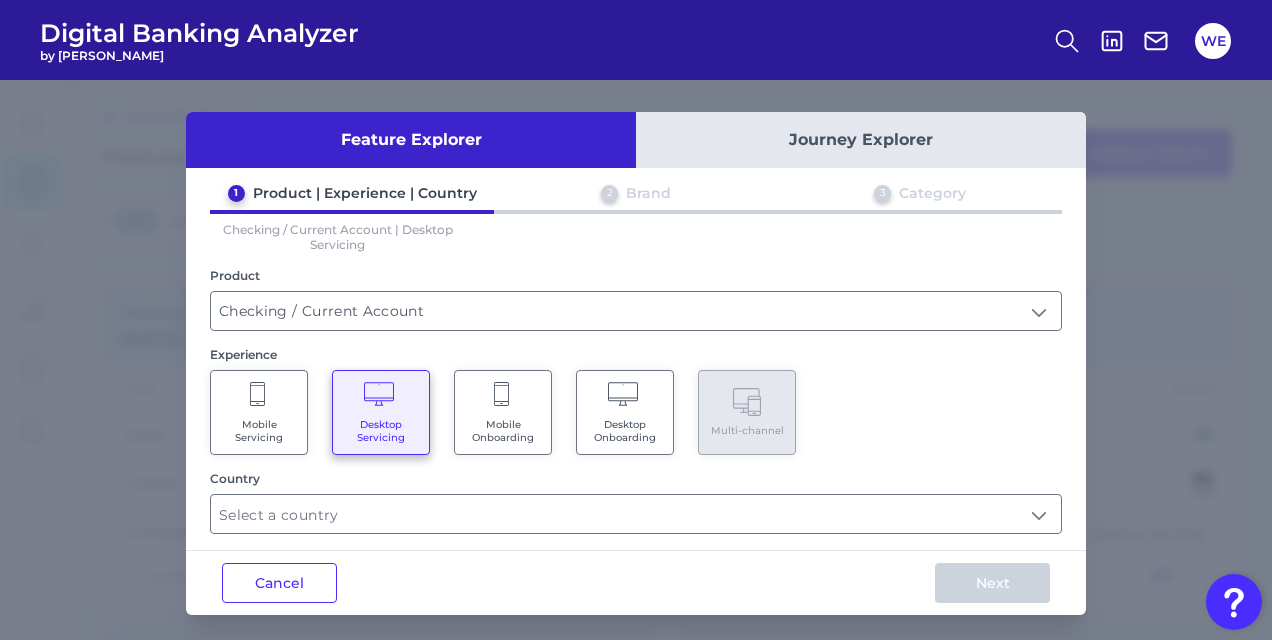 scroll, scrollTop: 2, scrollLeft: 0, axis: vertical 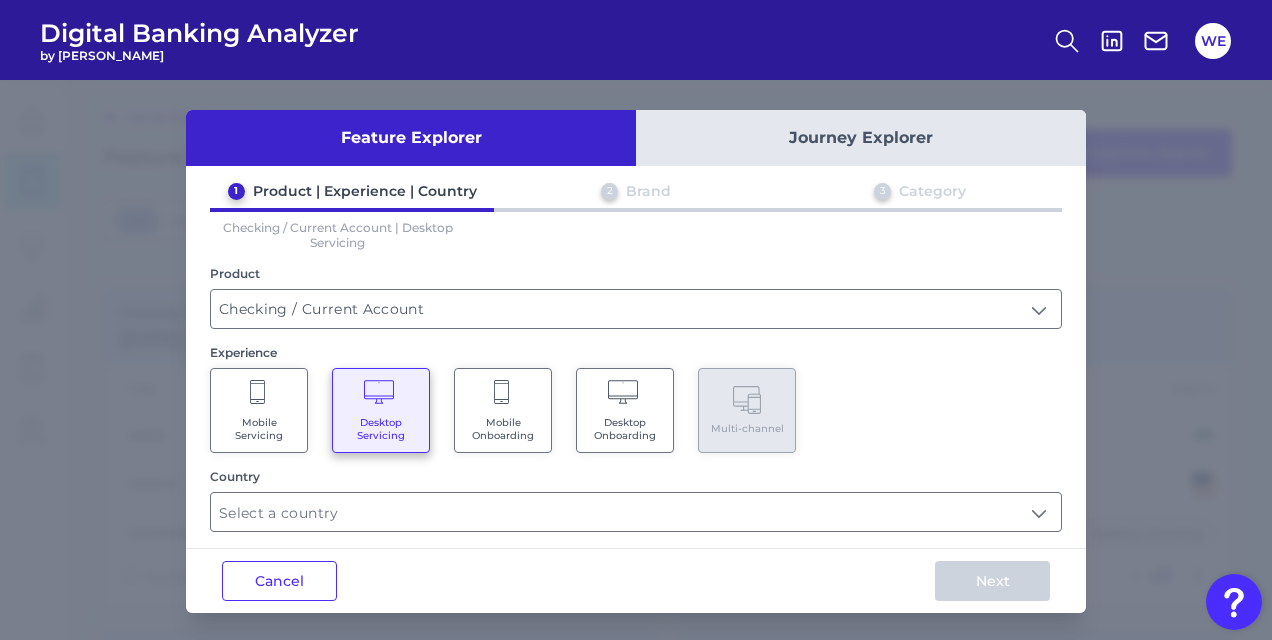 click on "Mobile Servicing" at bounding box center [259, 429] 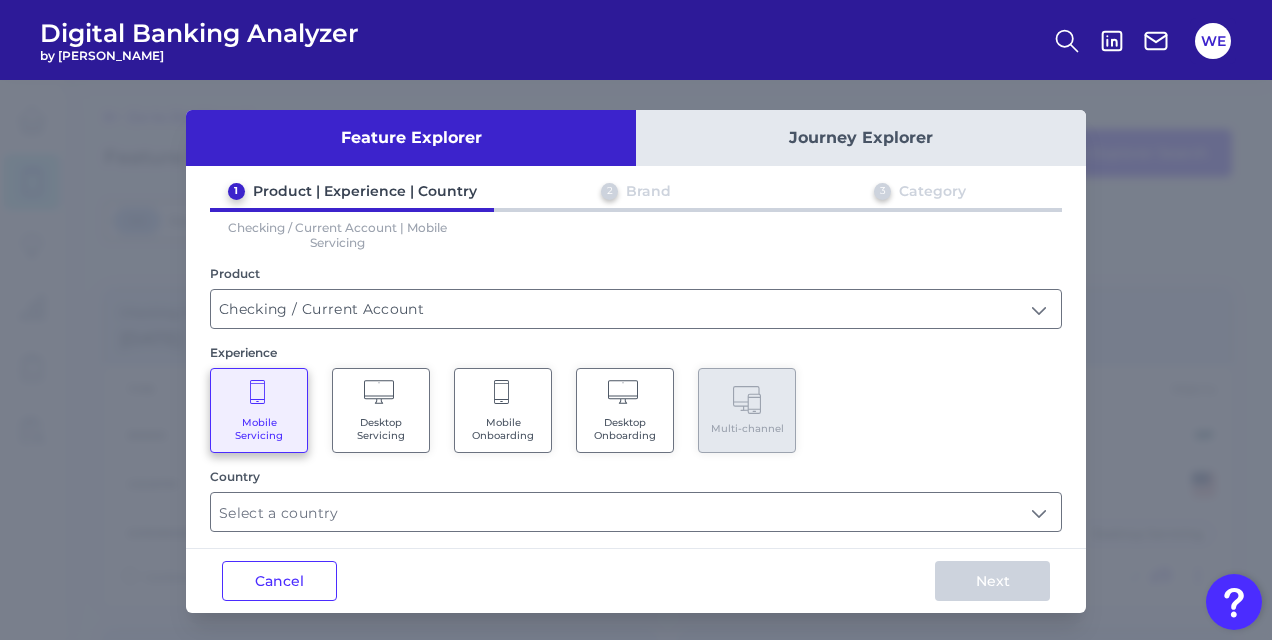 click on "Desktop Servicing" at bounding box center [381, 429] 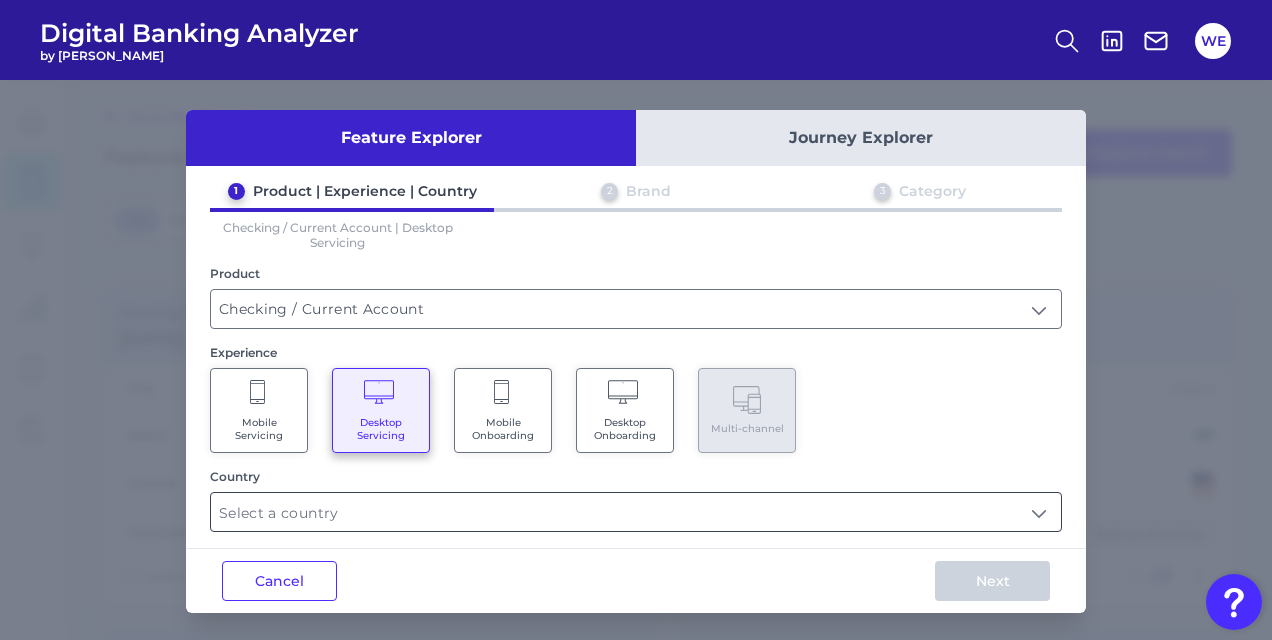 click at bounding box center (636, 512) 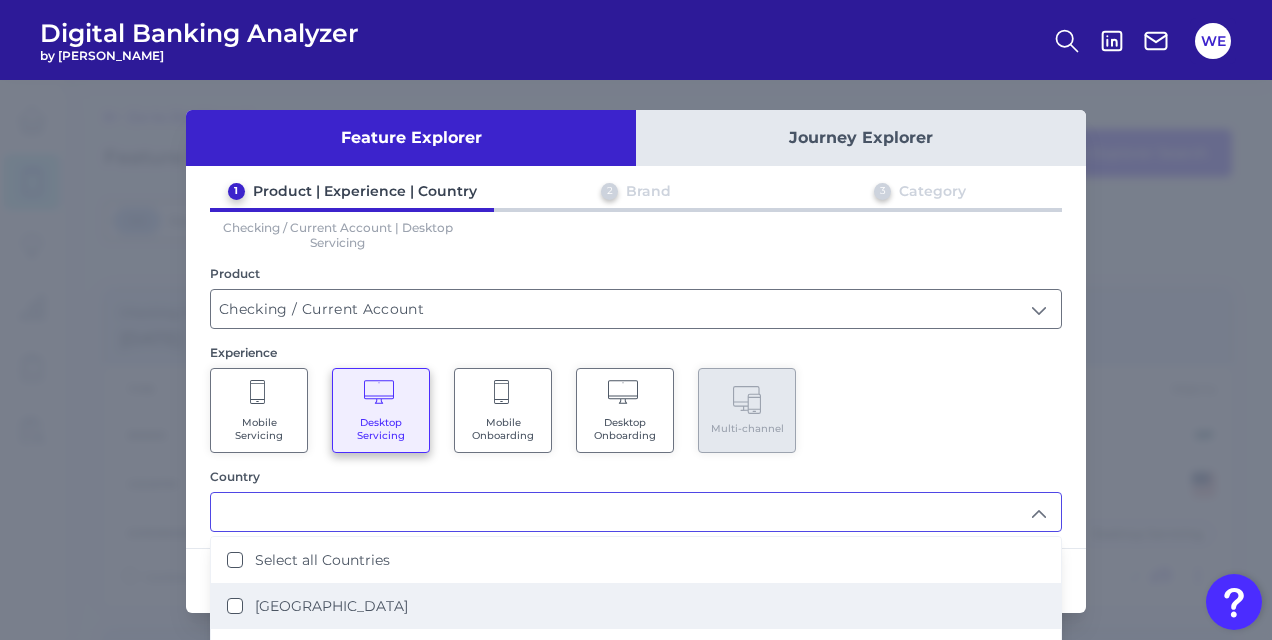 scroll, scrollTop: 12, scrollLeft: 0, axis: vertical 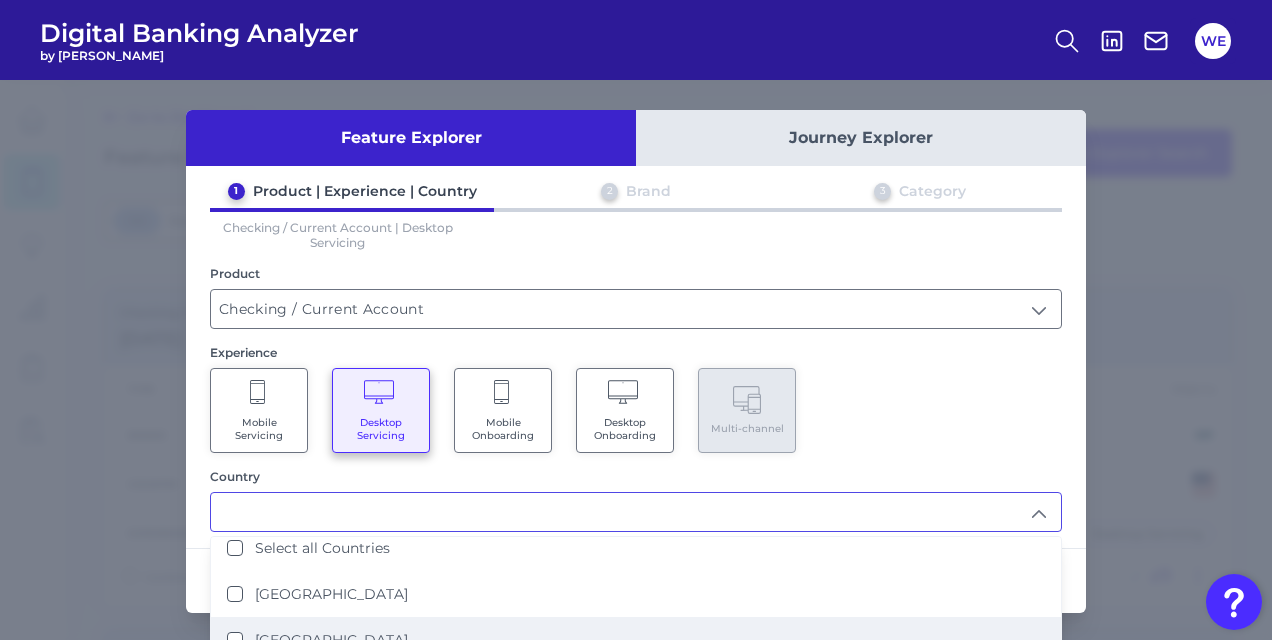 click on "[GEOGRAPHIC_DATA]" at bounding box center (331, 640) 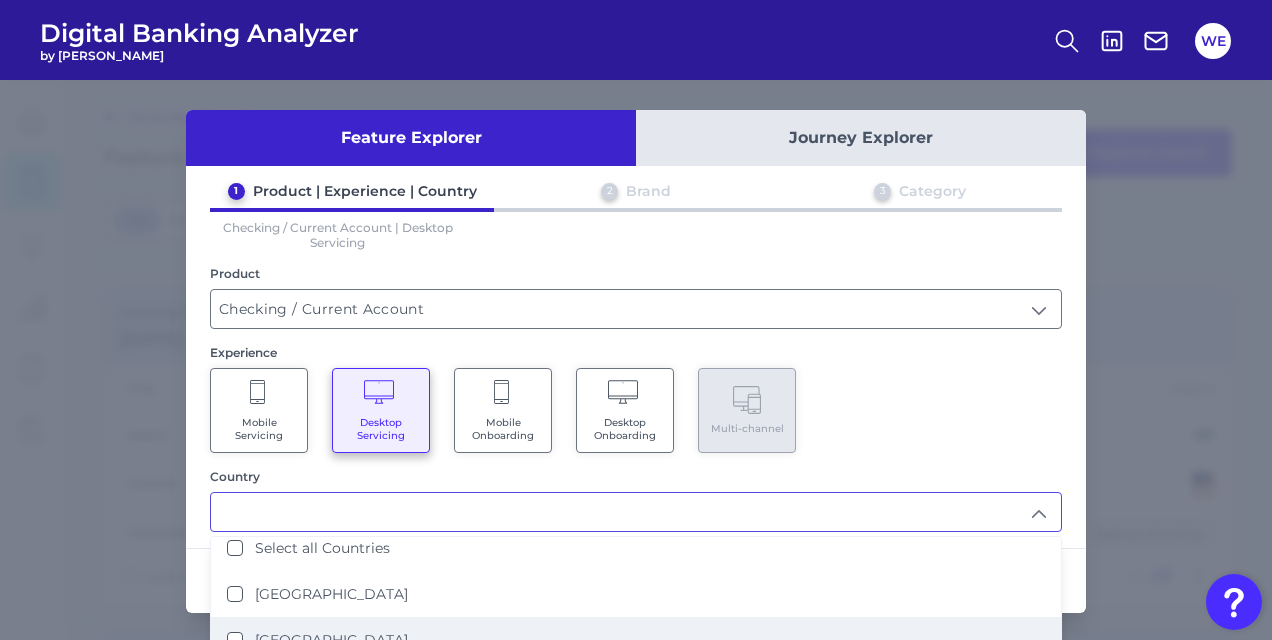 scroll, scrollTop: 0, scrollLeft: 0, axis: both 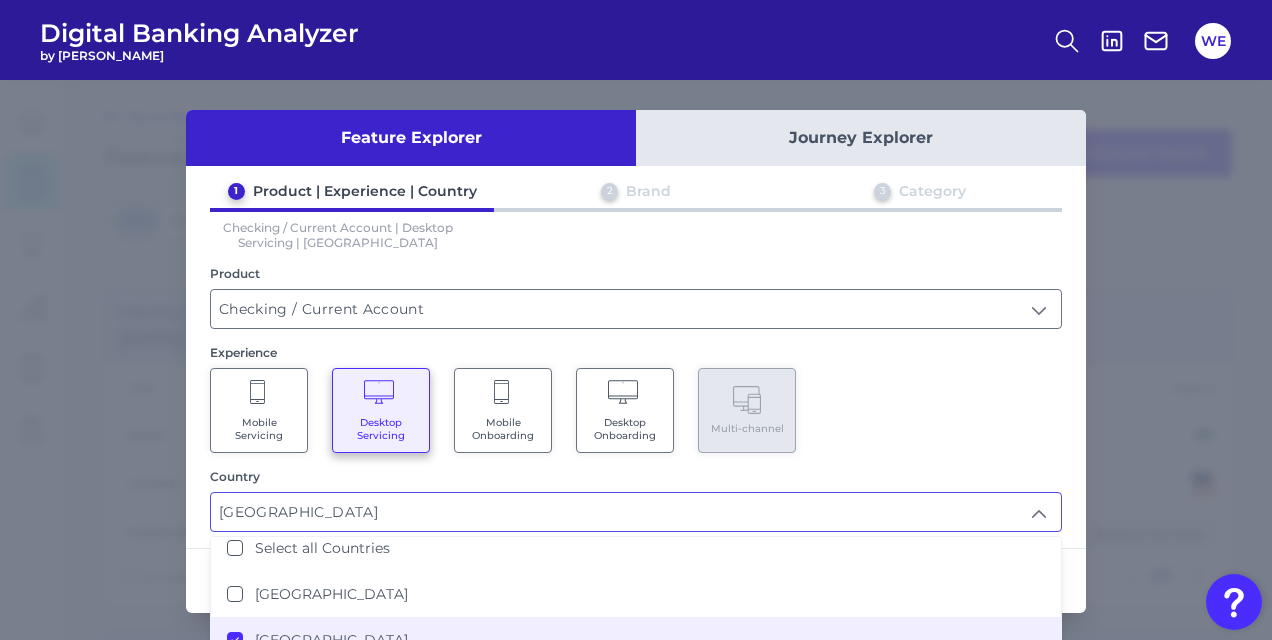 click on "1 Product | Experience | Country  2 Brand 3 Category Checking / Current Account | Desktop Servicing | [GEOGRAPHIC_DATA] Product Checking / Current Account Checking / Current Account Experience Mobile Servicing Desktop Servicing Mobile Onboarding Desktop Onboarding Multi-channel Country [GEOGRAPHIC_DATA] [GEOGRAPHIC_DATA] Select all Countries [GEOGRAPHIC_DATA] [GEOGRAPHIC_DATA] [GEOGRAPHIC_DATA] [GEOGRAPHIC_DATA] [GEOGRAPHIC_DATA]" at bounding box center [636, 357] 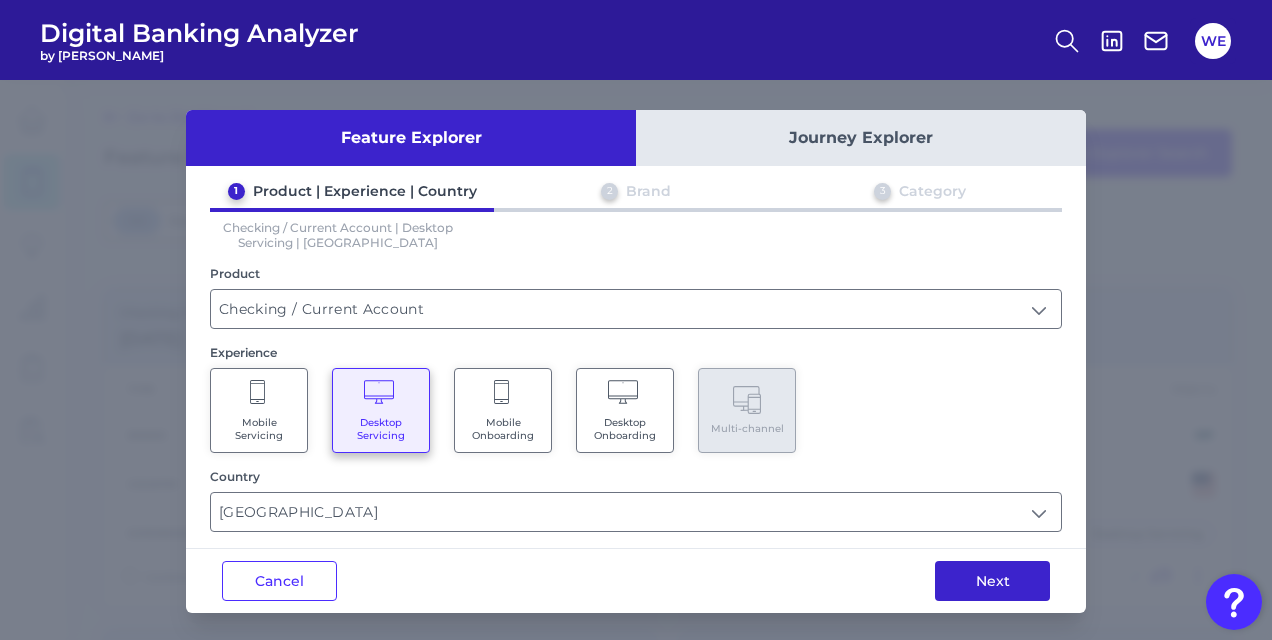 click on "Next" at bounding box center (992, 581) 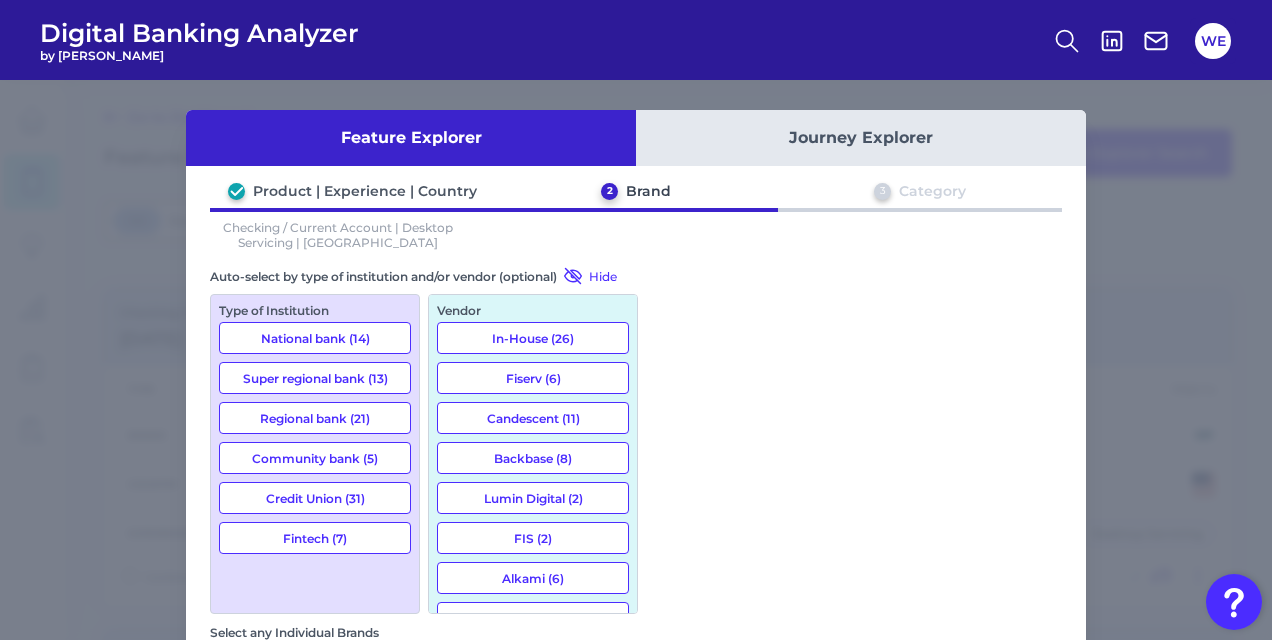 click on "Select any Individual Brands" at bounding box center (636, 668) 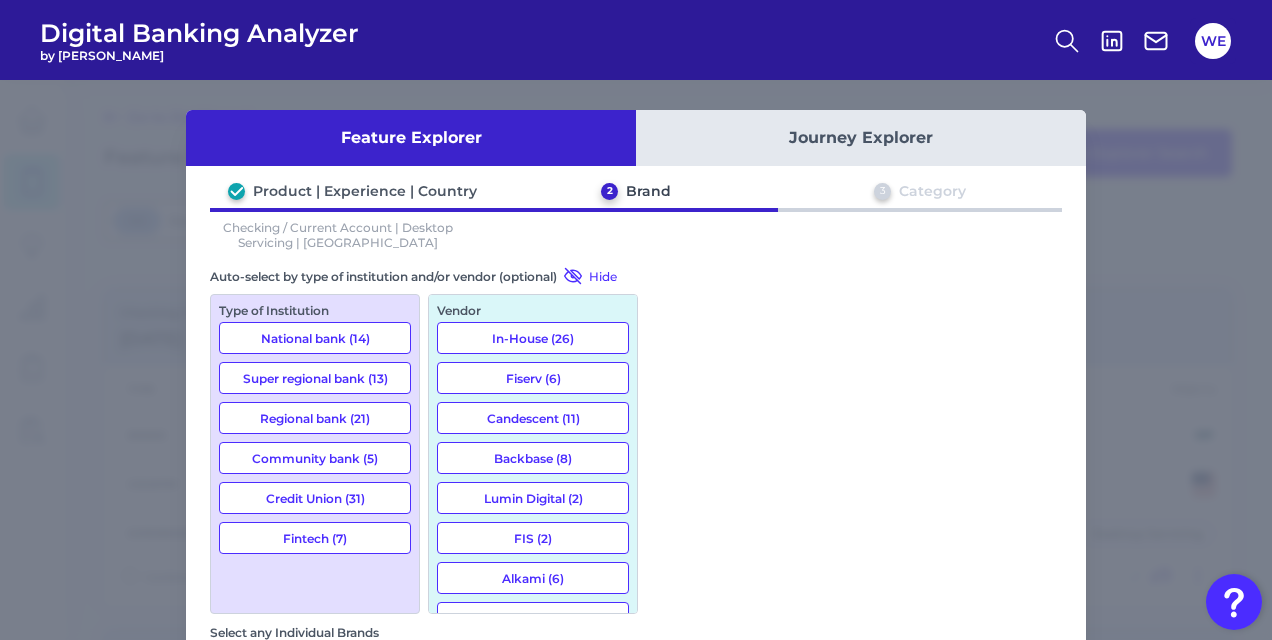 type on "m&t" 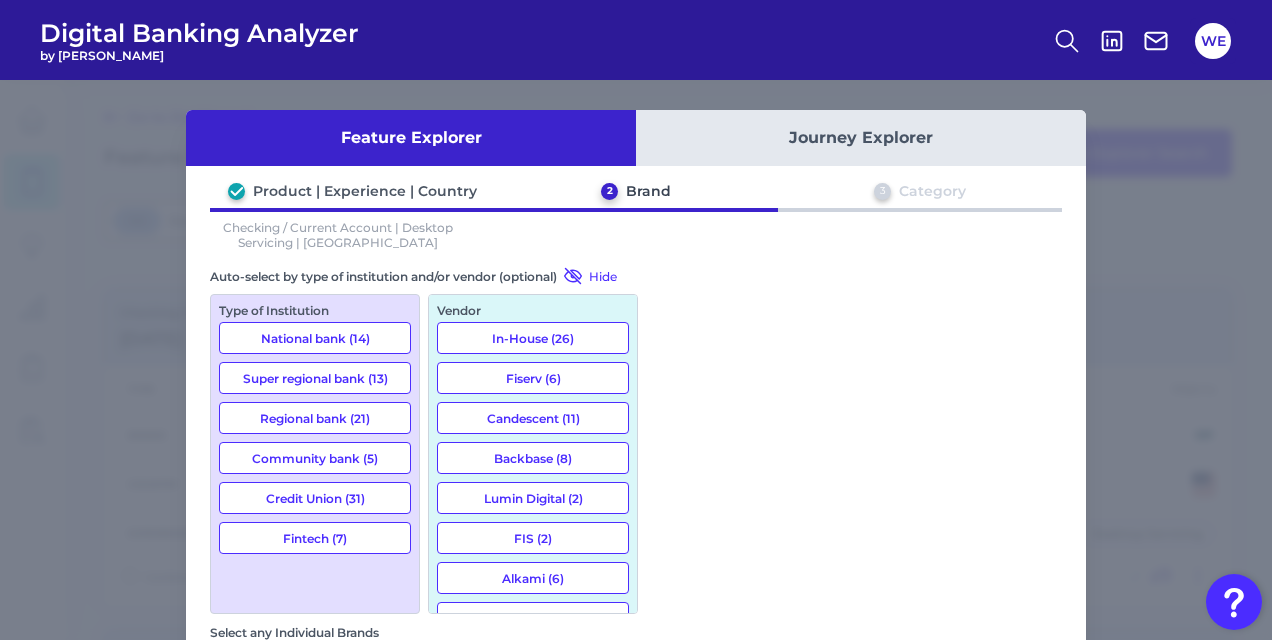 click on "M&T  Bank - US" at bounding box center [306, 706] 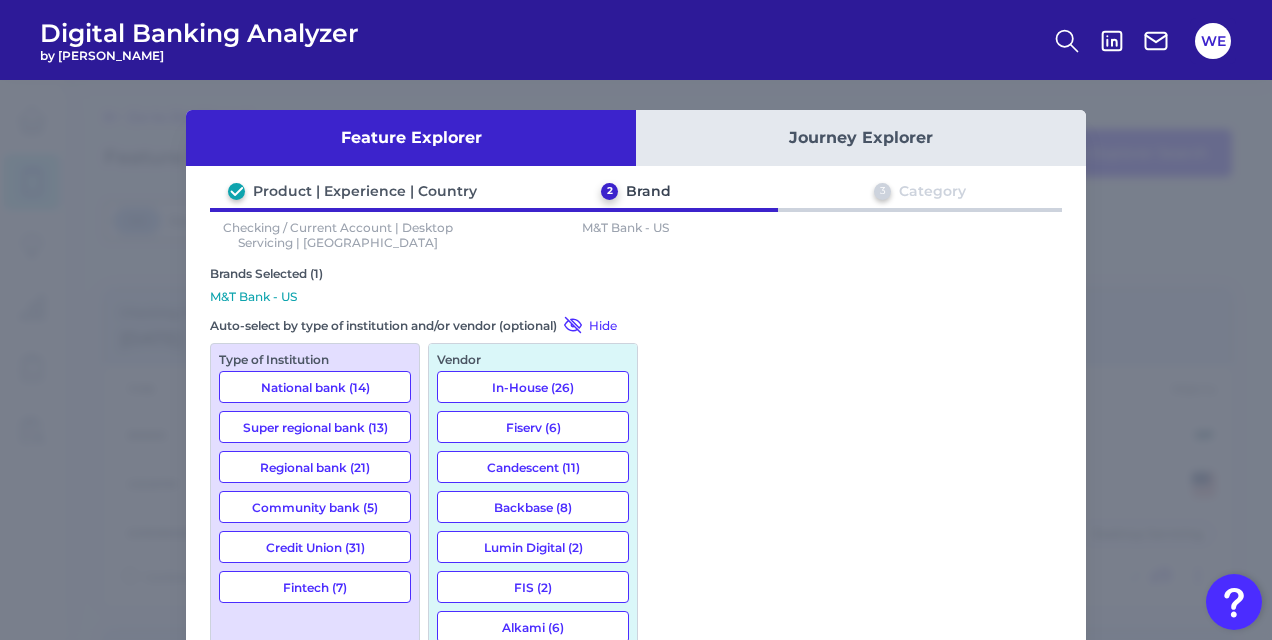 drag, startPoint x: 742, startPoint y: 358, endPoint x: 616, endPoint y: 332, distance: 128.65457 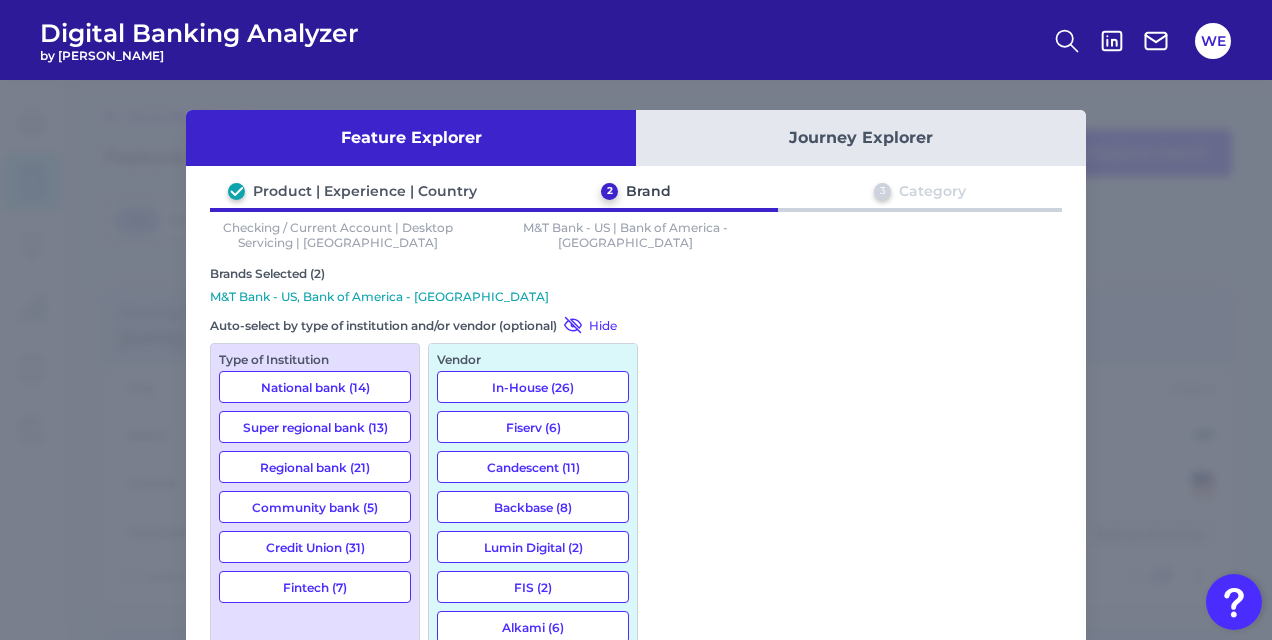 type on "b" 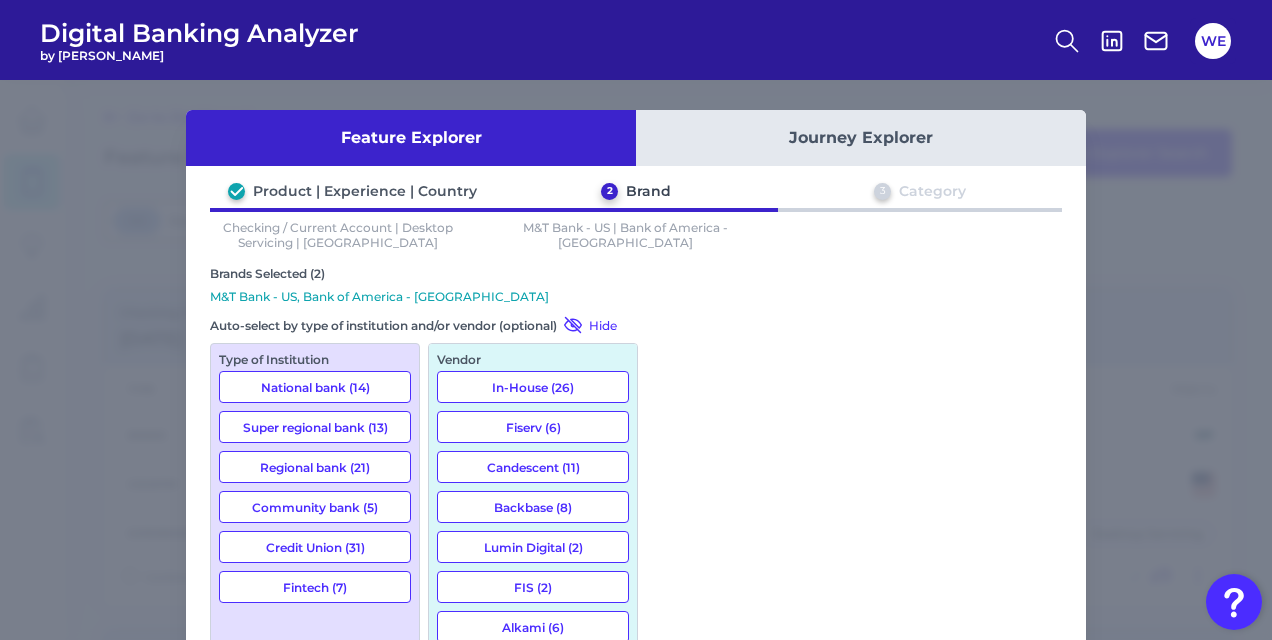 click on "Truist  - US" at bounding box center (636, 755) 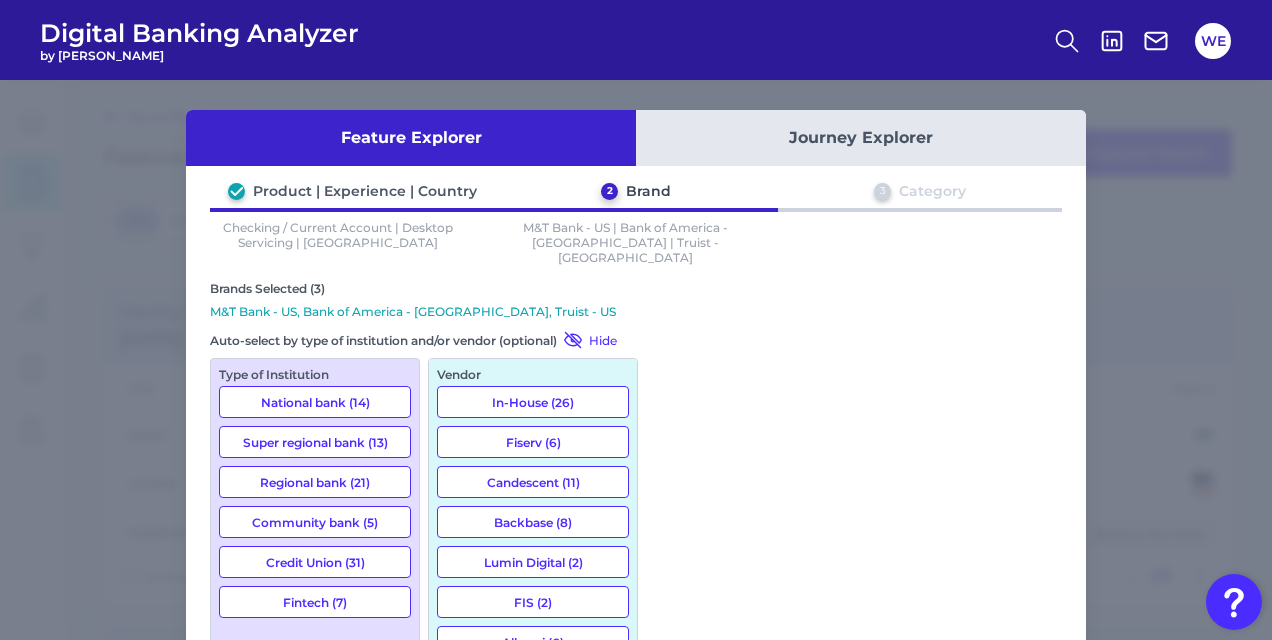 click on "truist" at bounding box center [636, 732] 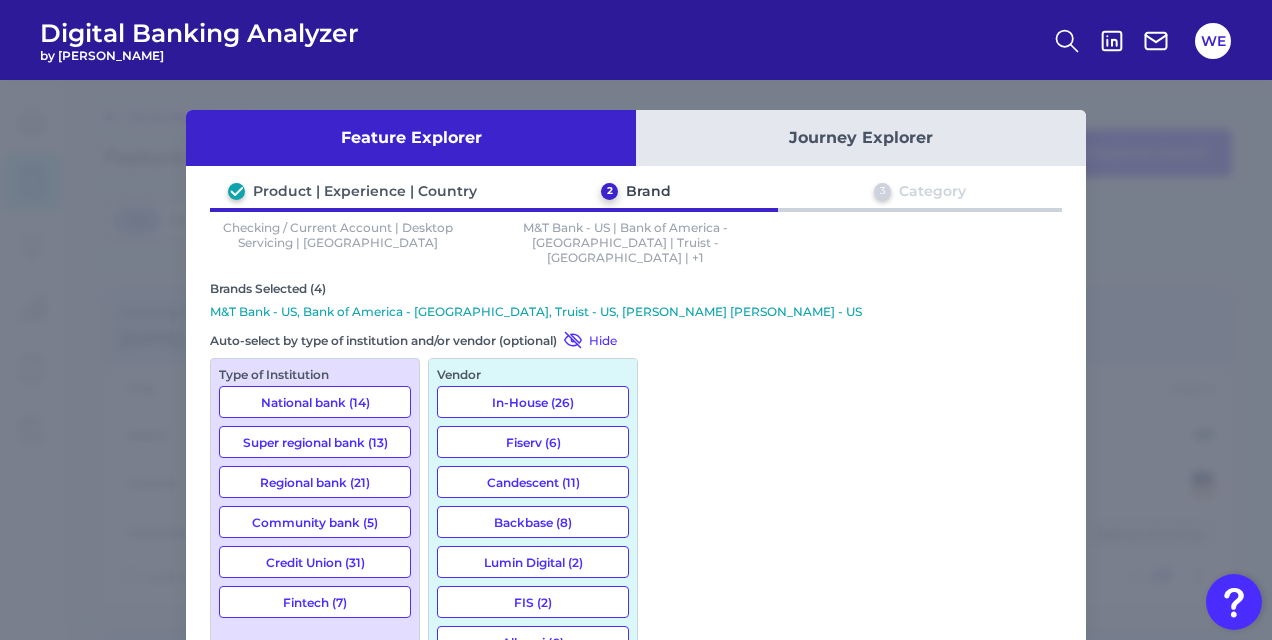 type on "chase" 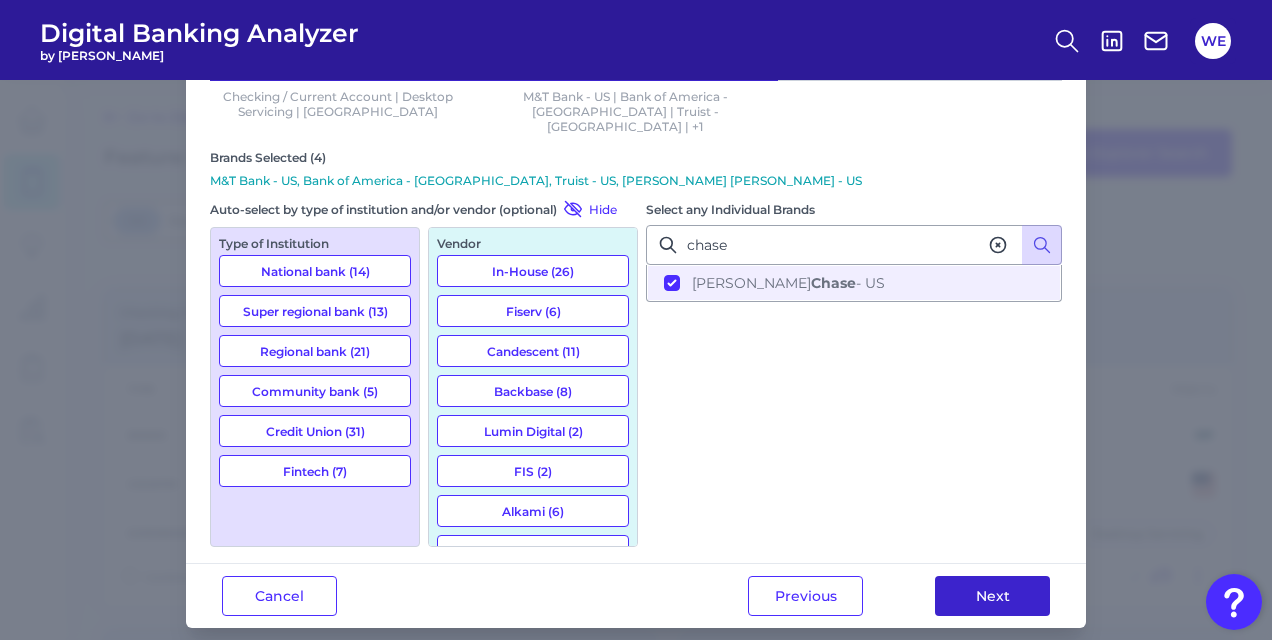 click on "Next" at bounding box center (992, 596) 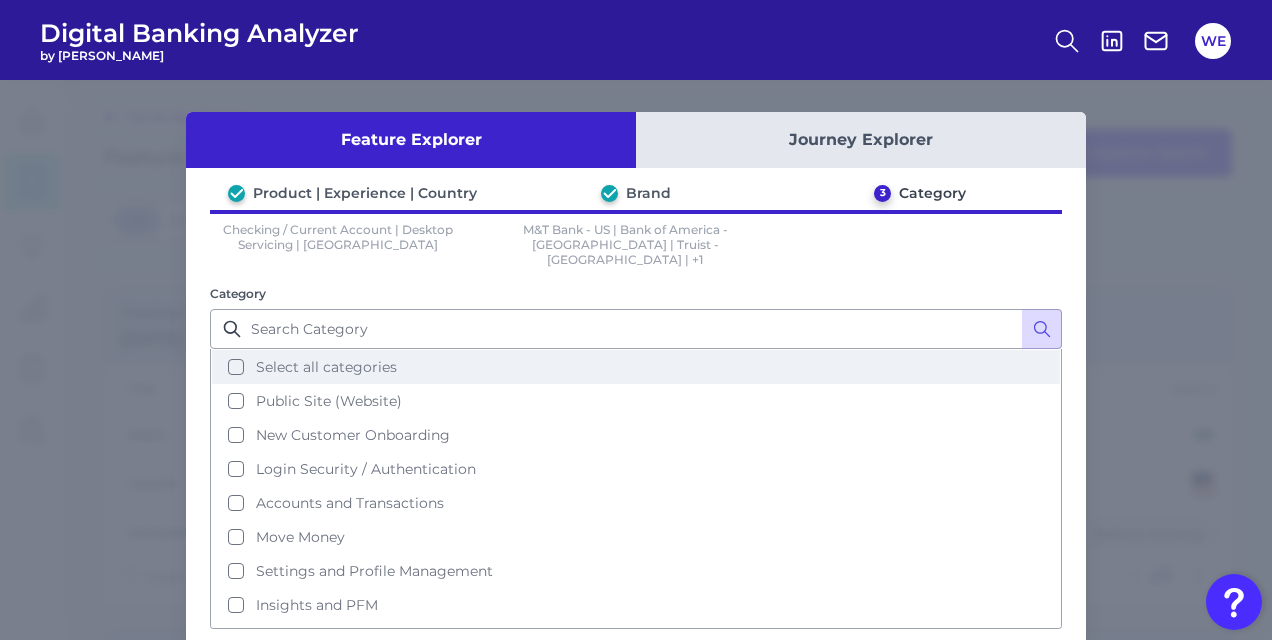 click on "Select all categories" at bounding box center [636, 367] 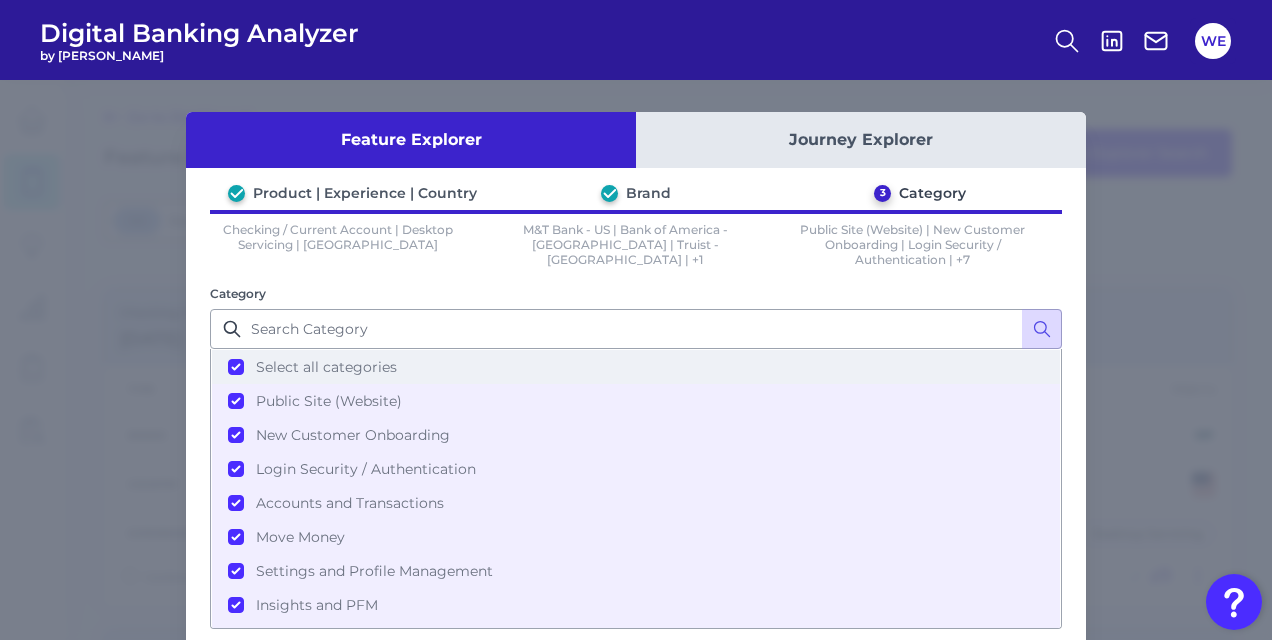 scroll, scrollTop: 82, scrollLeft: 0, axis: vertical 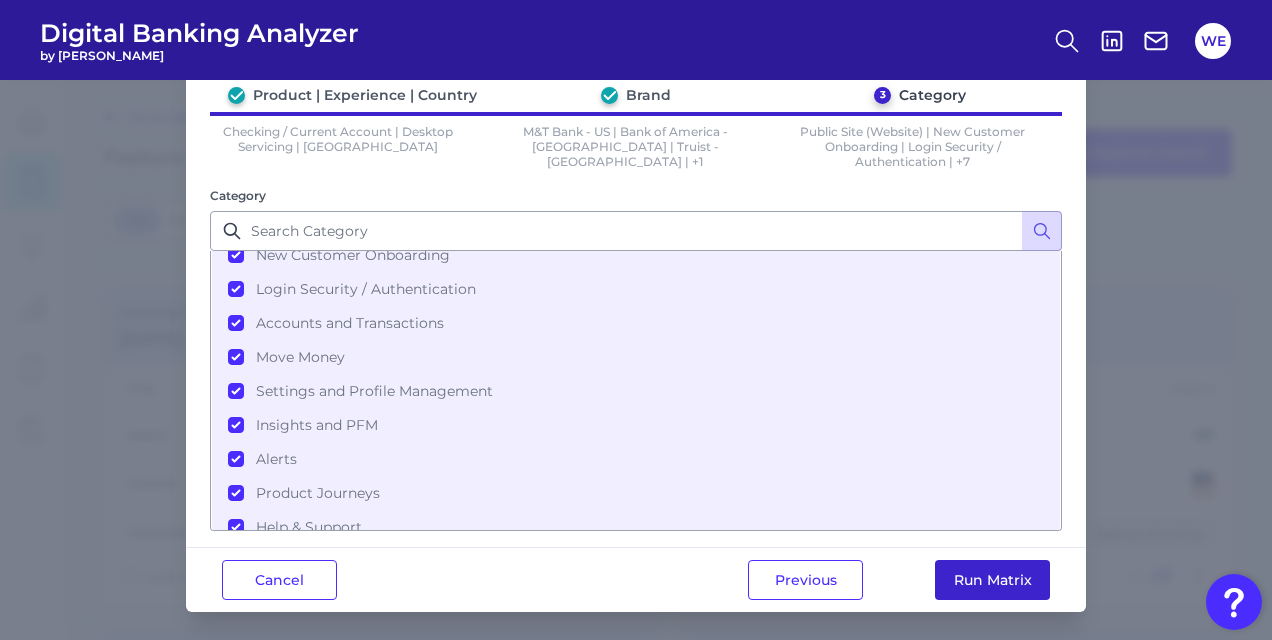 click on "Run Matrix" at bounding box center [992, 580] 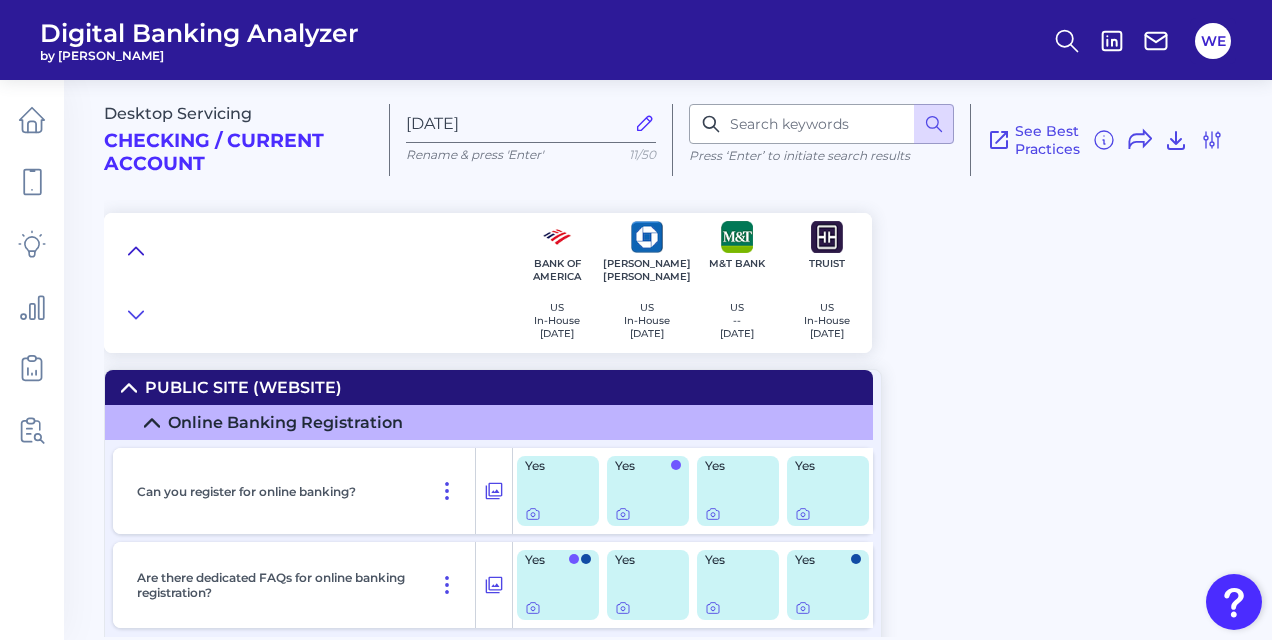 click at bounding box center [136, 251] 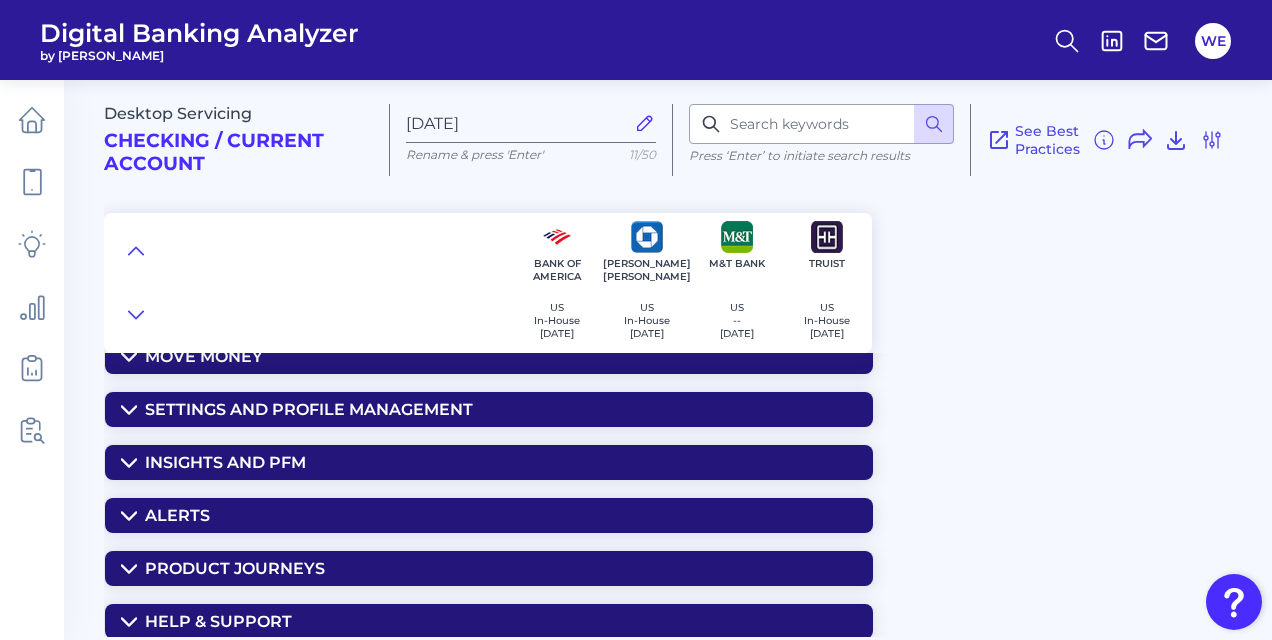 click on "Alerts" at bounding box center [177, 515] 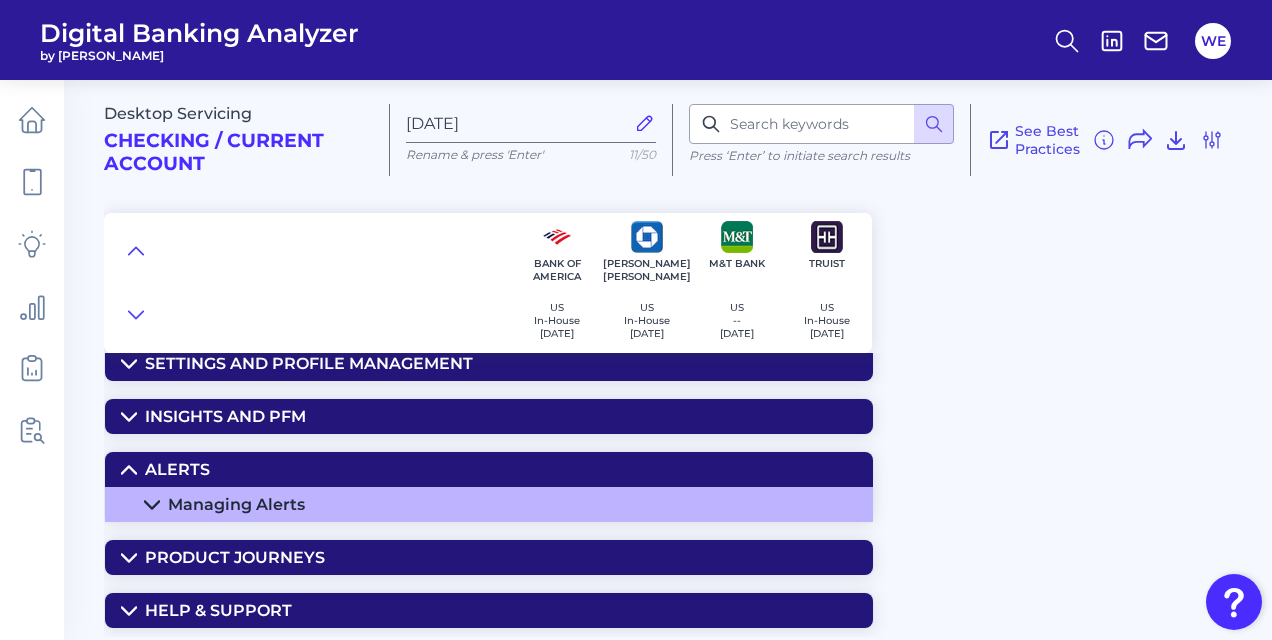 click on "Managing Alerts" at bounding box center (489, 504) 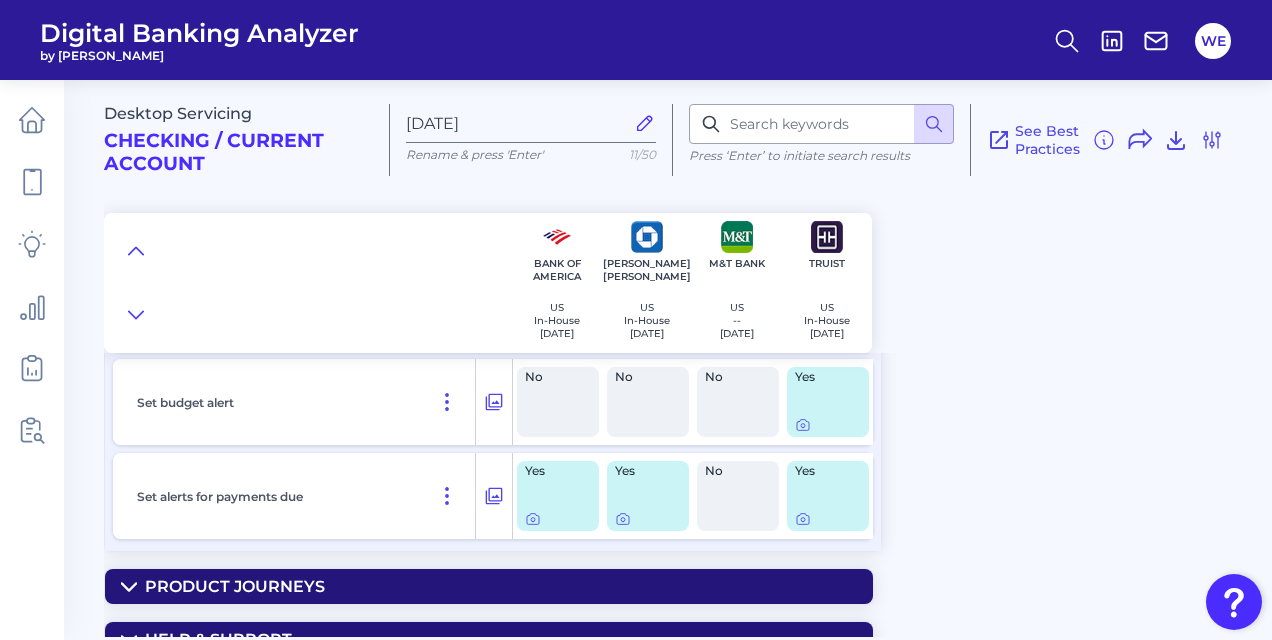 scroll, scrollTop: 2247, scrollLeft: 0, axis: vertical 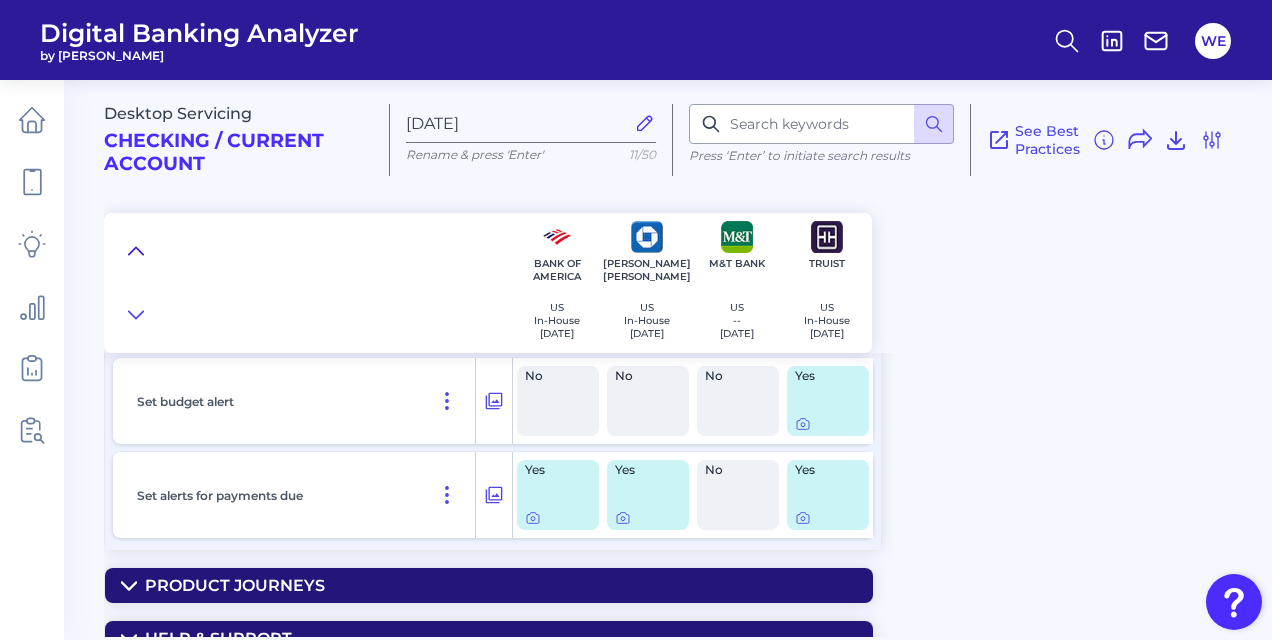 click 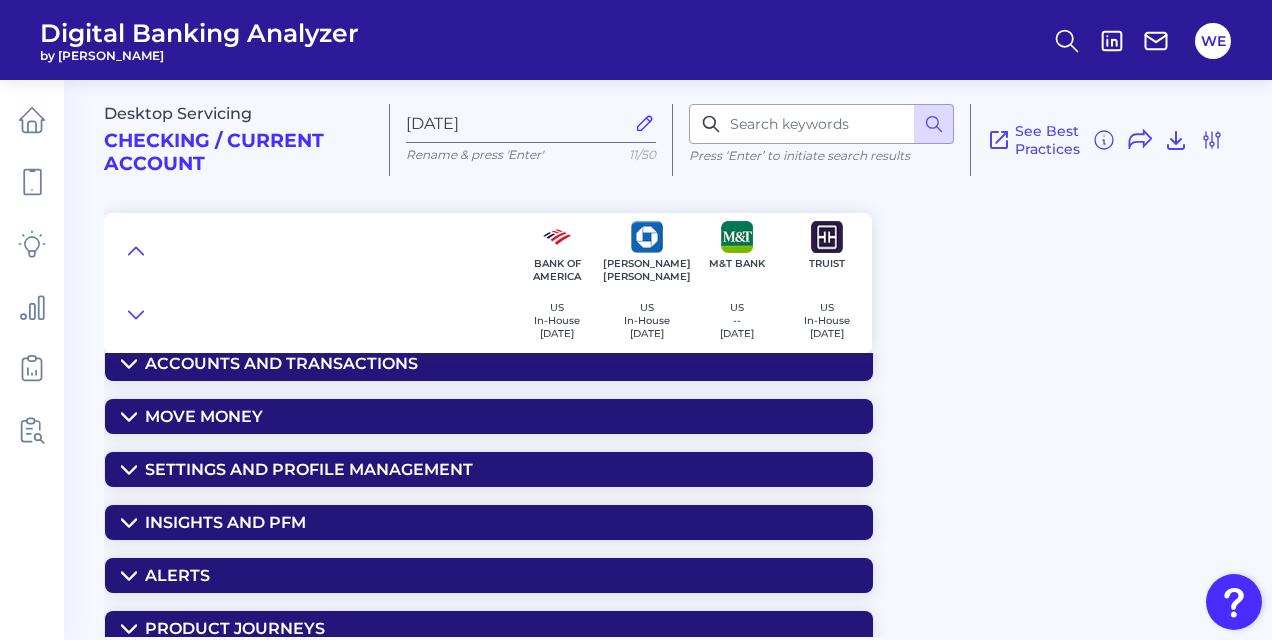 scroll, scrollTop: 184, scrollLeft: 0, axis: vertical 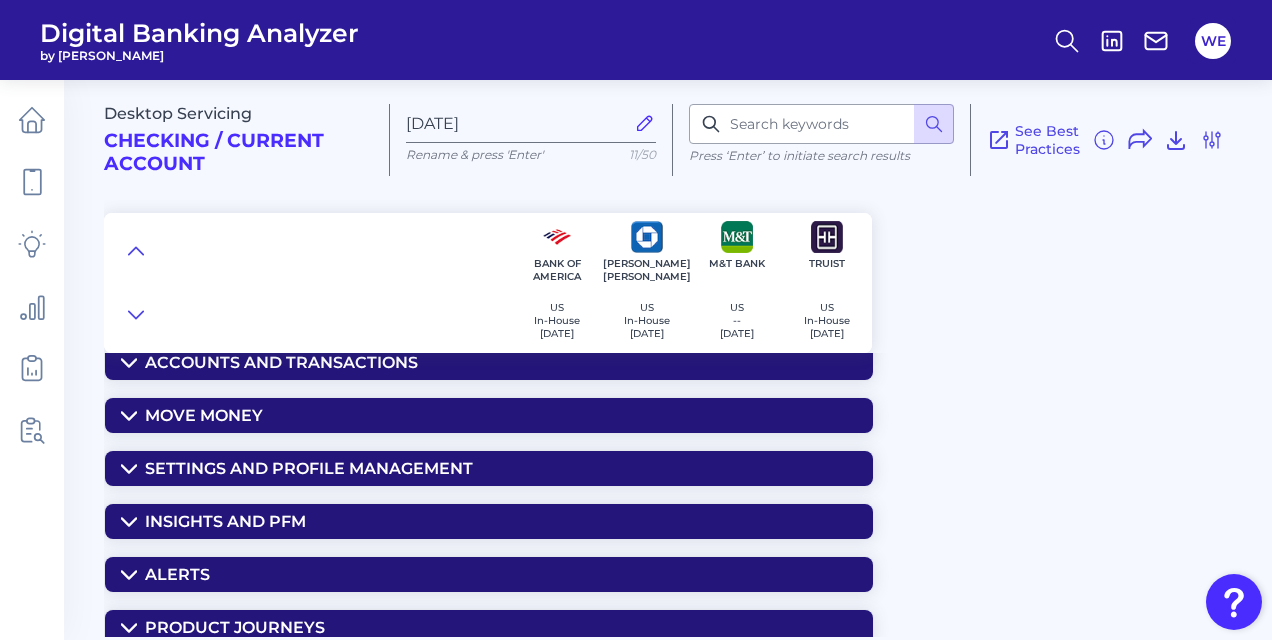 click on "Alerts" at bounding box center [177, 574] 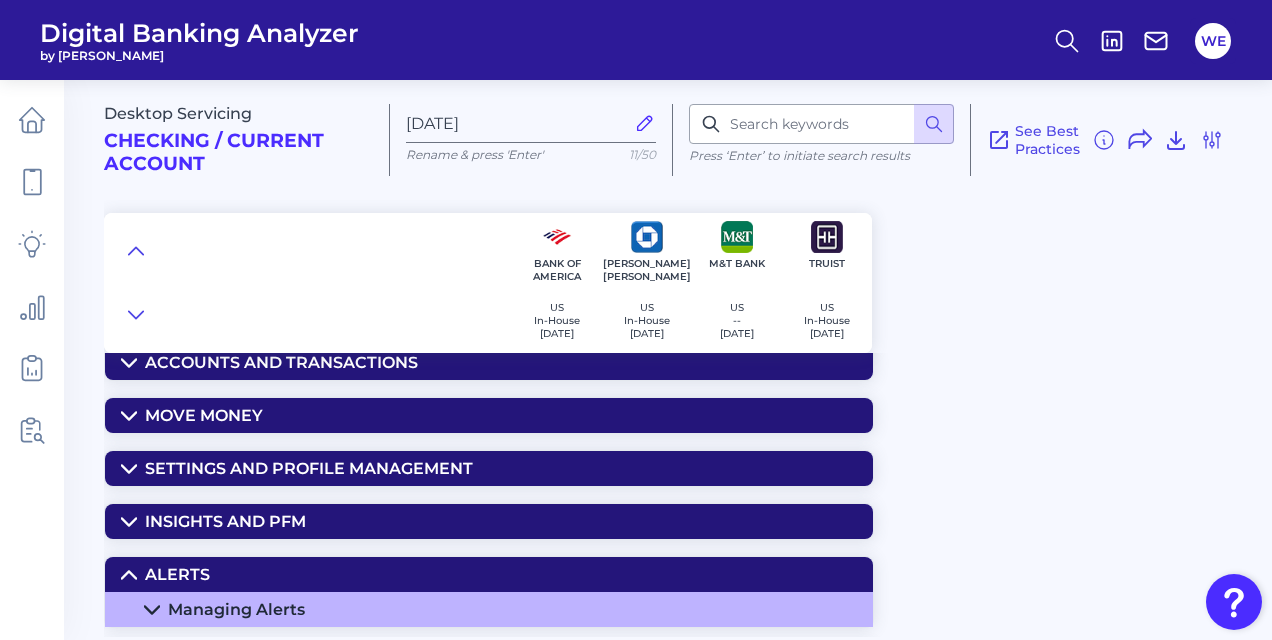 scroll, scrollTop: 318, scrollLeft: 0, axis: vertical 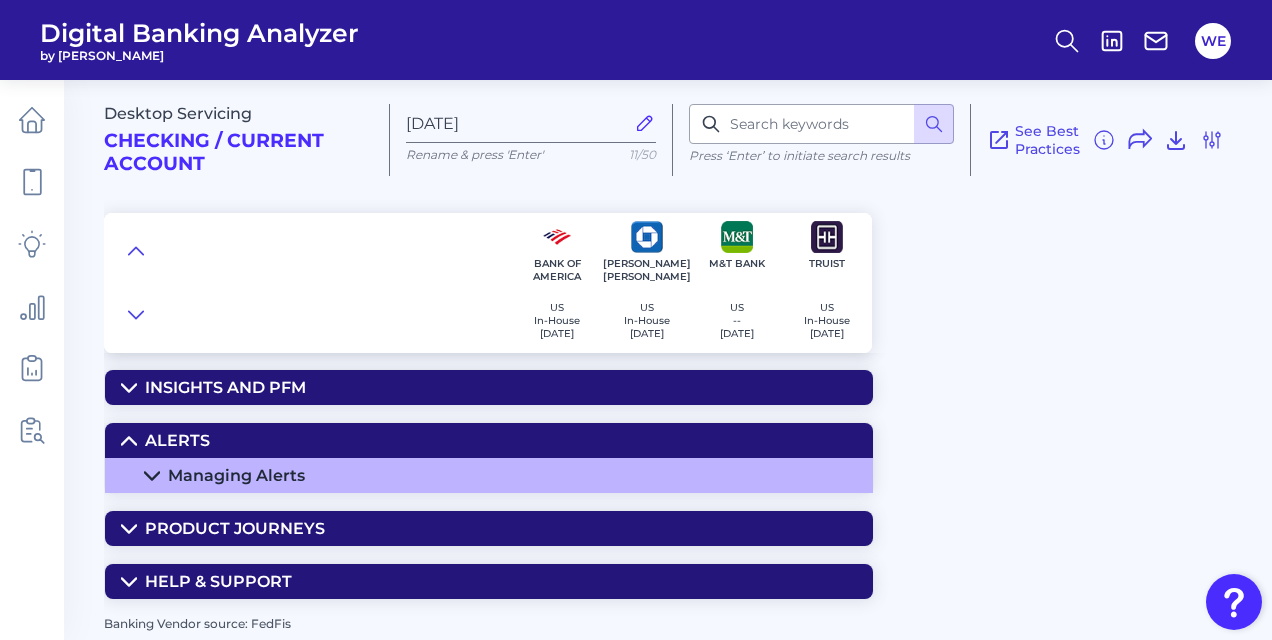click on "Managing Alerts" at bounding box center (236, 475) 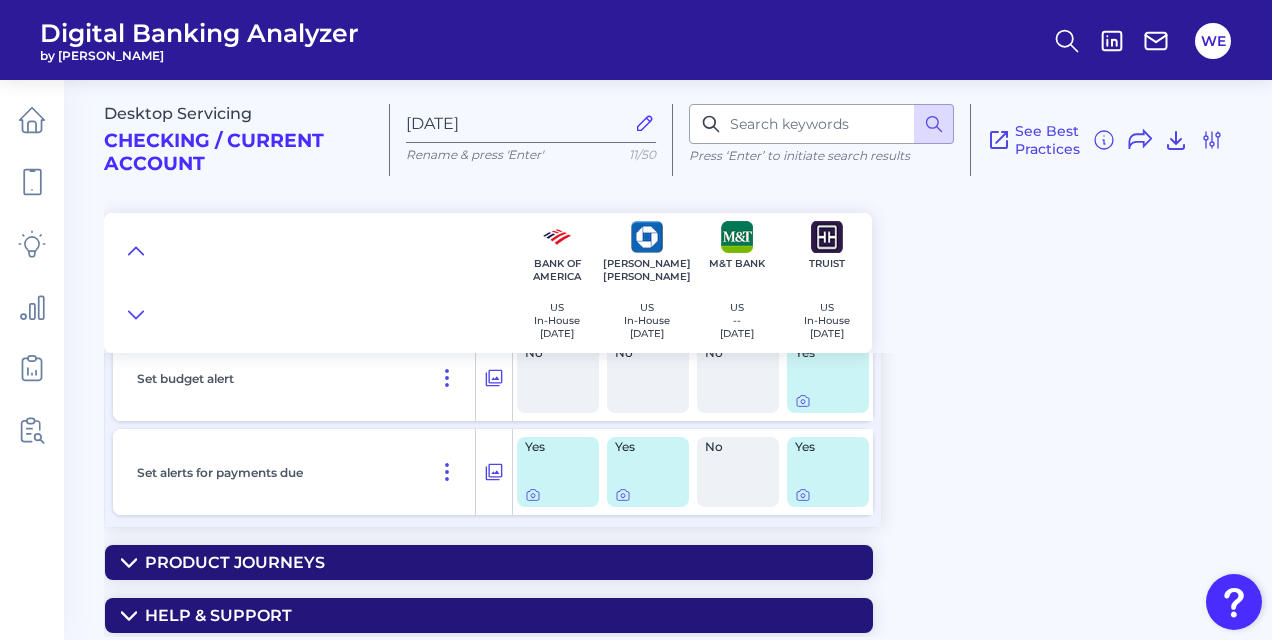 scroll, scrollTop: 2284, scrollLeft: 0, axis: vertical 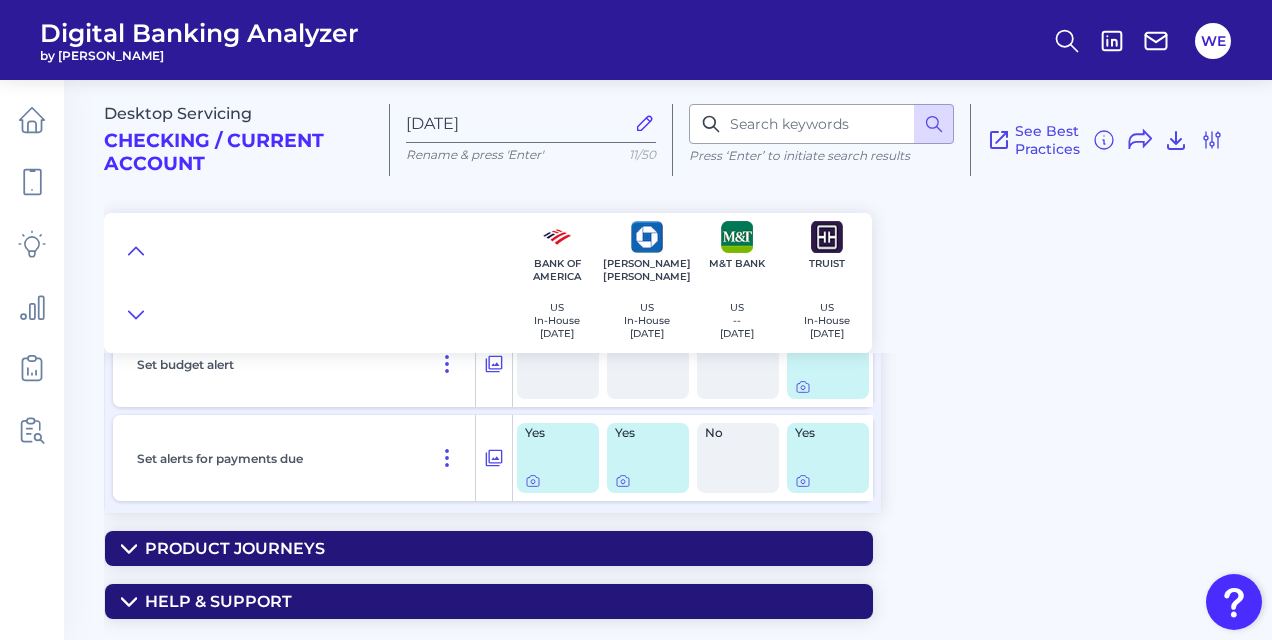click at bounding box center [136, 283] 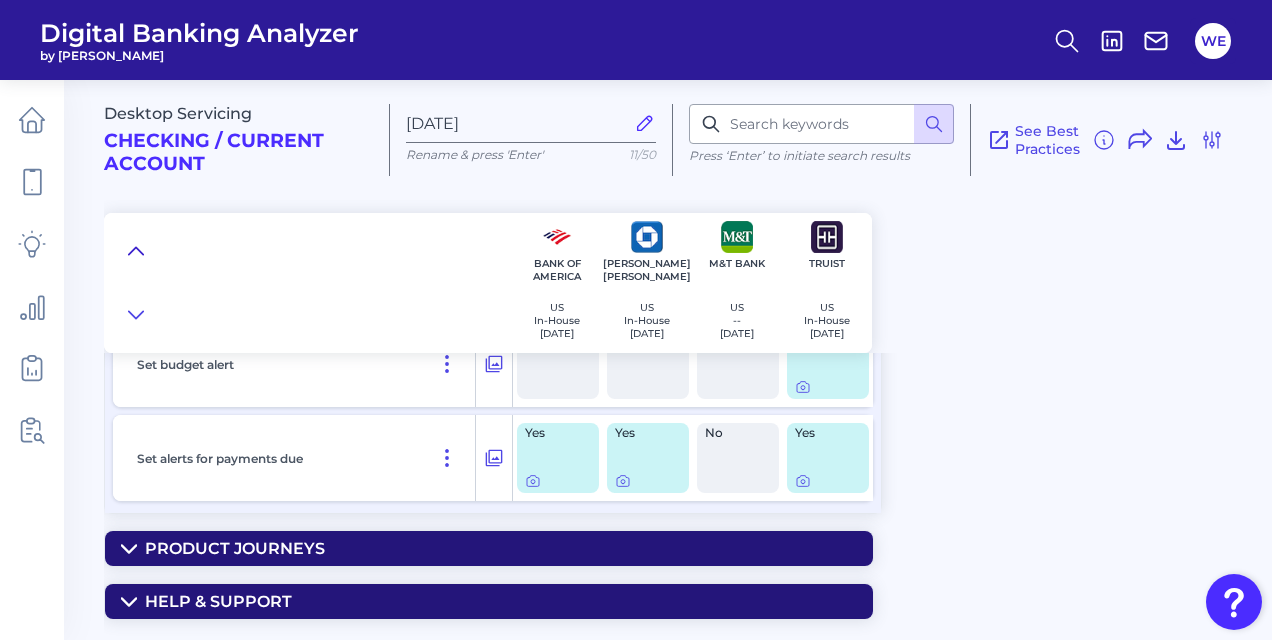 click 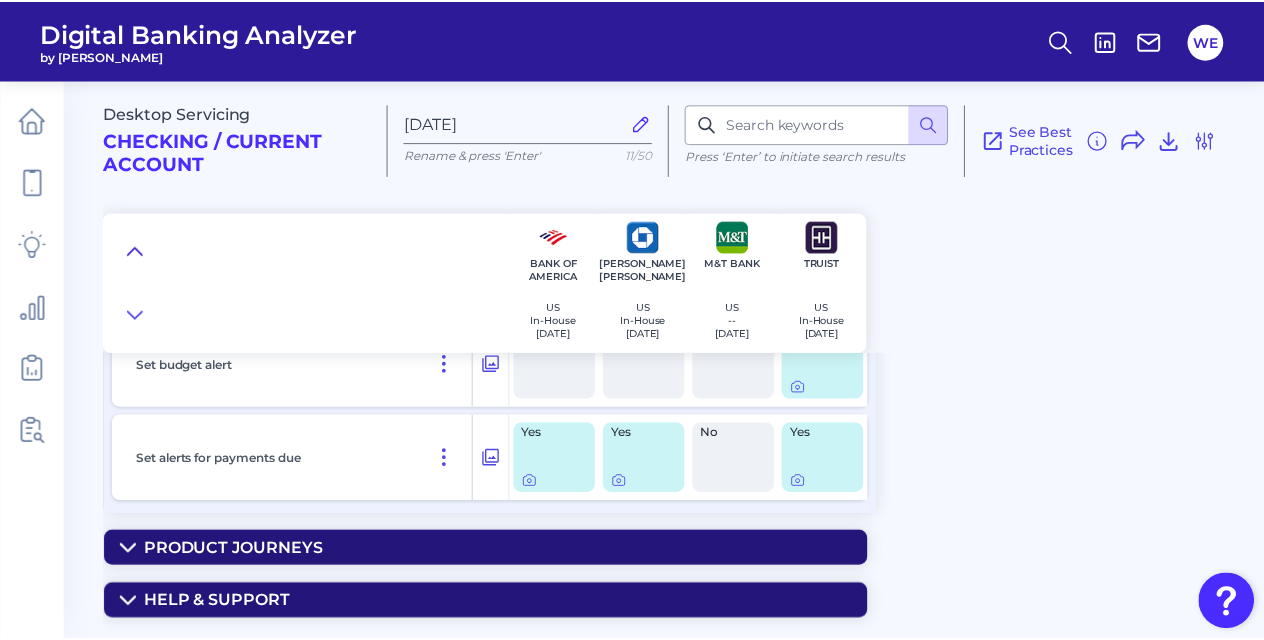 scroll, scrollTop: 283, scrollLeft: 0, axis: vertical 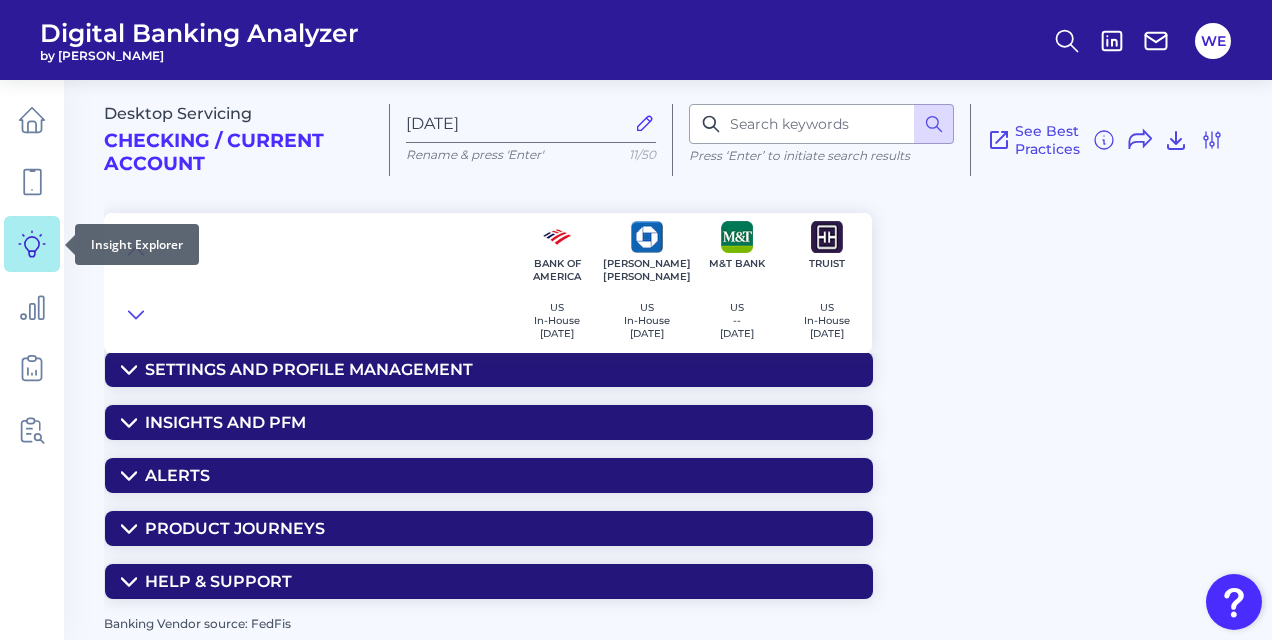 click 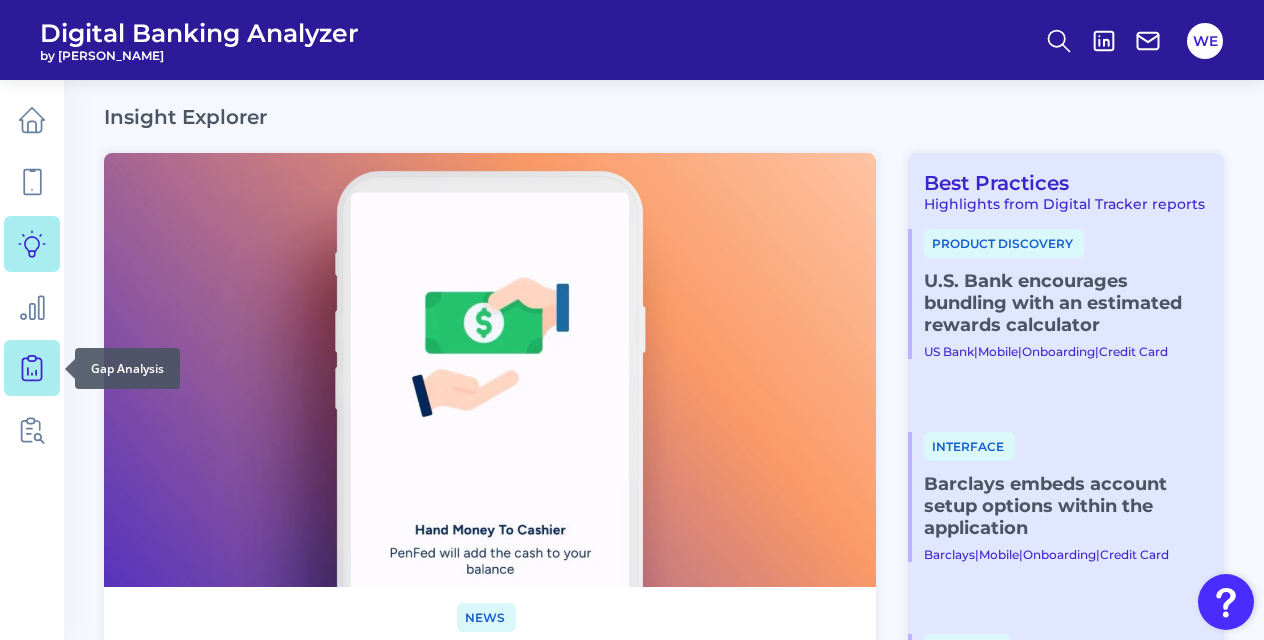 click 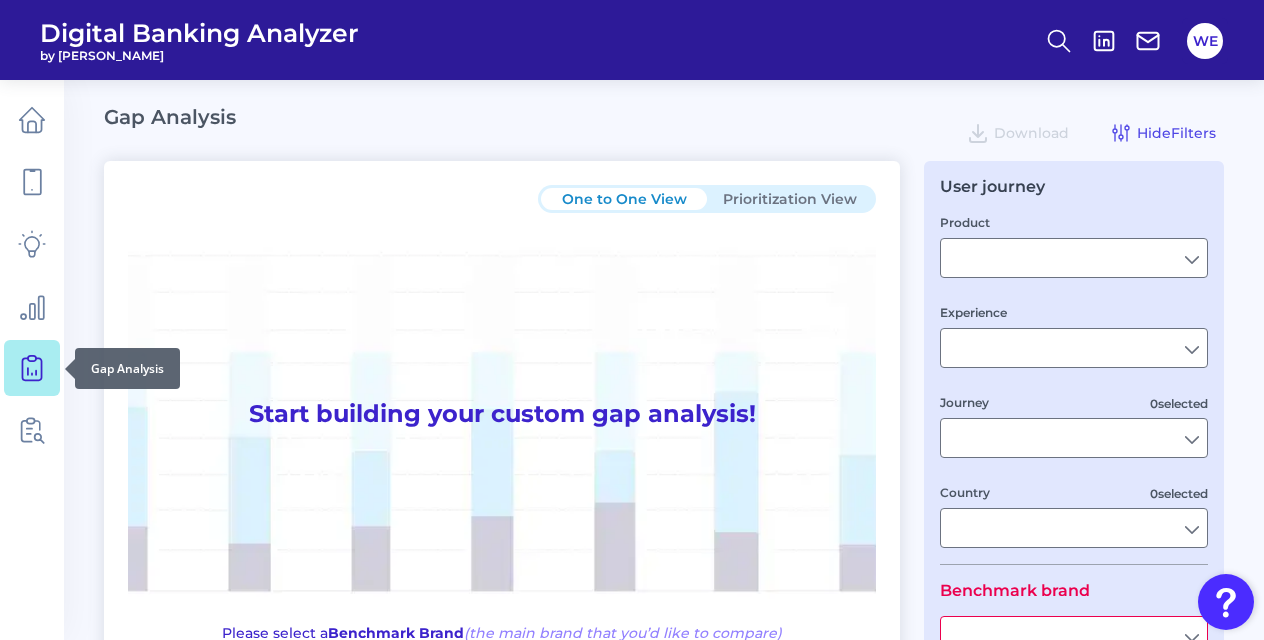 type on "Checking / Current Account" 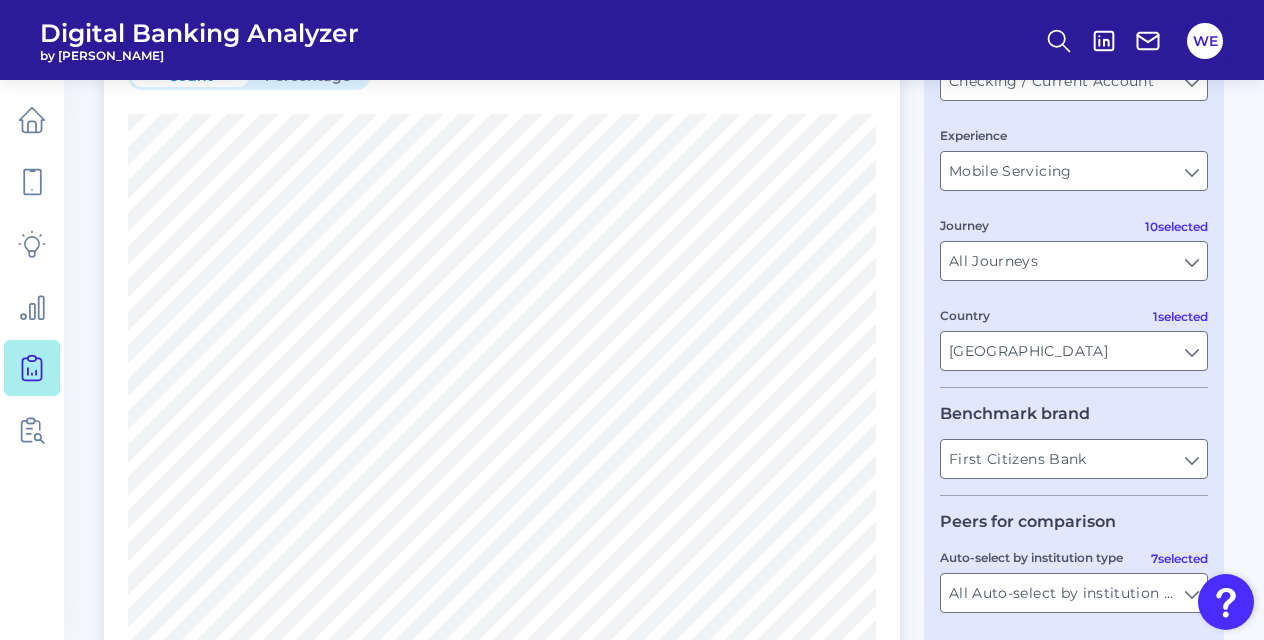 scroll, scrollTop: 179, scrollLeft: 0, axis: vertical 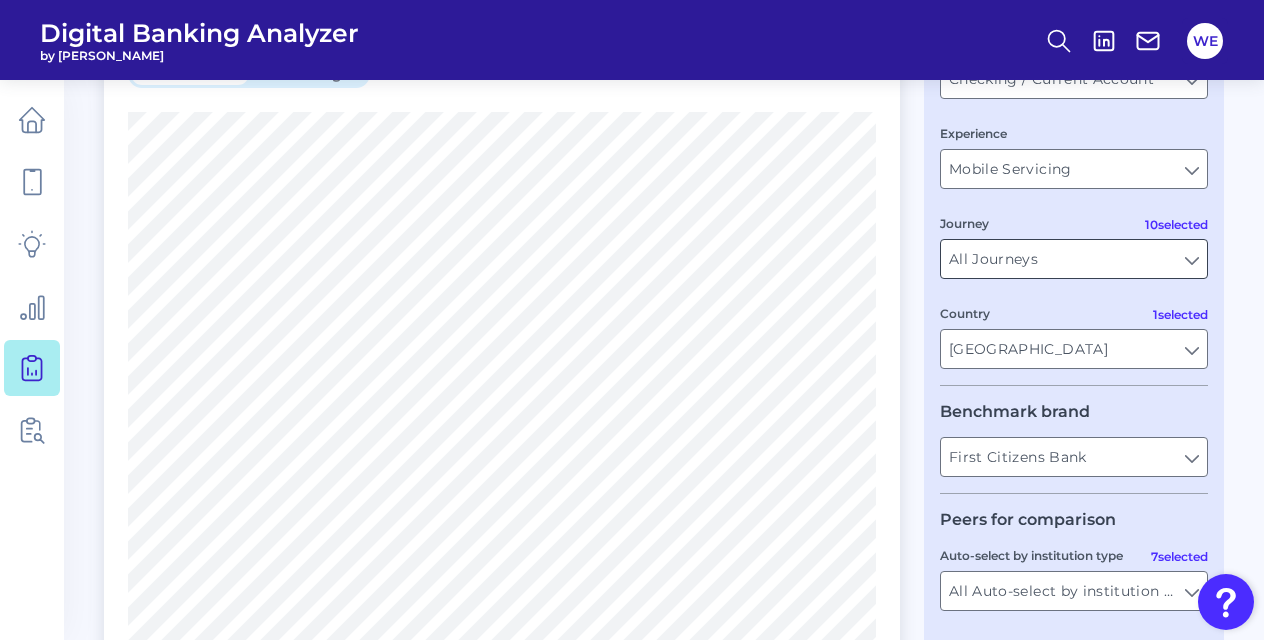 click on "All Journeys" at bounding box center [1074, 259] 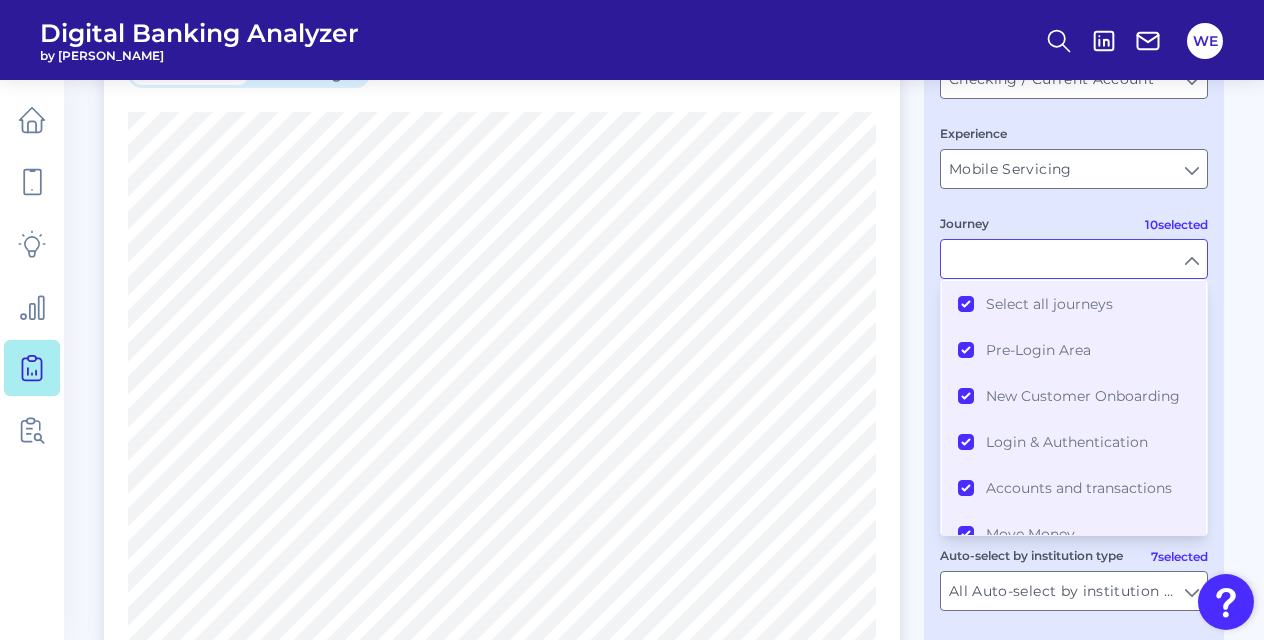 click on "Journey" at bounding box center (1074, 259) 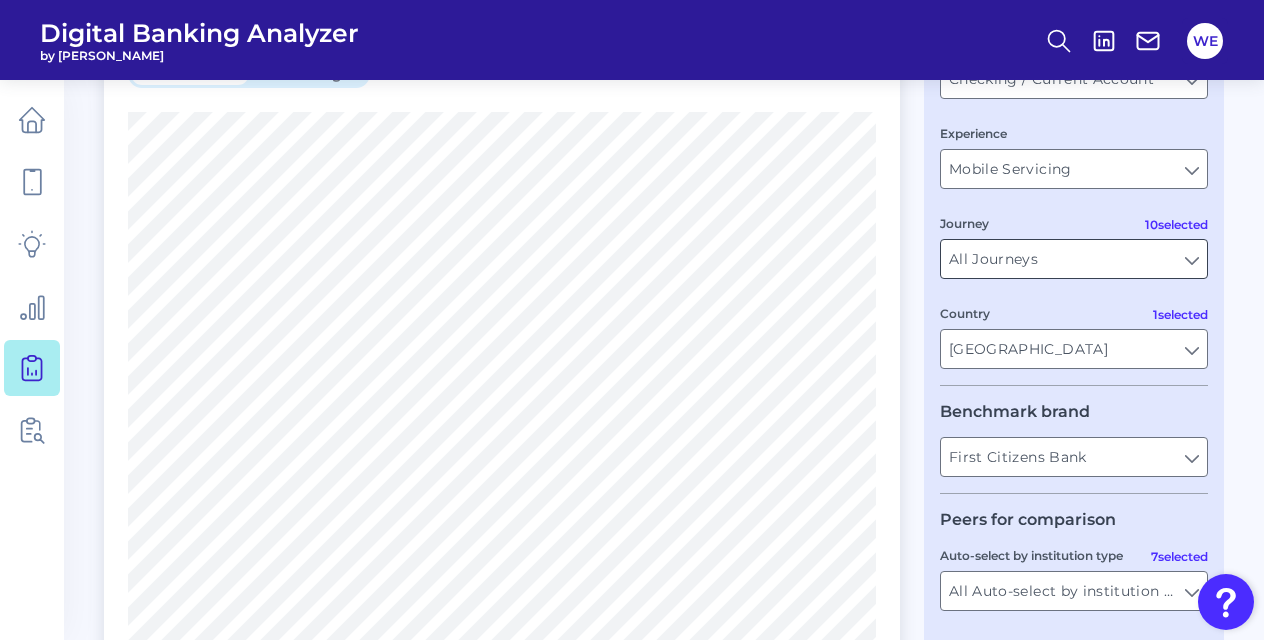 type on "All Journeys" 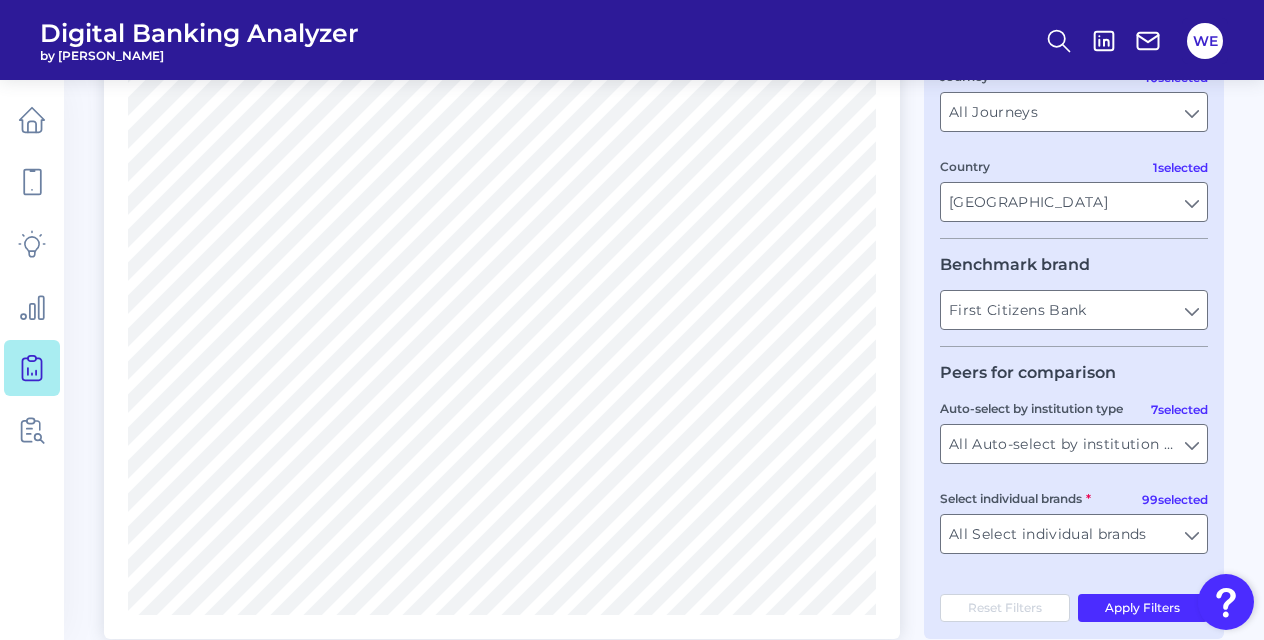 scroll, scrollTop: 327, scrollLeft: 0, axis: vertical 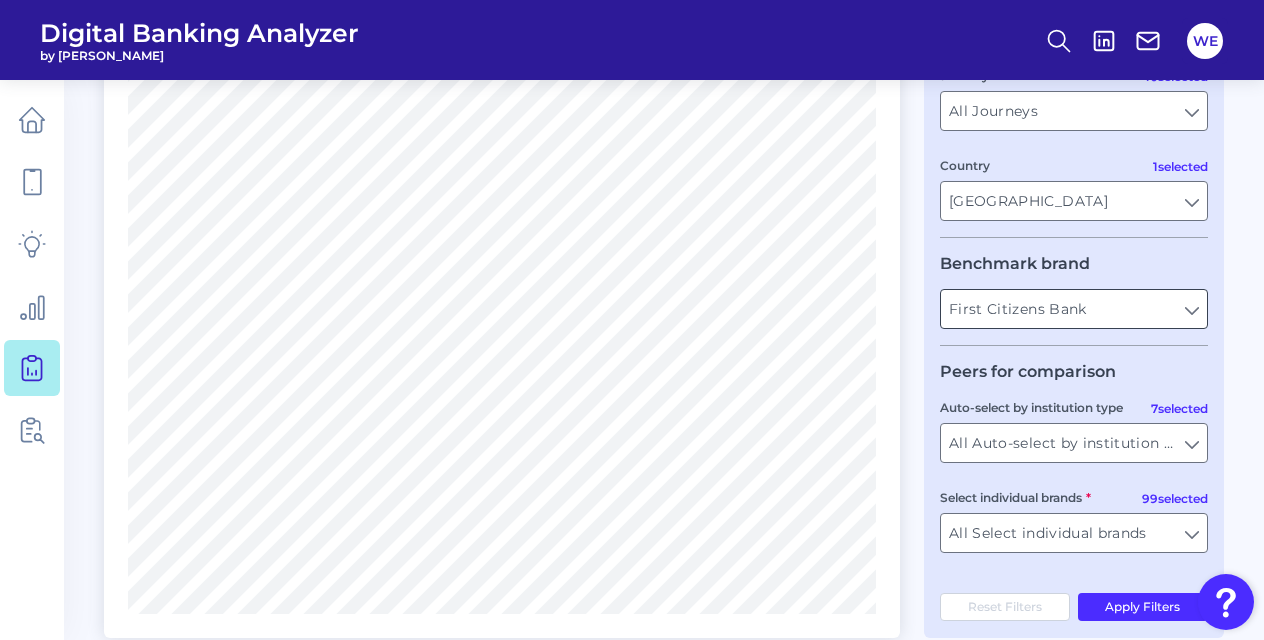 click on "First Citizens Bank" at bounding box center [1074, 309] 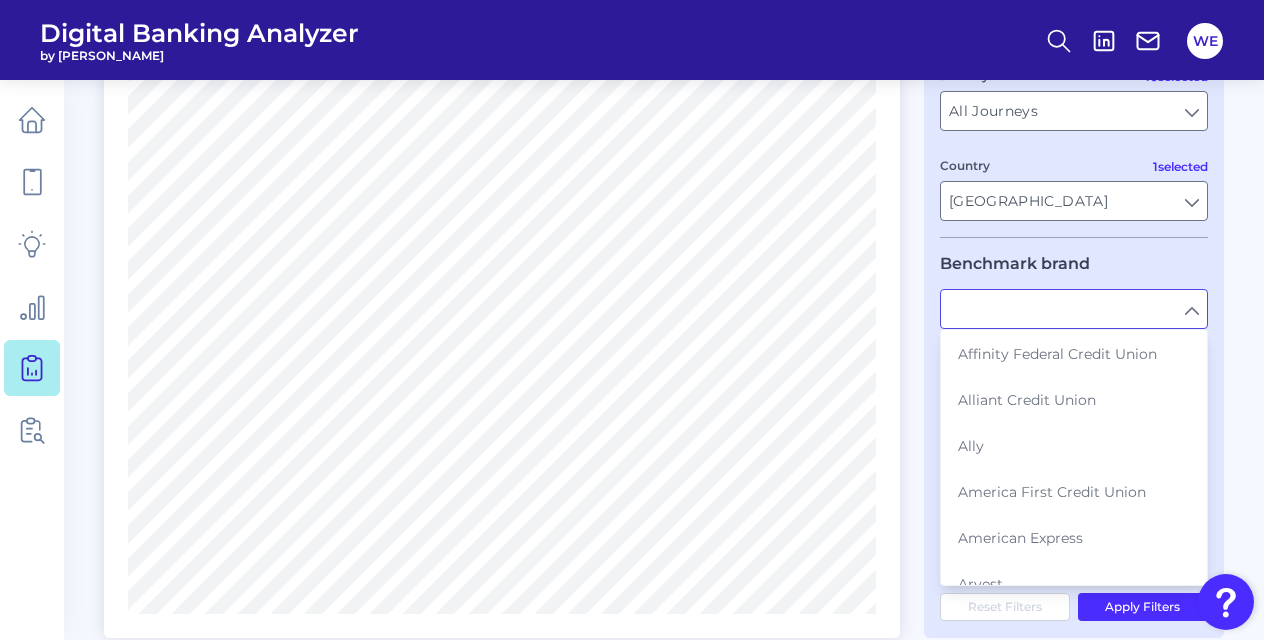 click on "Gap Analysis Download Hide  Filters Compare one brand to other brands One to One View Prioritization View Count Percentage 158 Benchmark Brand gaps 147 Features in common Go to Best Practices Pre-Login Area 15 features total New Customer Onboarding 1 feature total Accounts and transactions 21 features total Move Money 35 features total Settings and Profile Management 30 features total Insights and PFM 25 features total Alerts 6 features total Product Journeys 7 features total Help & Support 18 features total User journey Product Checking / Current Account Checking / Current Account Experience Mobile Servicing Mobile Servicing 10  selected Journey All Journeys All Journeys 1  selected Country [GEOGRAPHIC_DATA] [GEOGRAPHIC_DATA] Benchmark brand Affinity Federal Credit Union Alliant Credit Union Ally America First Credit Union American Express Arvest Aspiration Associated Bank Bank Midwest Bank of America Bank of [US_STATE] BankUnited [PERSON_NAME] Credit Union BECU BluPeak Credit Union BMO Cadence Bank Capital One Cash App 7" at bounding box center [632, 650] 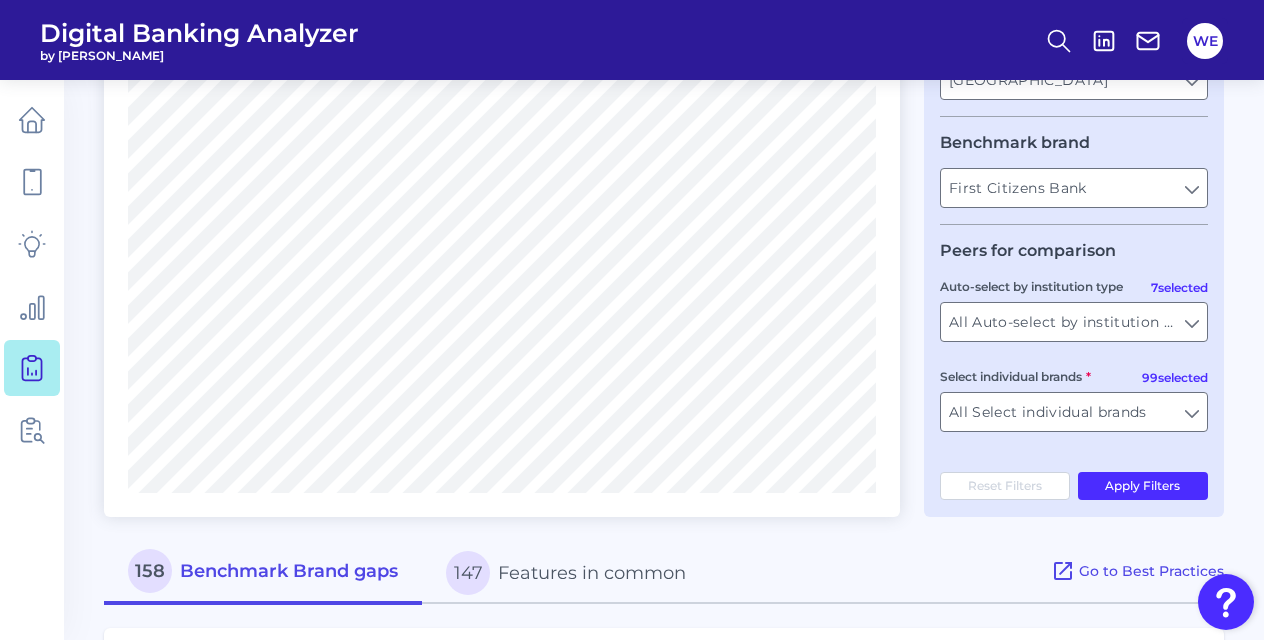 scroll, scrollTop: 449, scrollLeft: 0, axis: vertical 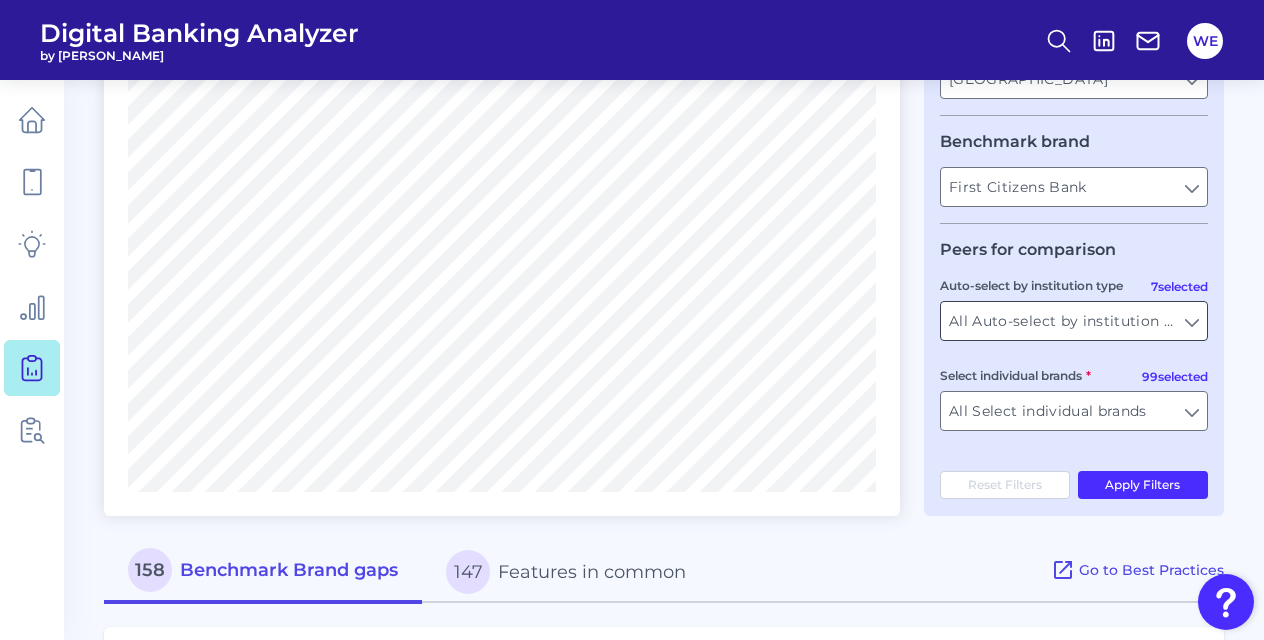 click on "All Auto-select by institution types" at bounding box center (1074, 321) 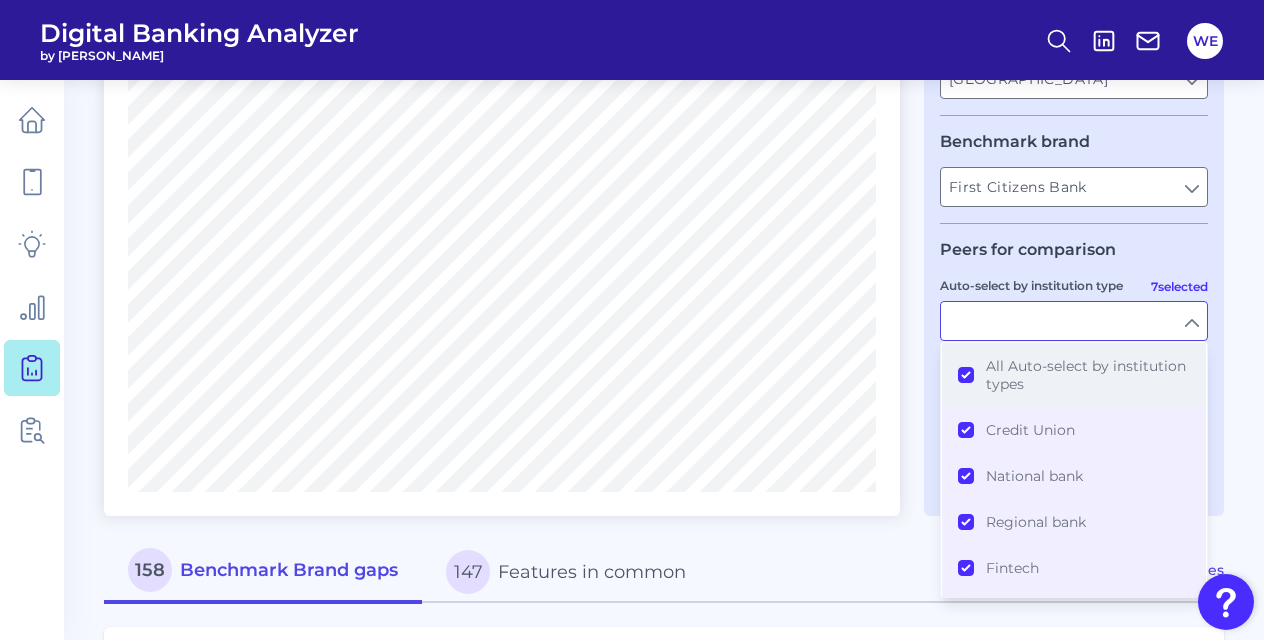 click on "All Auto-select by institution types" at bounding box center [1074, 375] 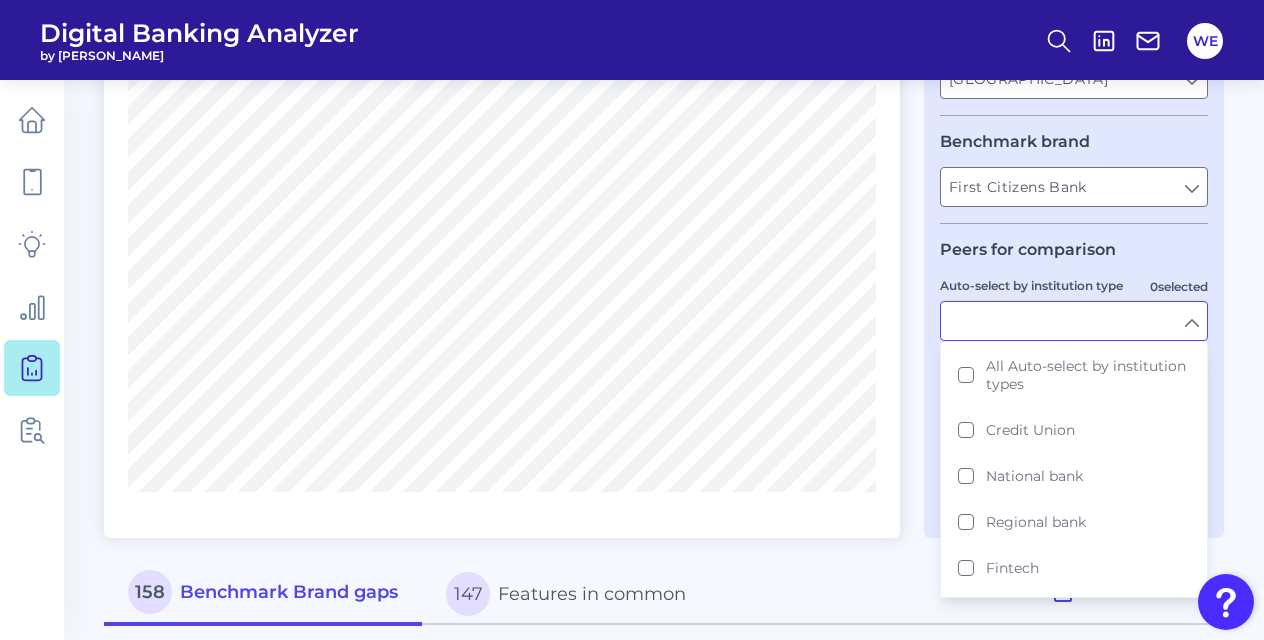 click on "Gap Analysis Download Hide  Filters Compare one brand to other brands One to One View Prioritization View Count Percentage 158 Benchmark Brand gaps 147 Features in common Go to Best Practices Pre-Login Area 15 features total New Customer Onboarding 1 feature total Accounts and transactions 21 features total Move Money 35 features total Settings and Profile Management 30 features total Insights and PFM 25 features total Alerts 6 features total Product Journeys 7 features total Help & Support 18 features total User journey Product Checking / Current Account Checking / Current Account Experience Mobile Servicing Mobile Servicing 10  selected Journey All Journeys All Journeys 1  selected Country [GEOGRAPHIC_DATA] [GEOGRAPHIC_DATA] Benchmark brand First Citizens Bank First Citizens Bank Peers for comparison 0  selected Auto-select by institution type All Auto-select by institution types Credit Union National bank Regional bank Fintech Community bank Super regional bank Not Classified 0  selected Reset Filters" at bounding box center [632, 539] 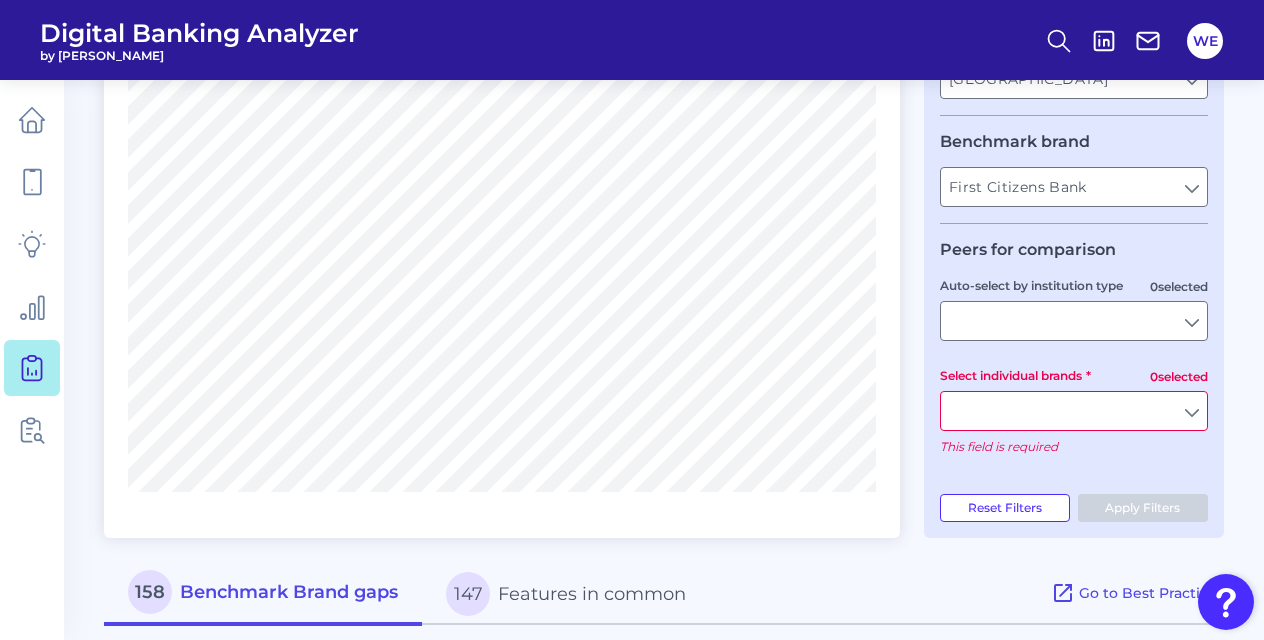 click on "Select individual brands" at bounding box center [1074, 398] 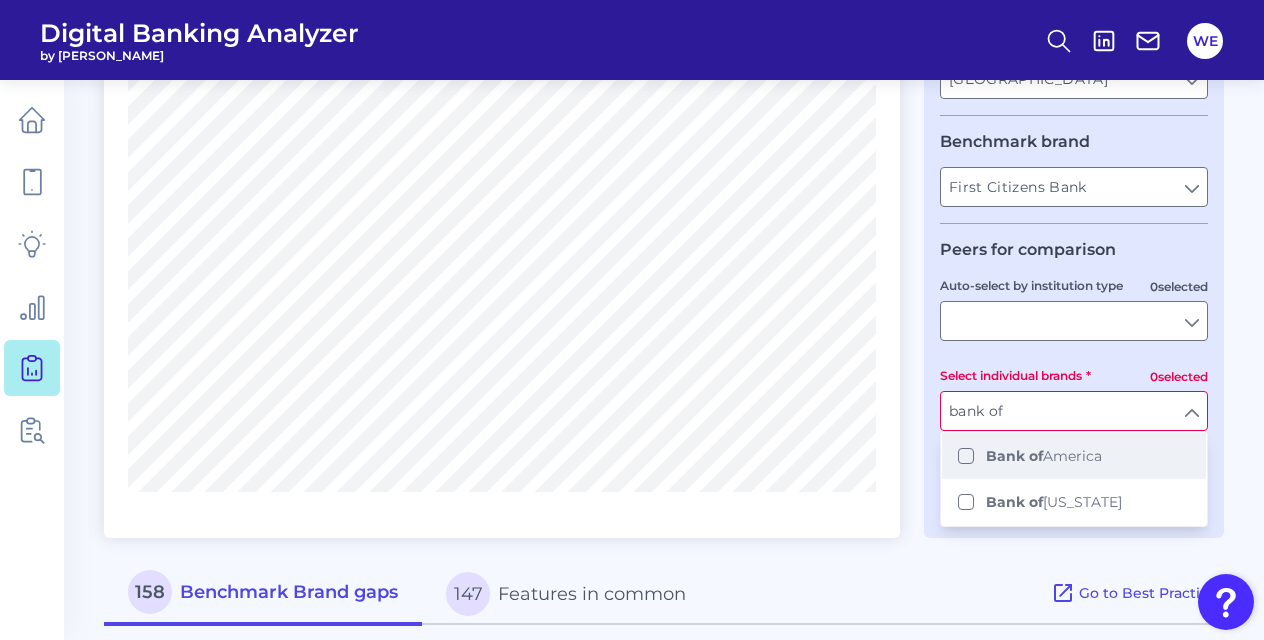 click on "Bank of  America" at bounding box center (1074, 456) 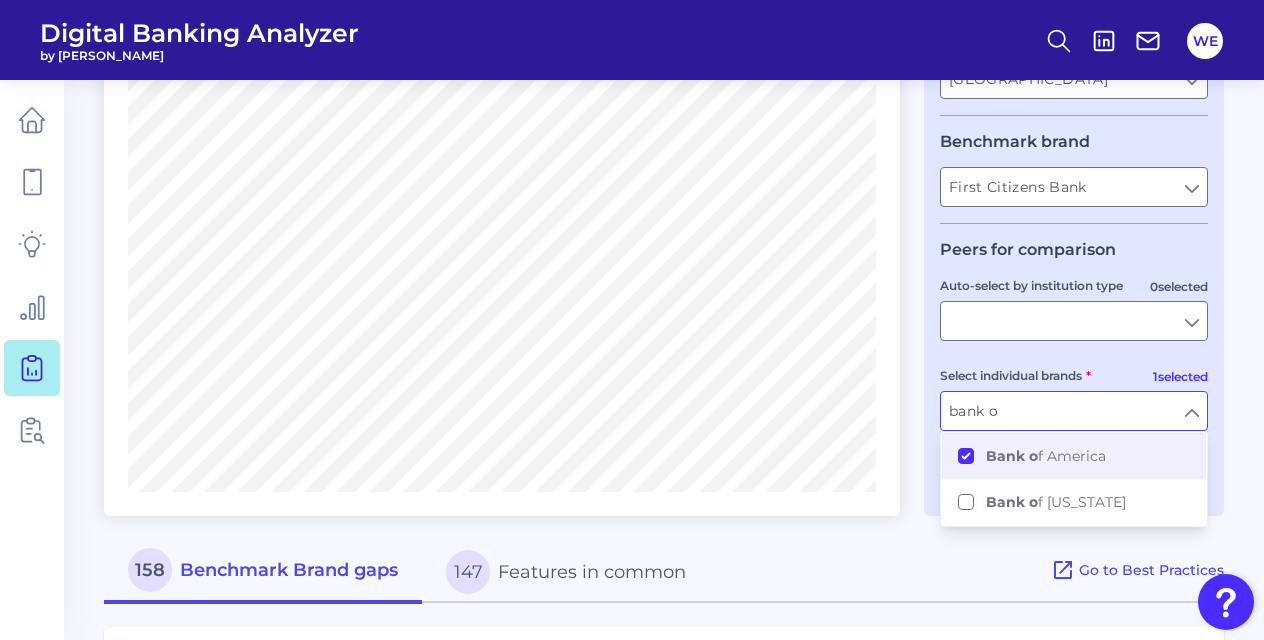 type on "b" 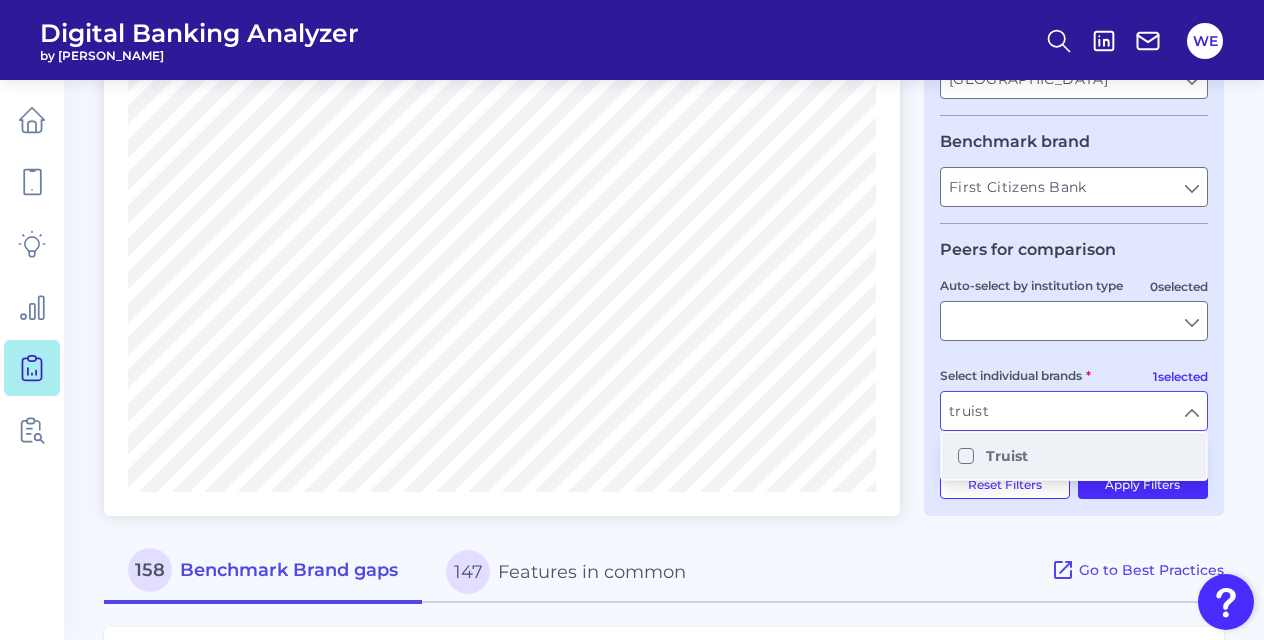 click on "Truist" at bounding box center (1074, 456) 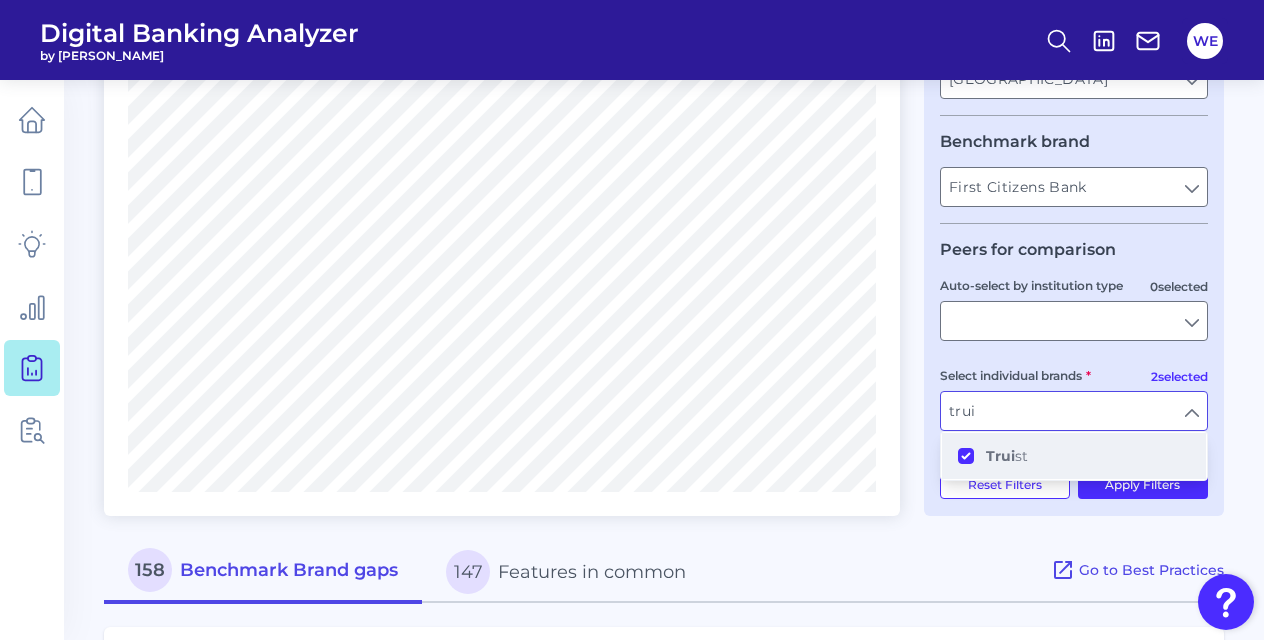 type on "t" 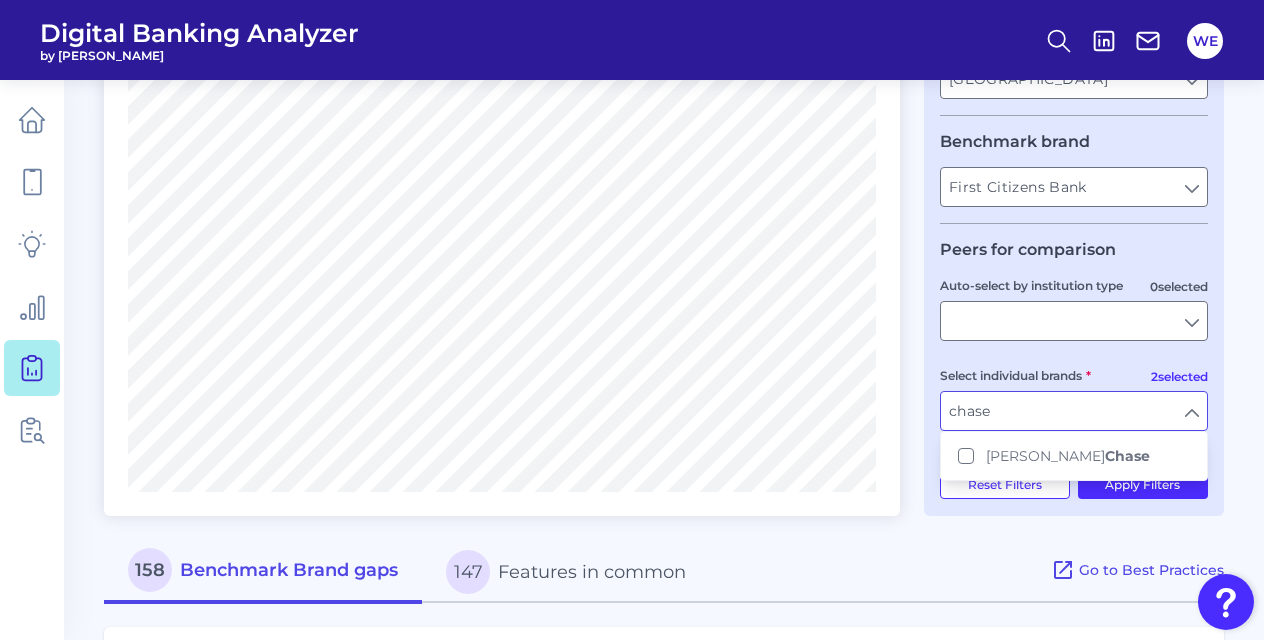 click on "[PERSON_NAME]  [PERSON_NAME]" at bounding box center (1068, 456) 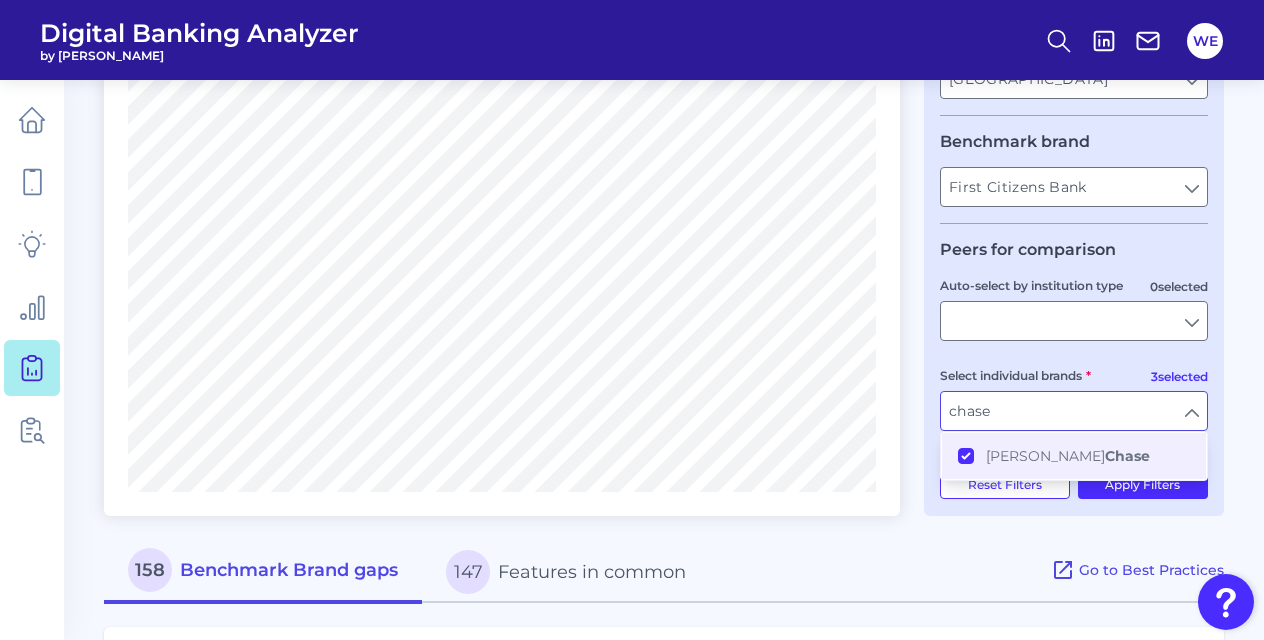 drag, startPoint x: 998, startPoint y: 422, endPoint x: 881, endPoint y: 379, distance: 124.65151 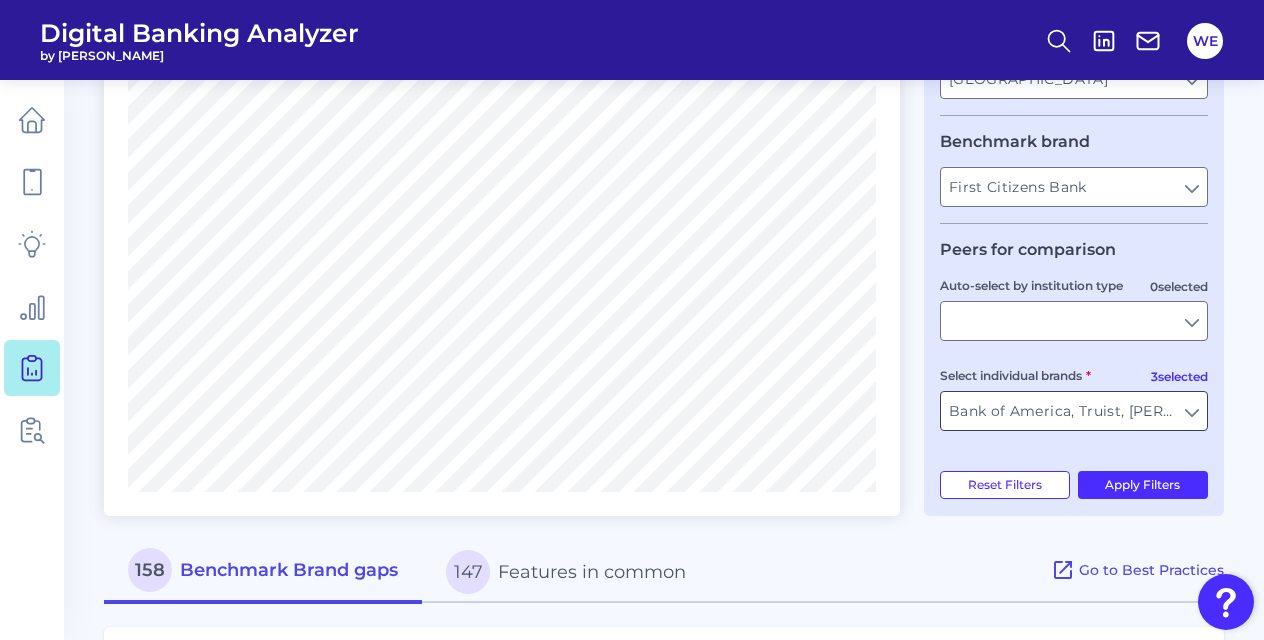 click on "Bank of America, Truist, [PERSON_NAME] [PERSON_NAME]" at bounding box center [1074, 411] 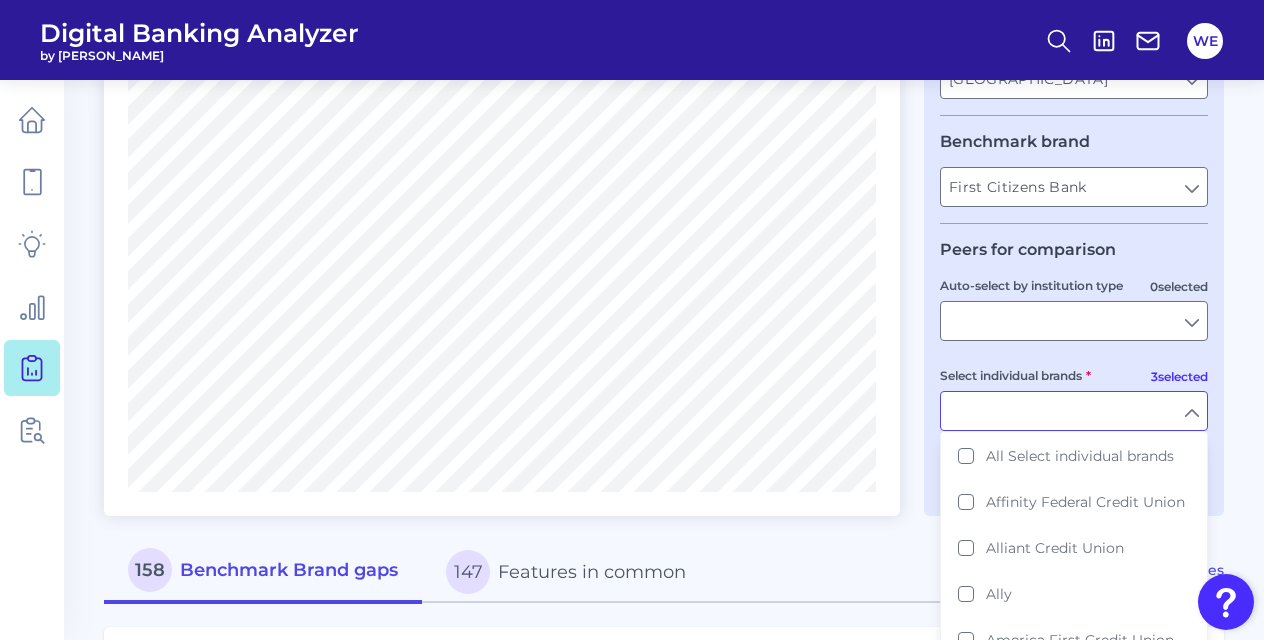 click on "Select individual brands" at bounding box center (1074, 411) 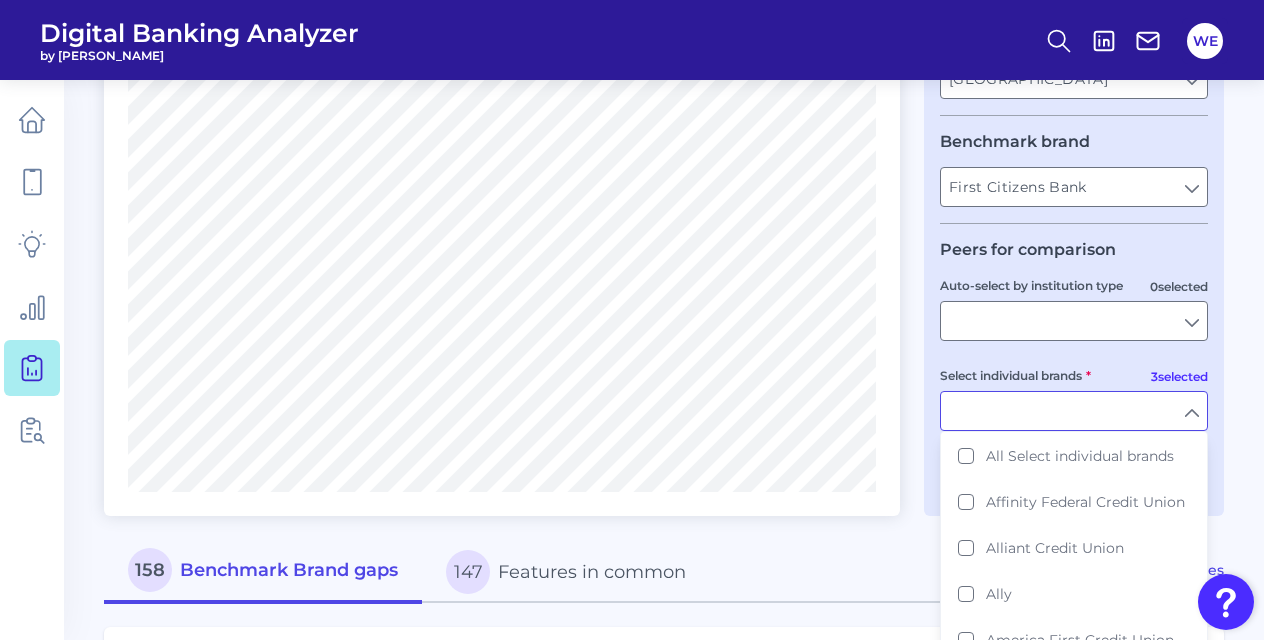 click on "Bank of America, Truist, [PERSON_NAME] [PERSON_NAME]" at bounding box center (1074, 411) 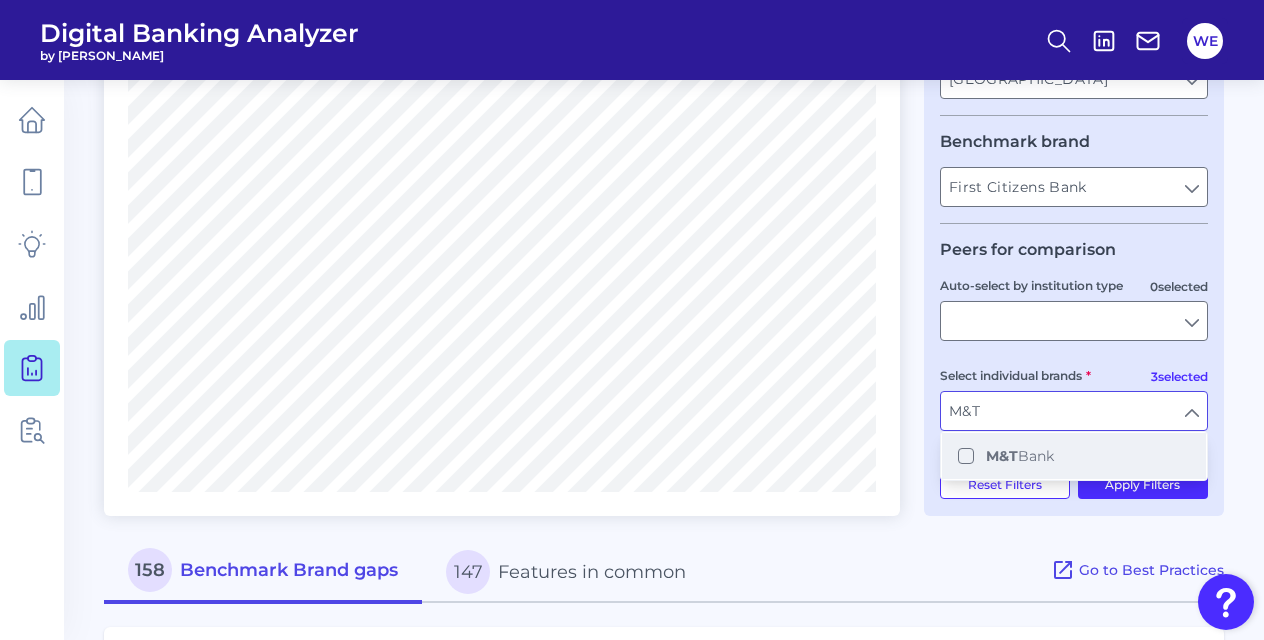 click on "M&T  Bank" at bounding box center [1074, 456] 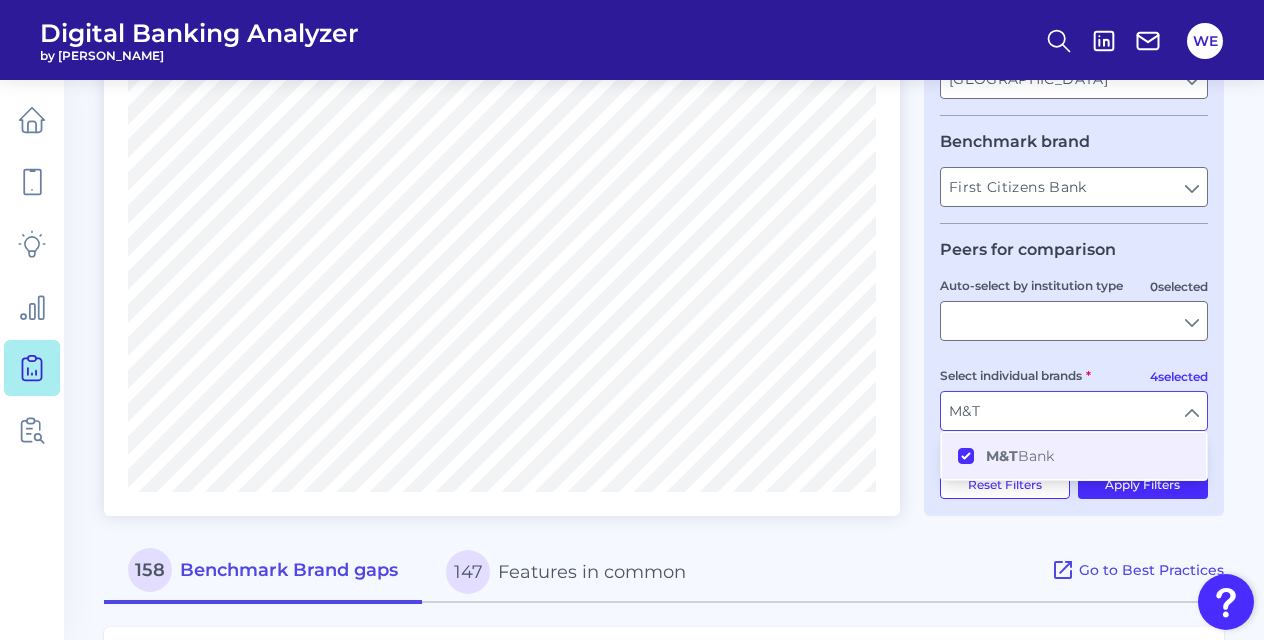 click on "M&T" at bounding box center [1074, 411] 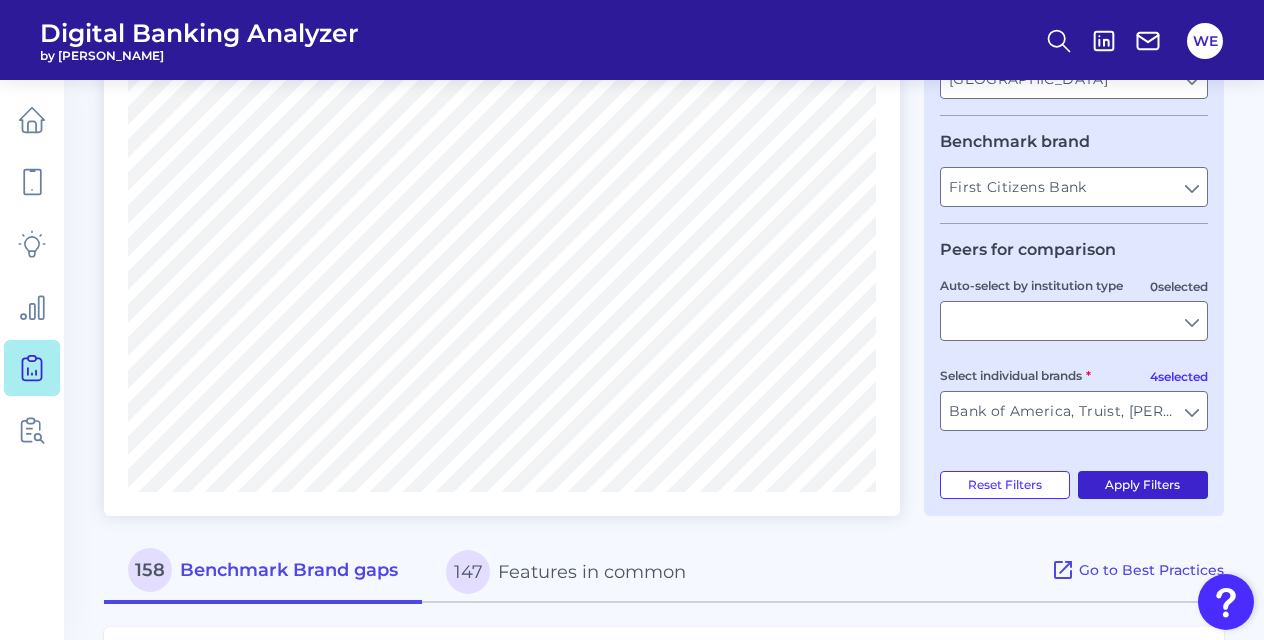 click on "Apply Filters" at bounding box center [1143, 485] 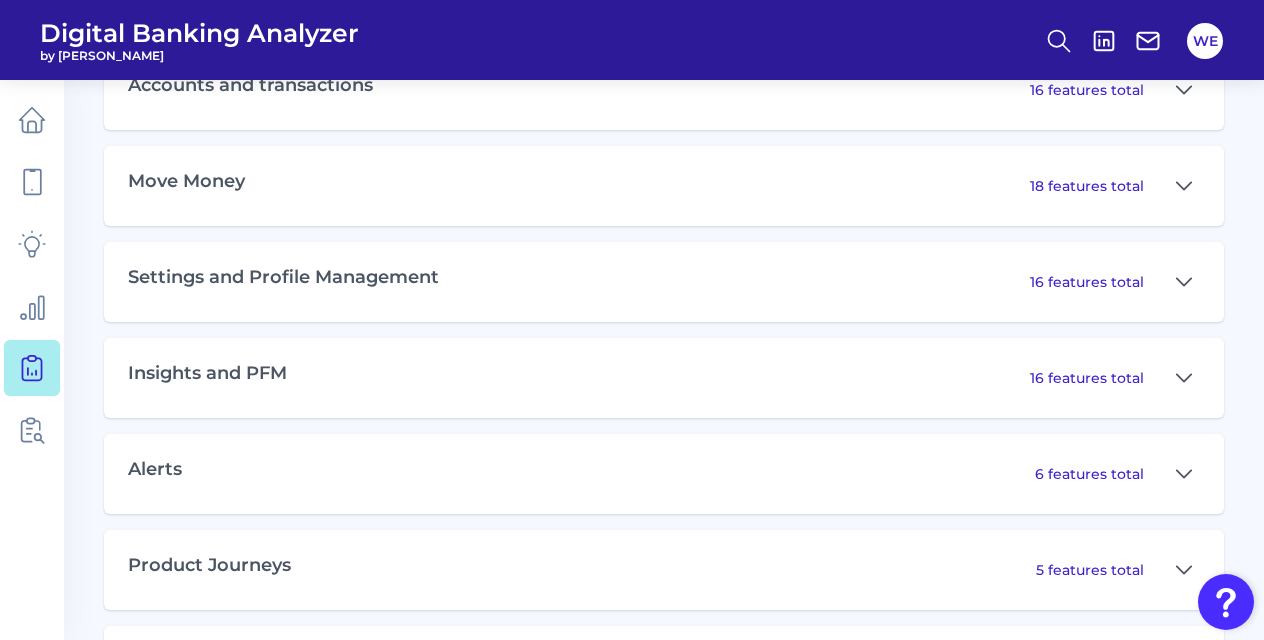scroll, scrollTop: 1340, scrollLeft: 0, axis: vertical 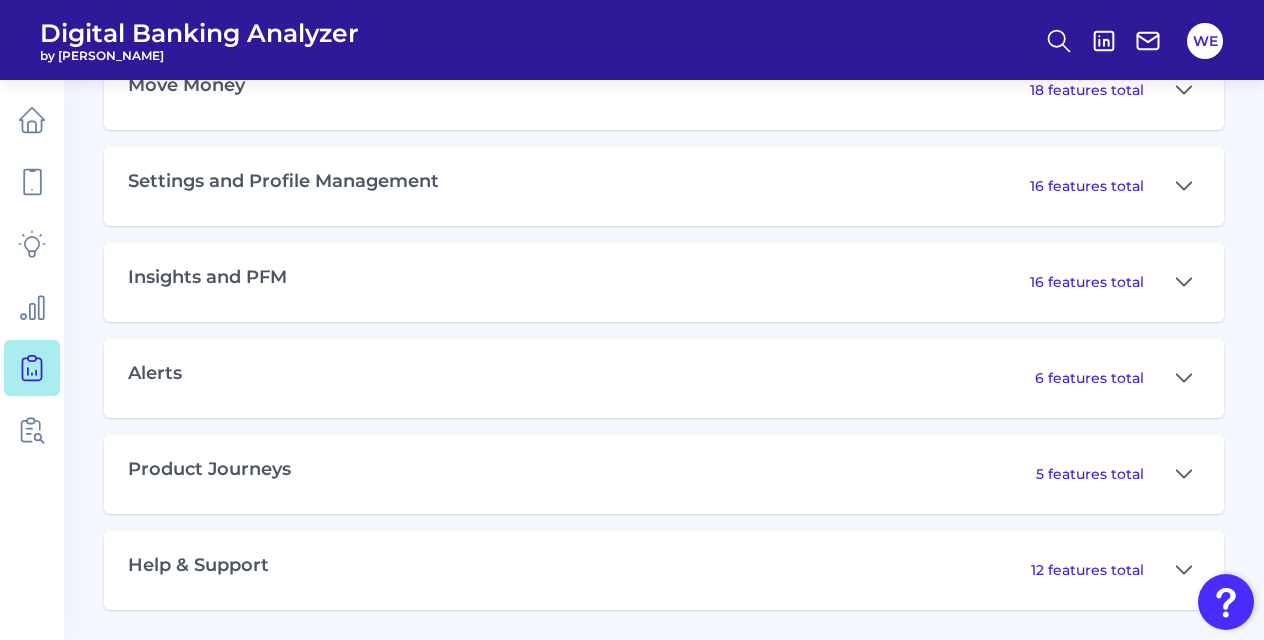 click on "Alerts 6 features total" at bounding box center [664, 378] 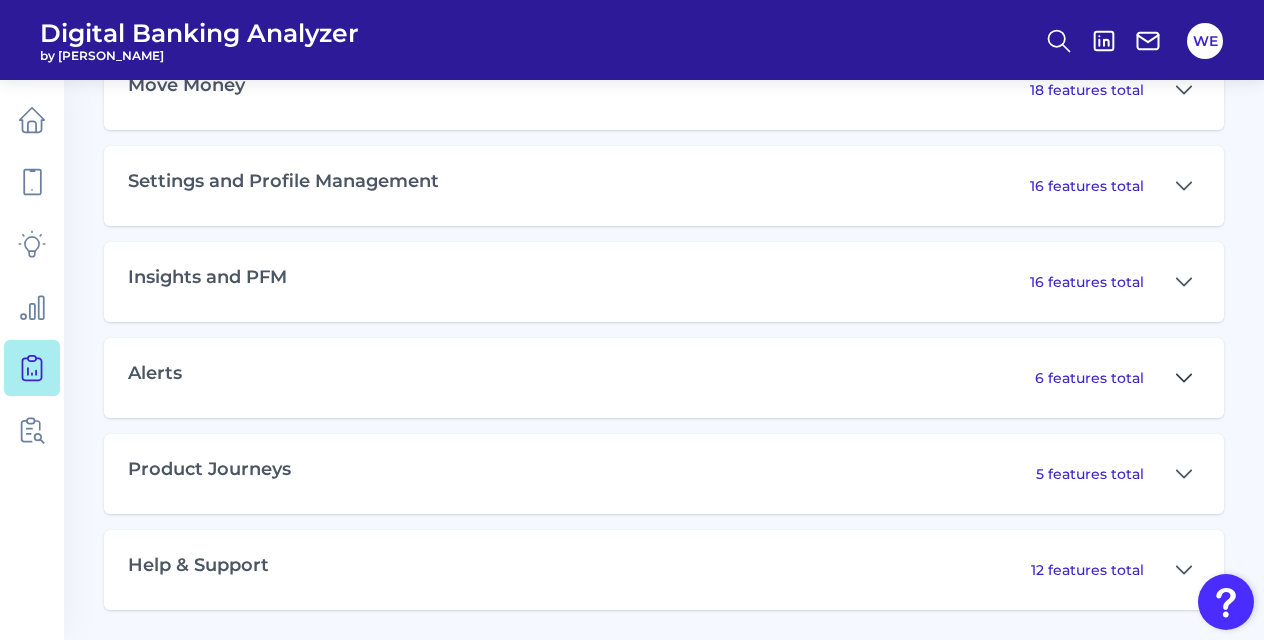 click at bounding box center [1184, 378] 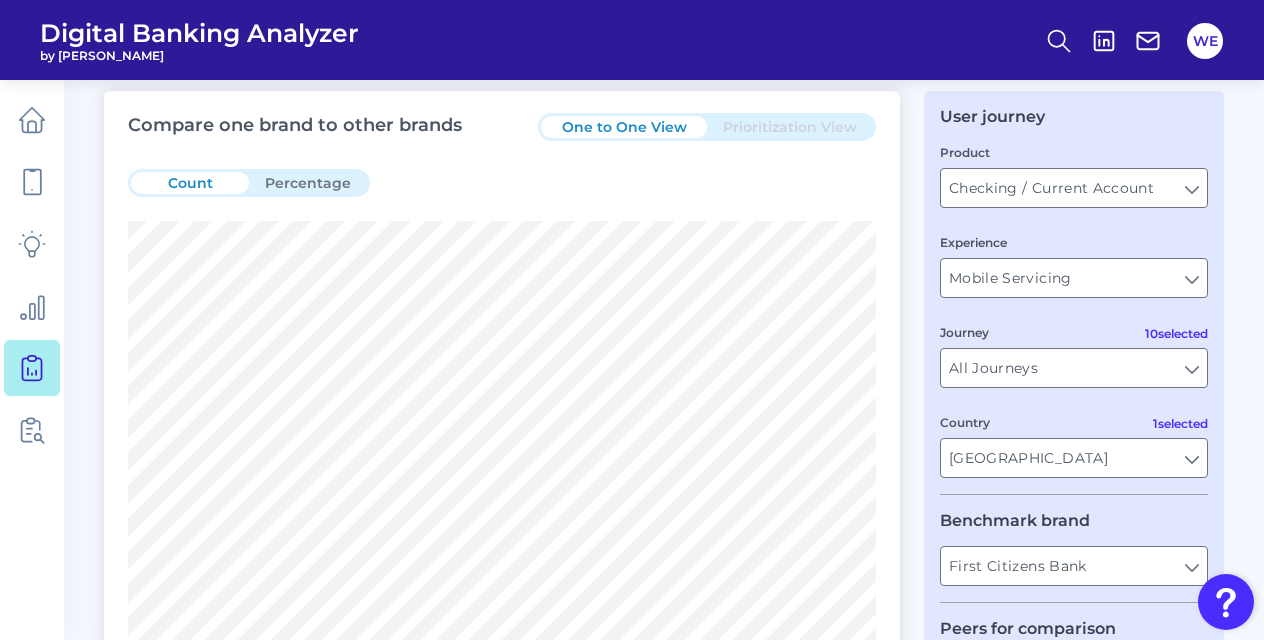 scroll, scrollTop: 62, scrollLeft: 0, axis: vertical 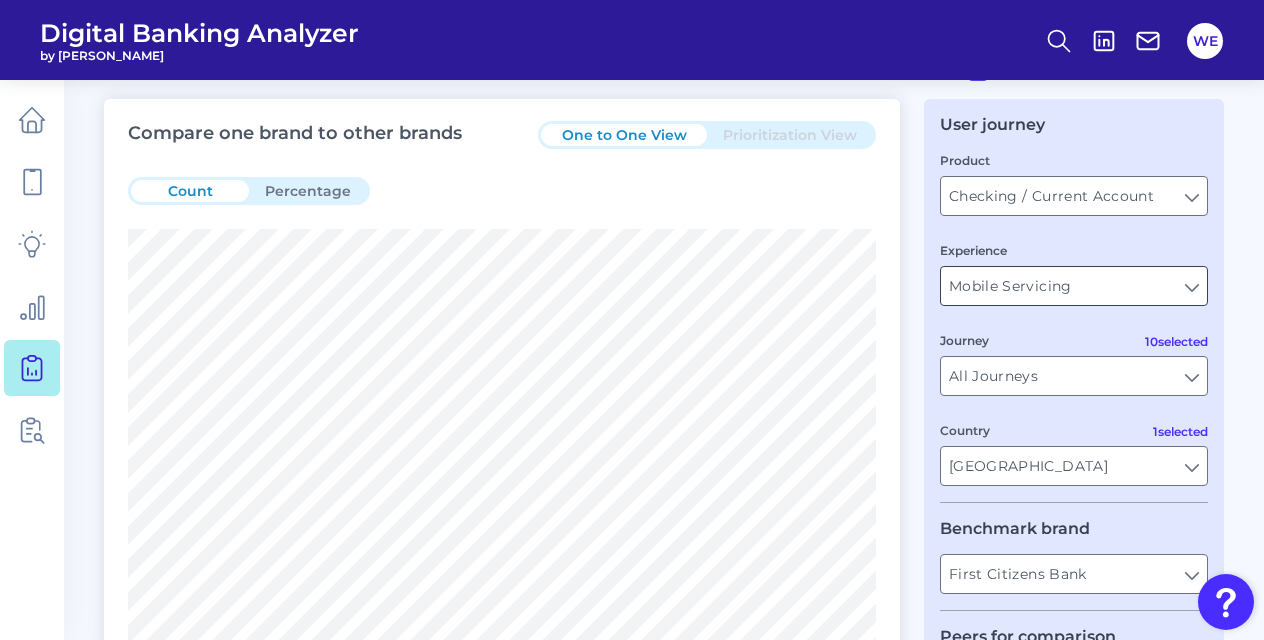 click on "Mobile Servicing" at bounding box center (1074, 286) 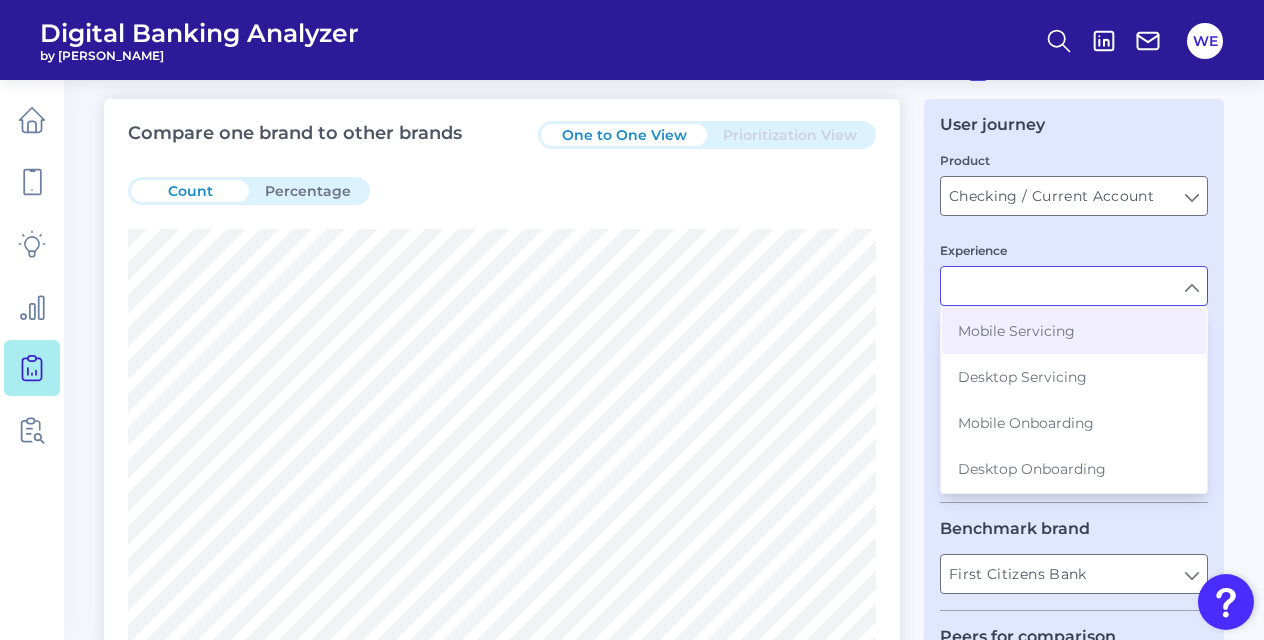 click on "Product Checking / Current Account Checking / Current Account Experience Mobile Servicing Desktop Servicing Mobile Onboarding Desktop Onboarding 10  selected Journey All Journeys All Journeys 1  selected Country [GEOGRAPHIC_DATA] [GEOGRAPHIC_DATA]" at bounding box center [1074, 326] 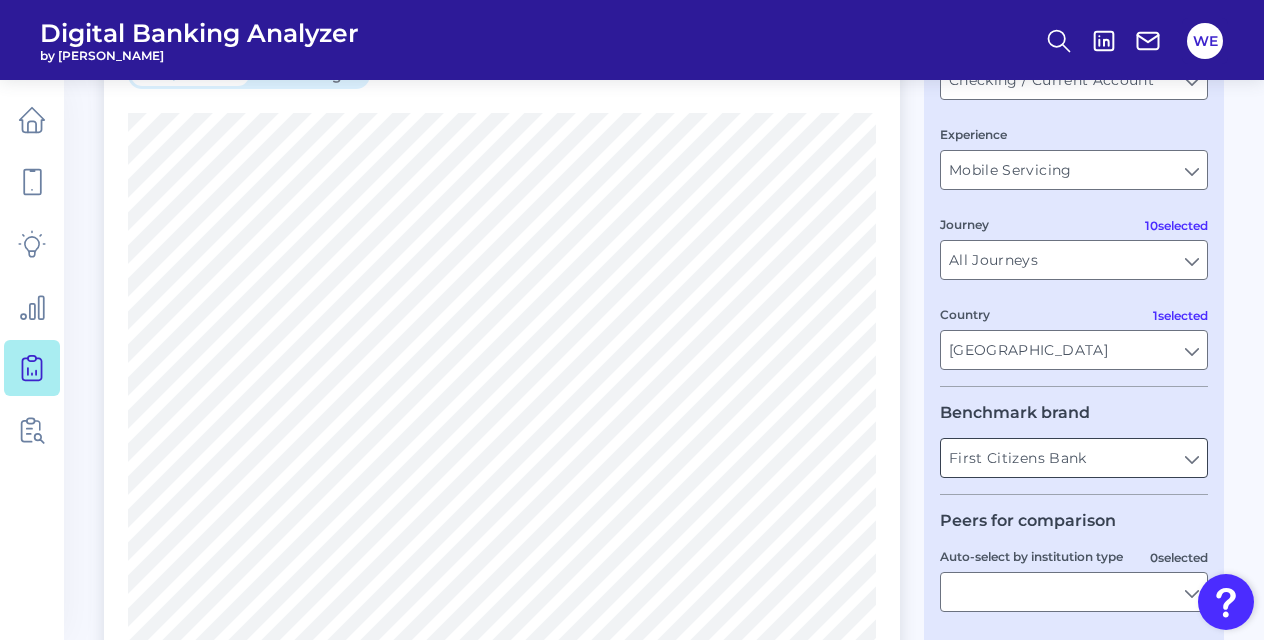 scroll, scrollTop: 180, scrollLeft: 0, axis: vertical 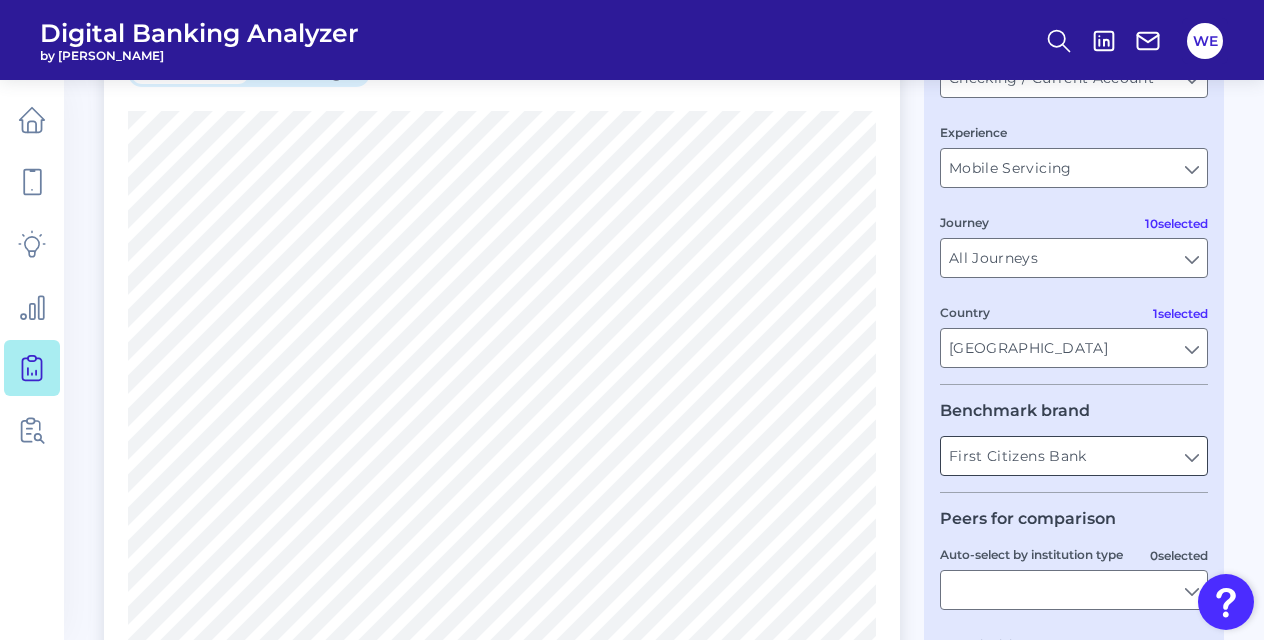 click on "First Citizens Bank" at bounding box center [1074, 456] 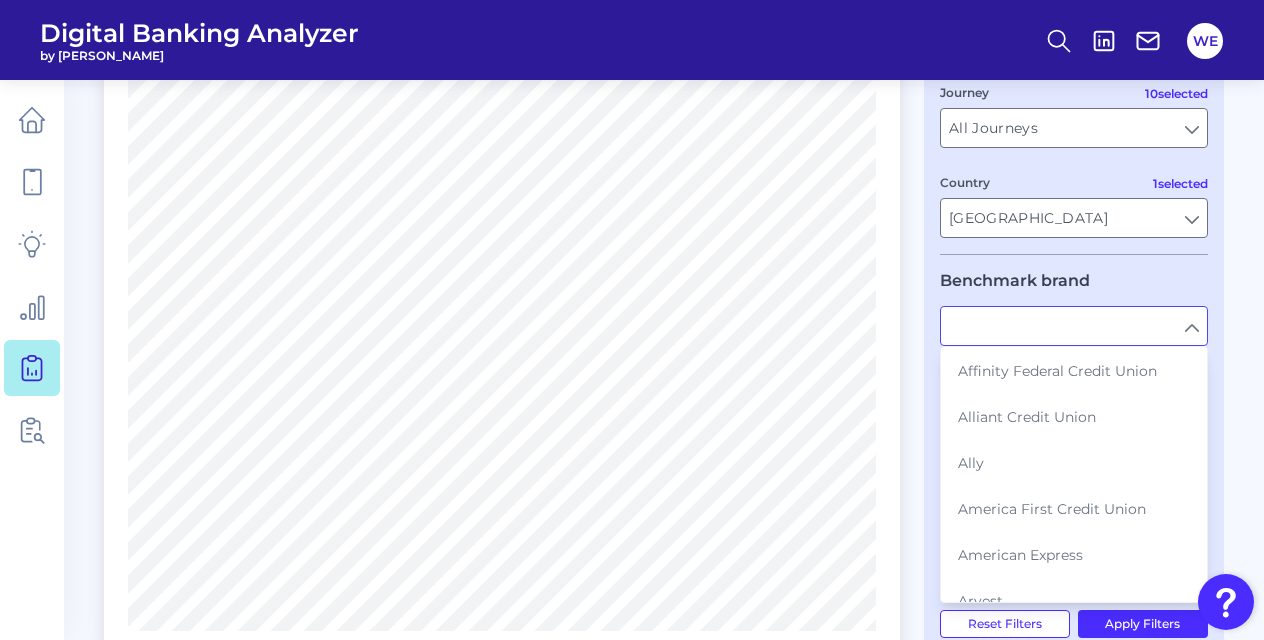 scroll, scrollTop: 312, scrollLeft: 0, axis: vertical 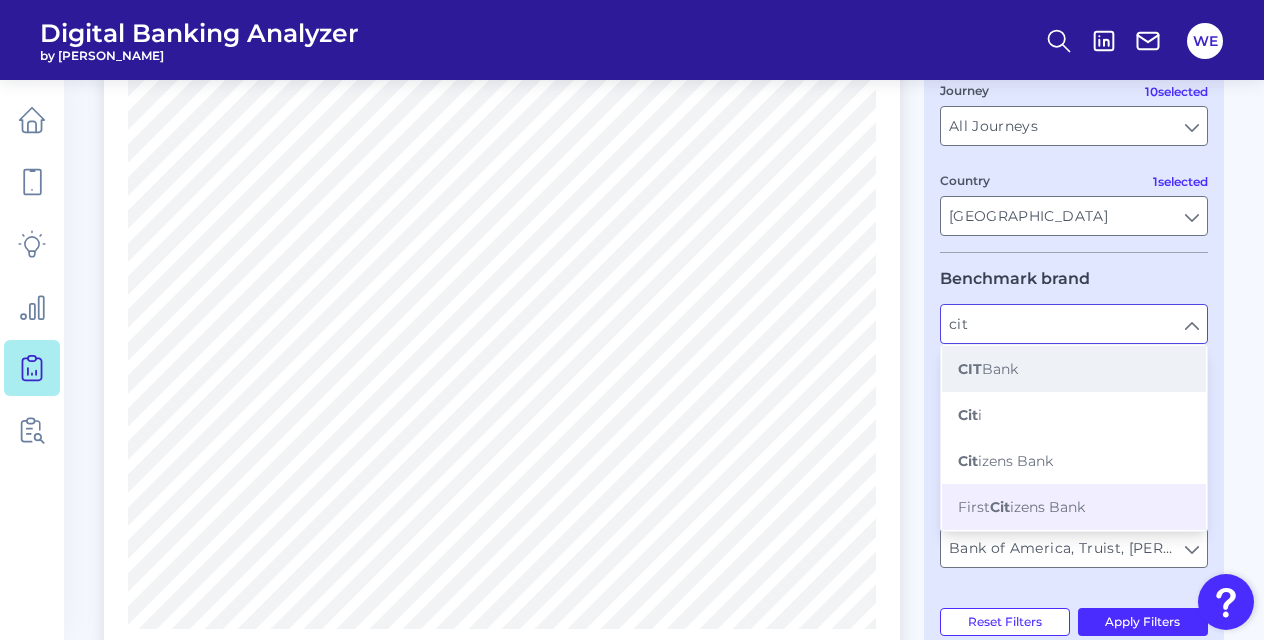 click on "CIT  Bank" at bounding box center (988, 369) 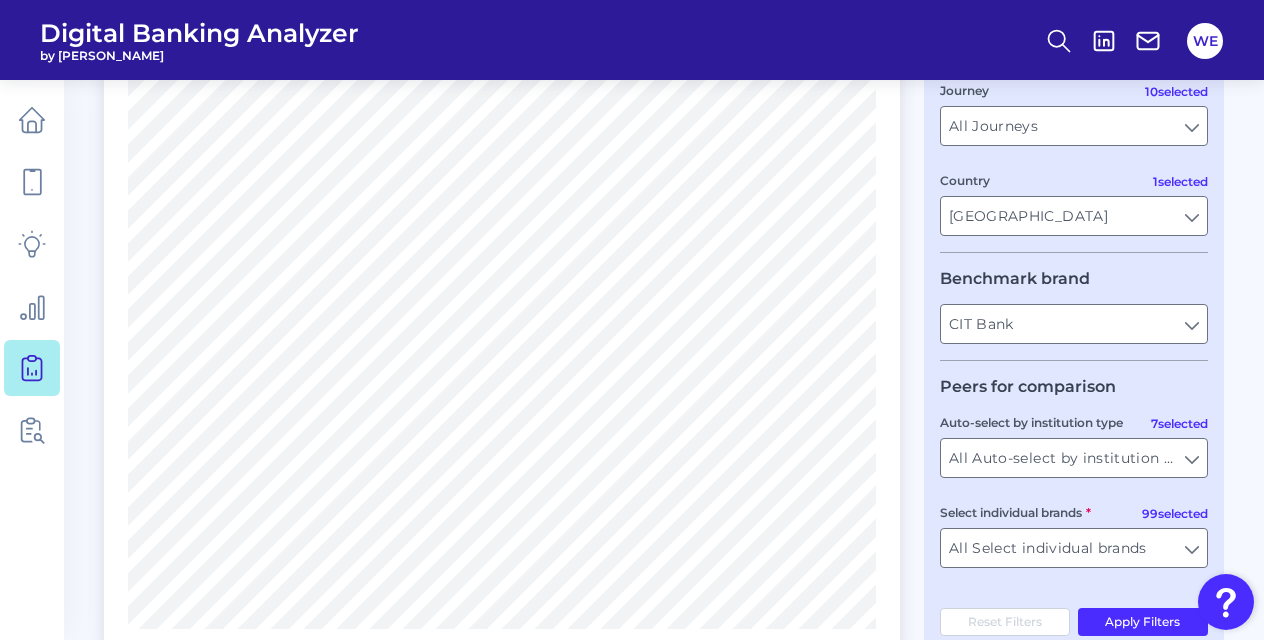 scroll, scrollTop: 418, scrollLeft: 0, axis: vertical 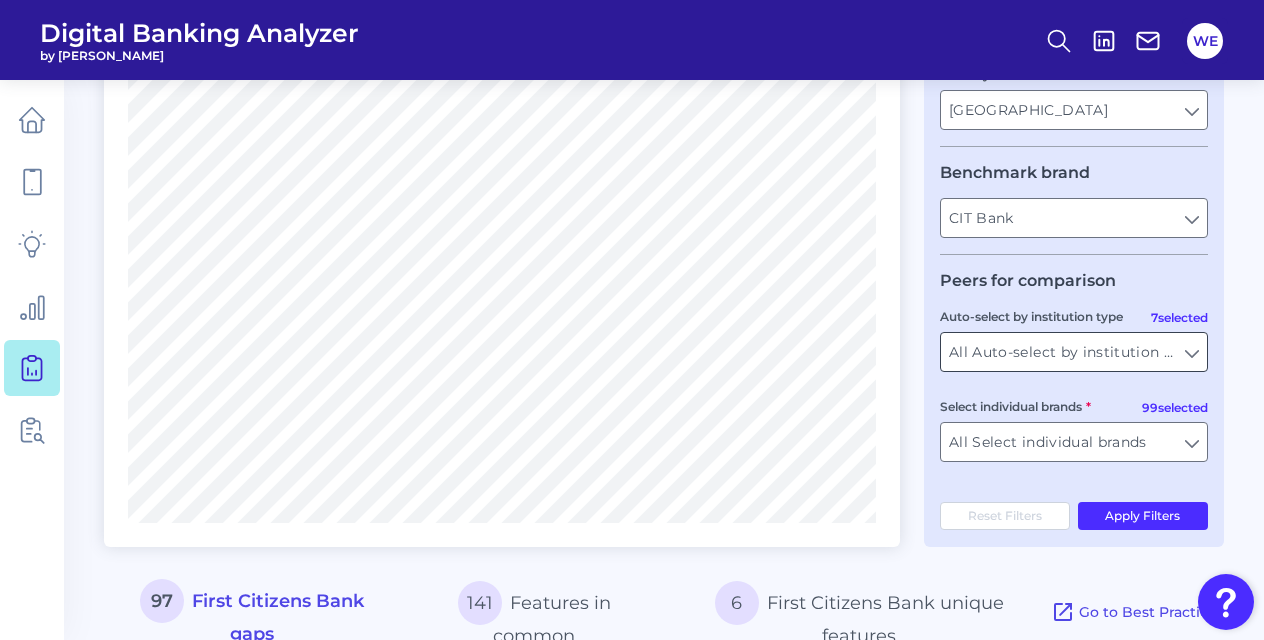 click on "All Auto-select by institution types" at bounding box center (1074, 352) 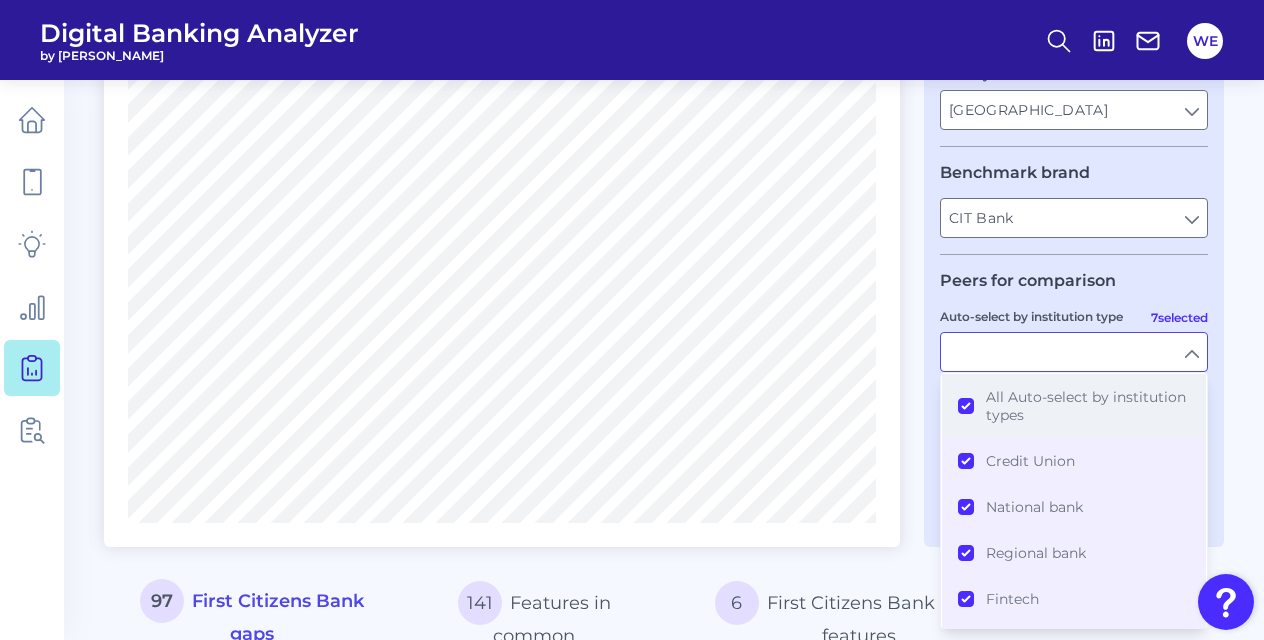 click on "All Auto-select by institution types" at bounding box center [1088, 406] 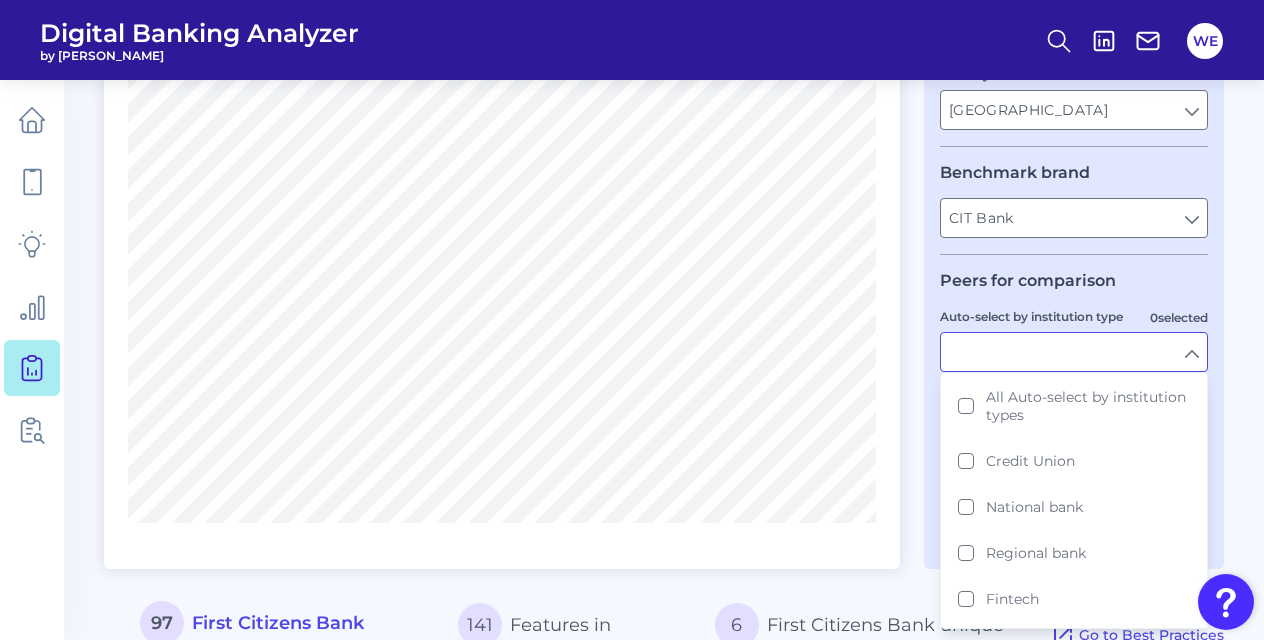 click on "Gap Analysis Download Hide  Filters Compare one brand to other brands One to One View Prioritization View Count Percentage 97 First Citizens Bank gaps 141 Features in common 6 First Citizens Bank unique features Go to Best Practices Pre-Login Area 7 features total New Customer Onboarding 1 feature total Accounts and transactions 16 features total Move Money 18 features total Settings and Profile Management 16 features total Insights and PFM 16 features total Alerts 6 features total Can you select to receive alerts as push notification? Show Set budget alert Show Set alert for weekly balance update Show Set salary alerts Show Set alert for daily digest Show Choose timings for alerts Show Product Journeys 5 features total Help & Support 12 features total User journey Product Checking / Current Account Checking / Current Account Experience Mobile Servicing Mobile Servicing 10  selected Journey All Journeys All Journeys 1  selected Country [GEOGRAPHIC_DATA] [GEOGRAPHIC_DATA] Benchmark brand CIT Bank CIT Bank 0 Fintech" at bounding box center (632, 885) 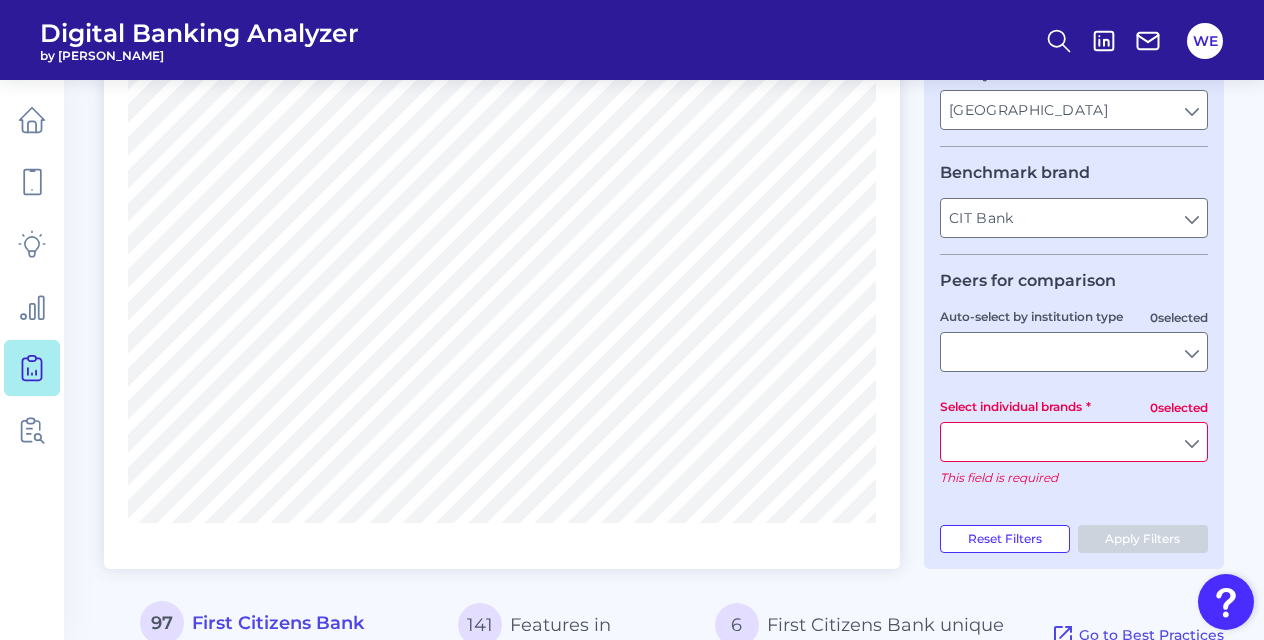 click on "Select individual brands" at bounding box center [1074, 442] 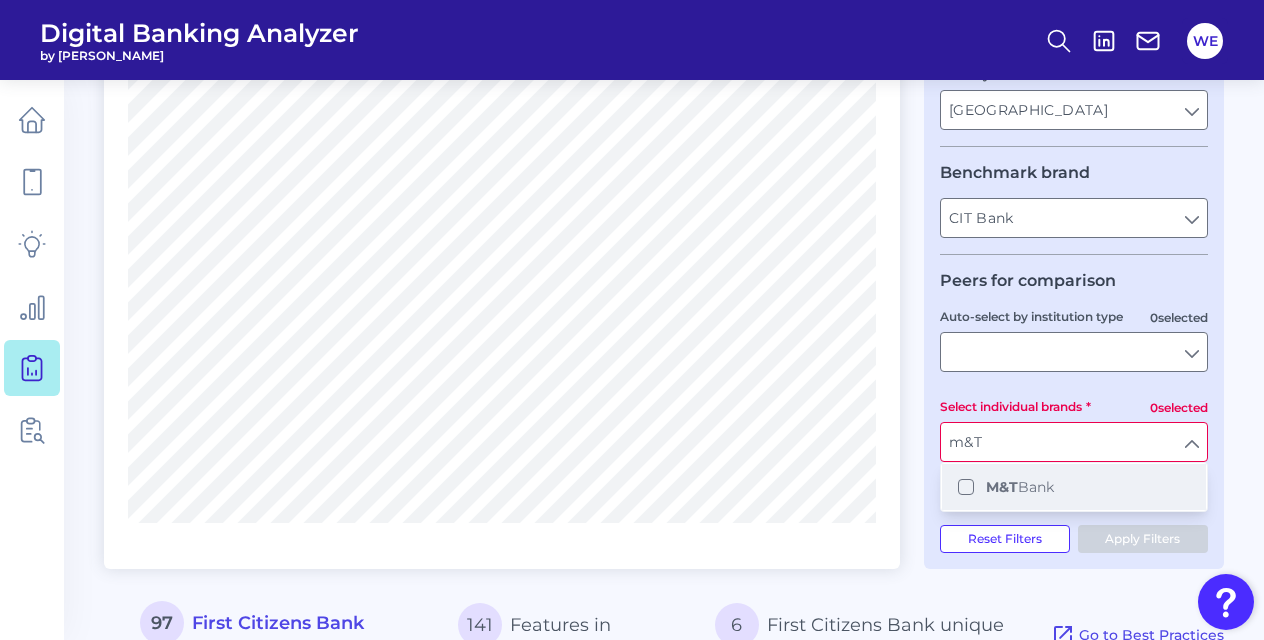 click on "M&T  Bank" at bounding box center [1020, 487] 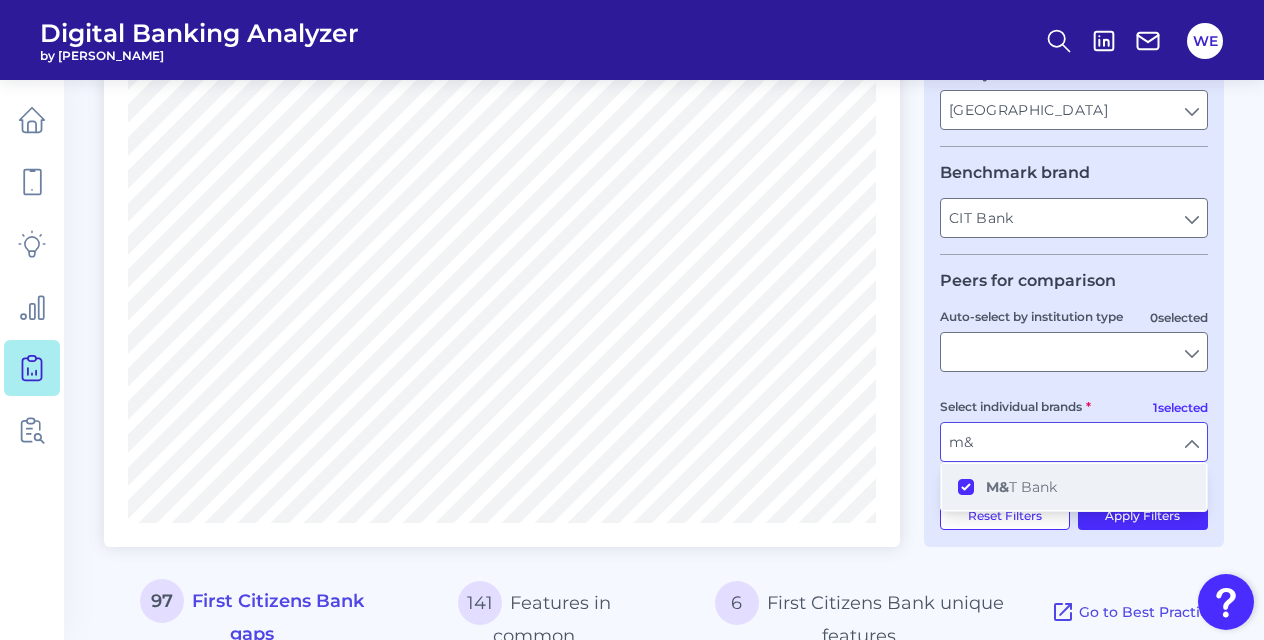 type on "m" 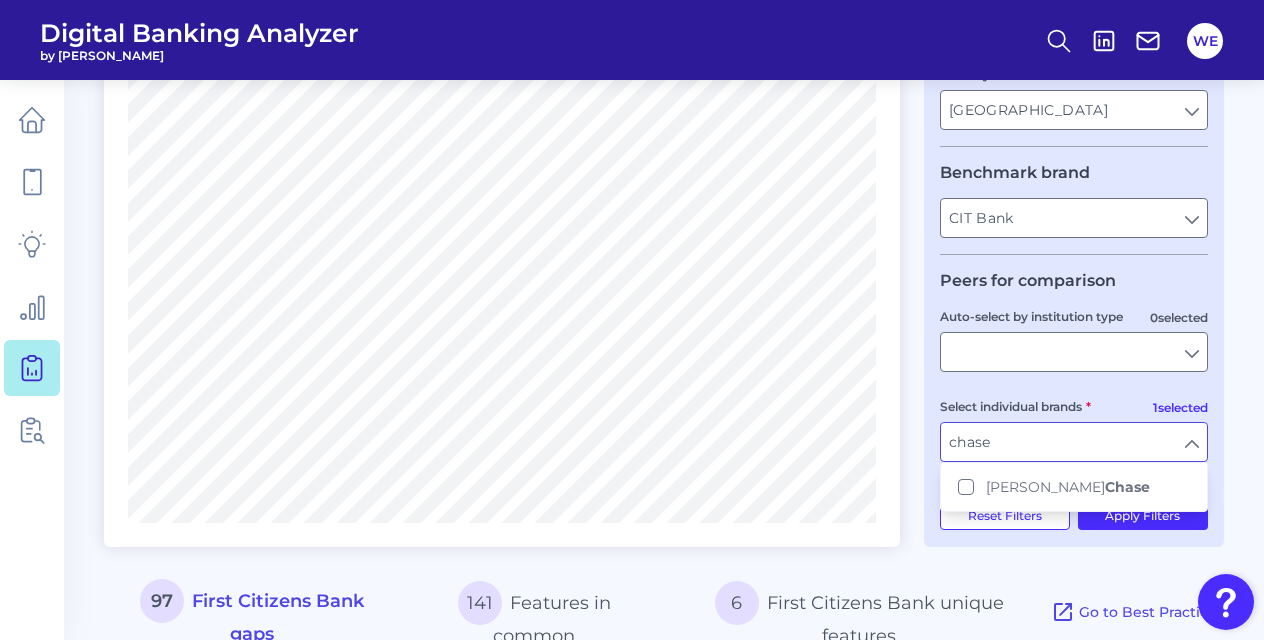 click on "[PERSON_NAME]  [PERSON_NAME]" at bounding box center [1068, 487] 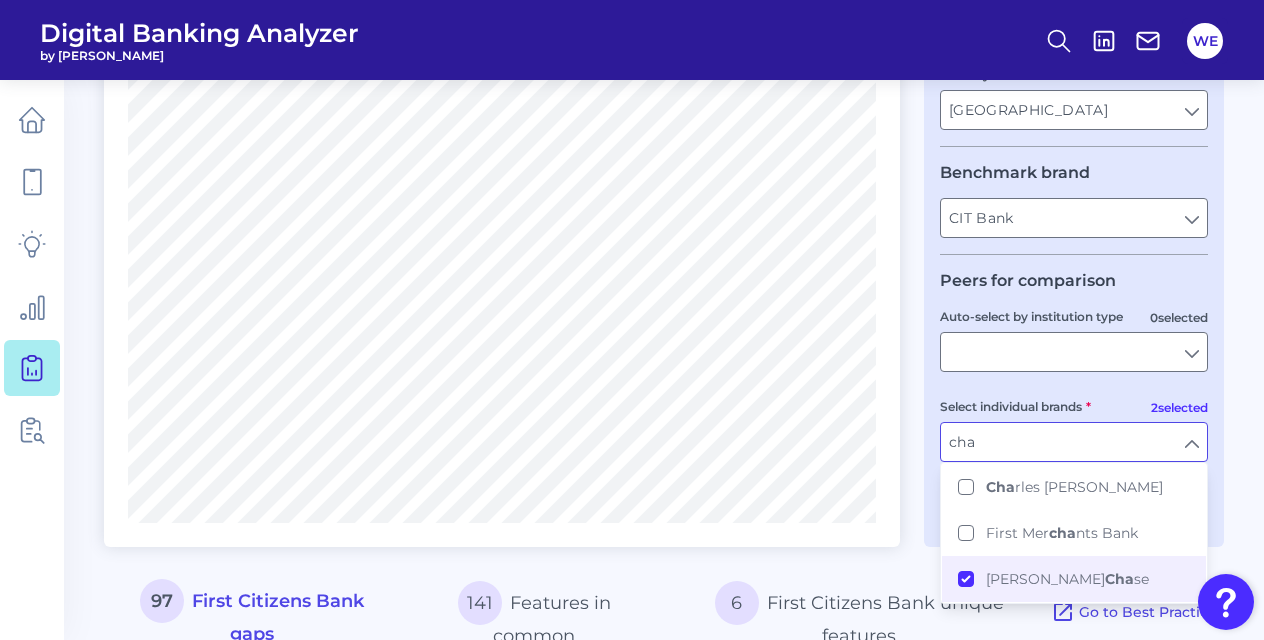 type on "c" 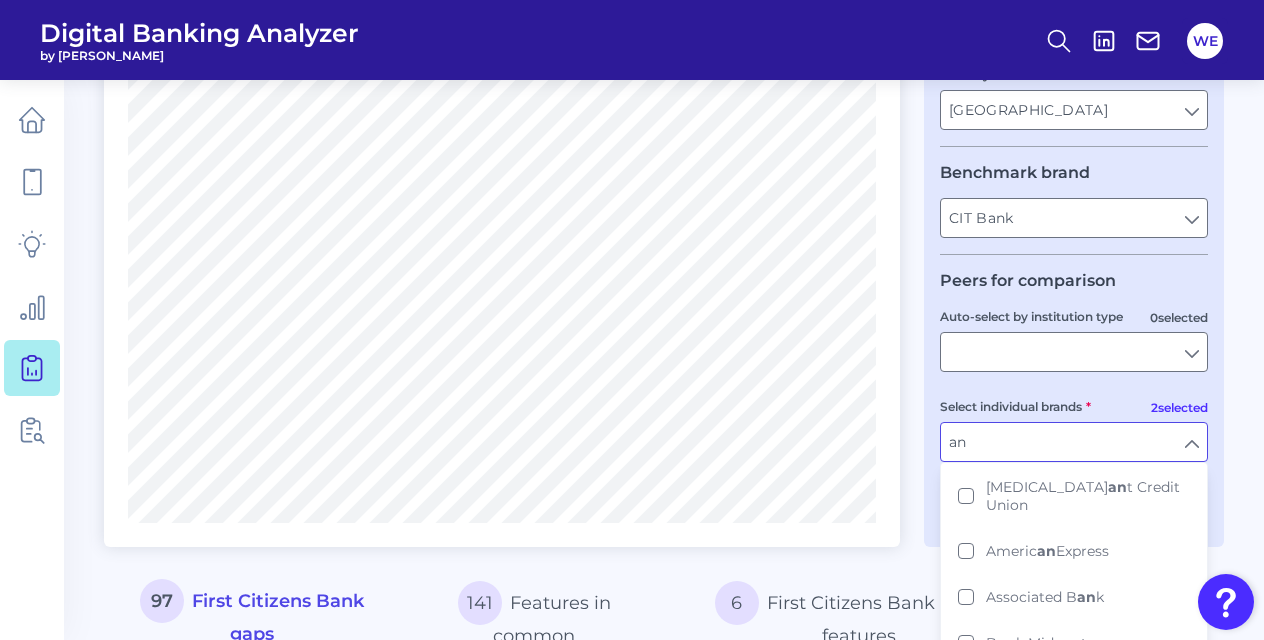 type on "a" 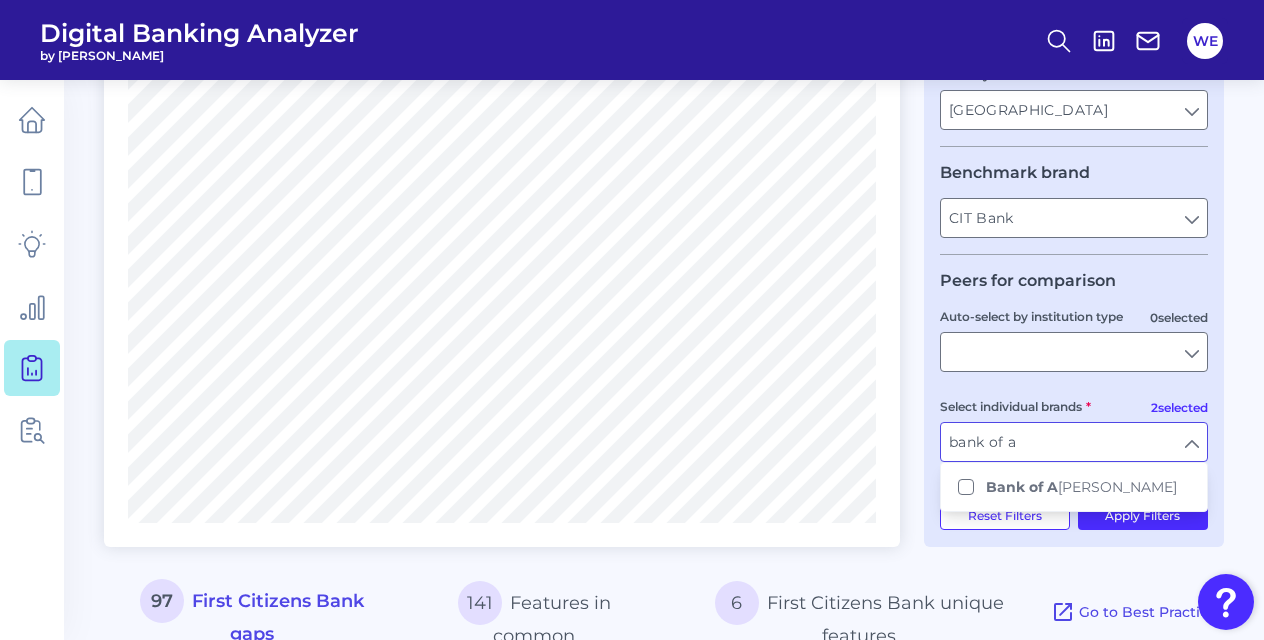 click on "Bank of A" at bounding box center (1022, 487) 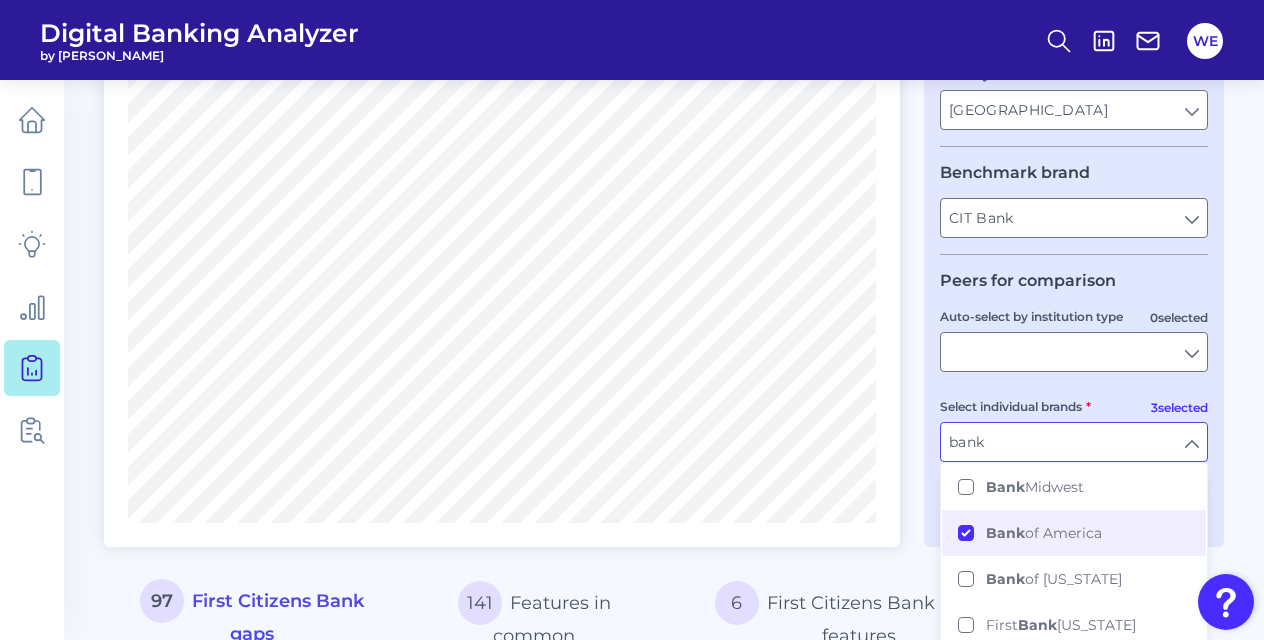type on "b" 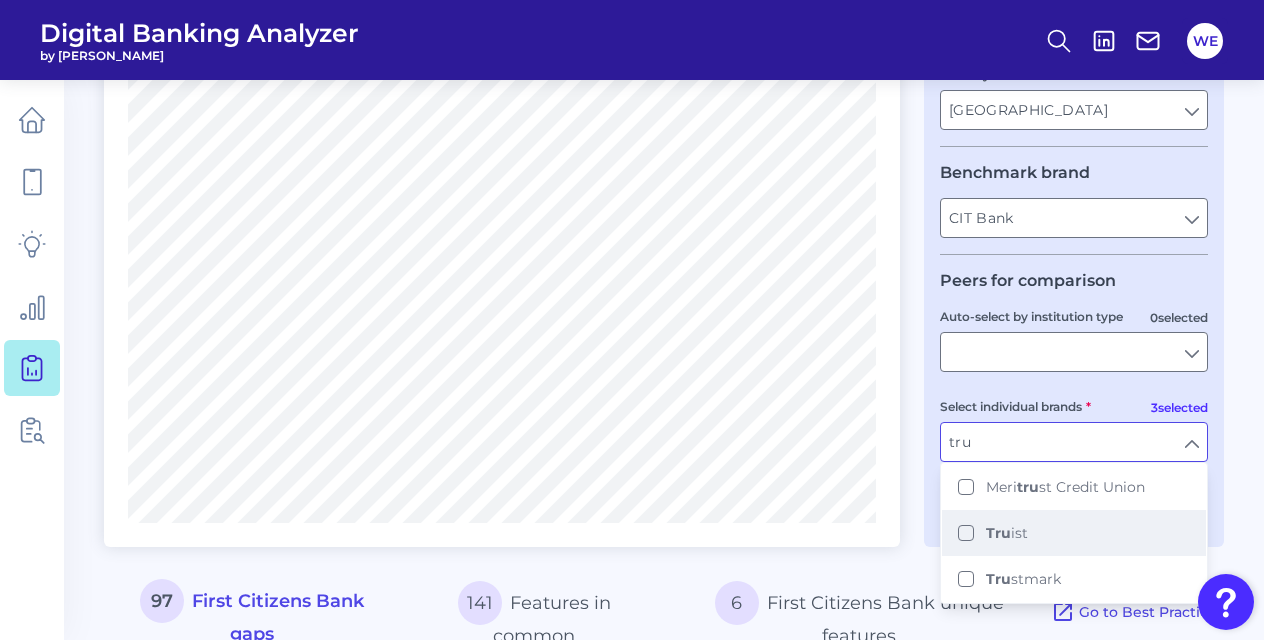 click on "Tru ist" at bounding box center [1074, 533] 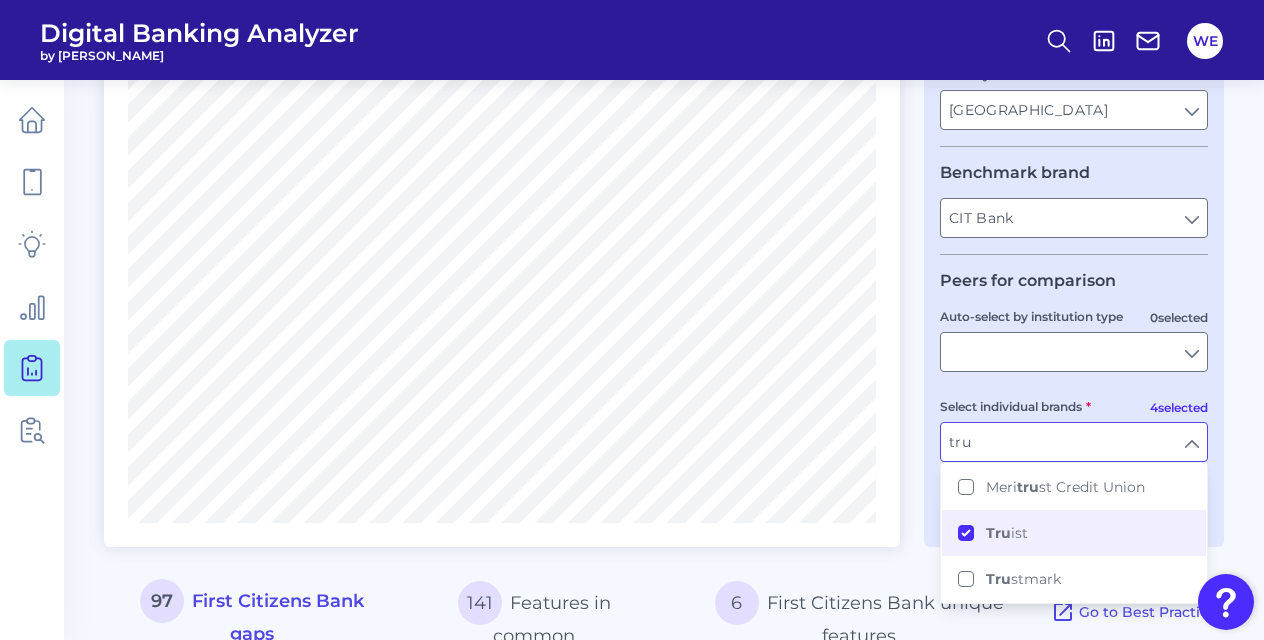 click on "User journey Product Checking / Current Account Checking / Current Account Experience Mobile Servicing Mobile Servicing 10  selected Journey All Journeys All Journeys 1  selected Country [GEOGRAPHIC_DATA] [GEOGRAPHIC_DATA] Benchmark brand CIT Bank CIT Bank Peers for comparison 0  selected Auto-select by institution type 4  selected Select individual brands tru tru Meri tru st Credit Union Tru ist Tru stmark Reset Filters Apply Filters" at bounding box center [1074, 145] 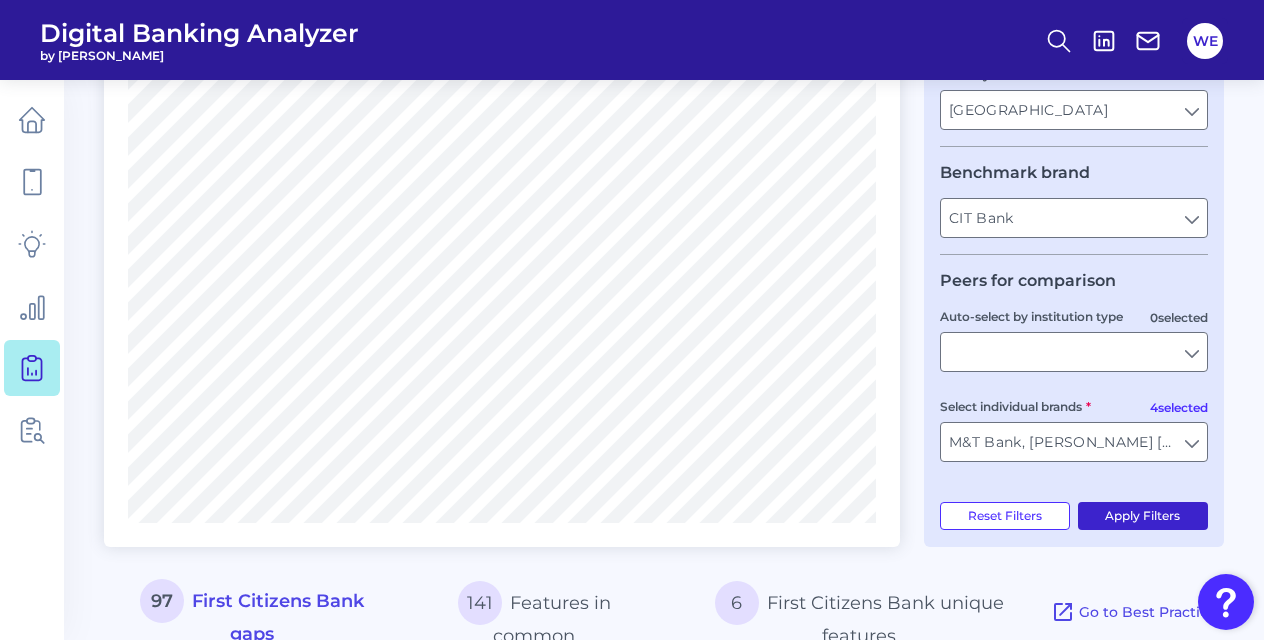 click on "Apply Filters" at bounding box center [1143, 516] 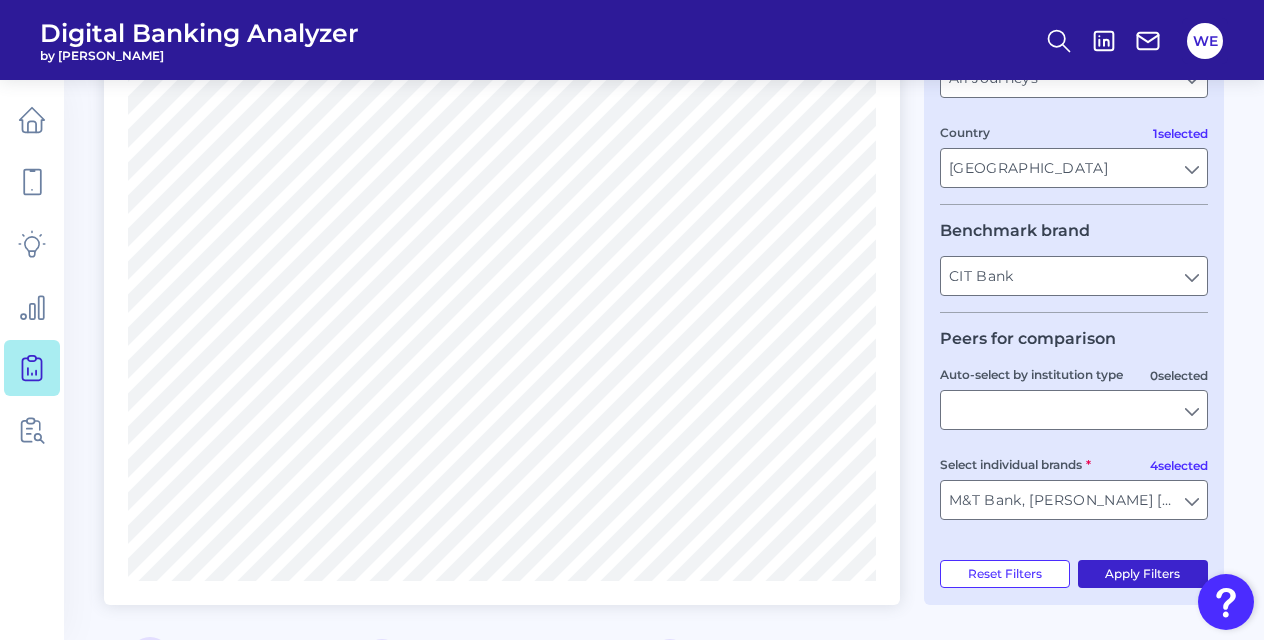 scroll, scrollTop: 418, scrollLeft: 0, axis: vertical 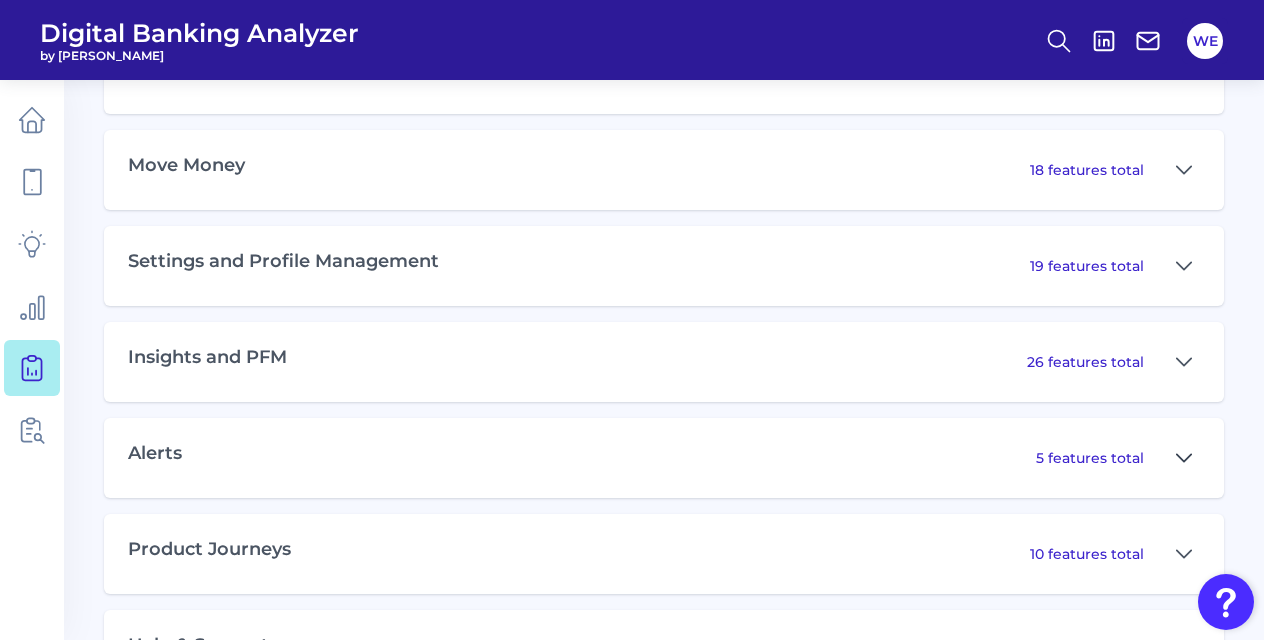 click 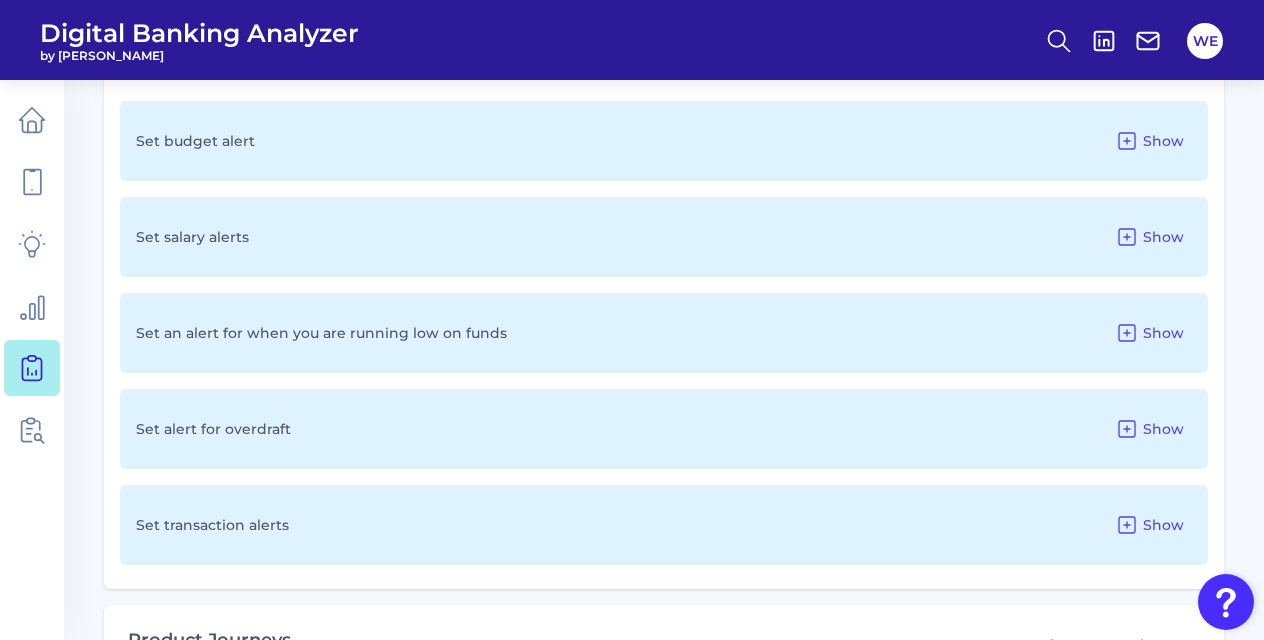 scroll, scrollTop: 1762, scrollLeft: 0, axis: vertical 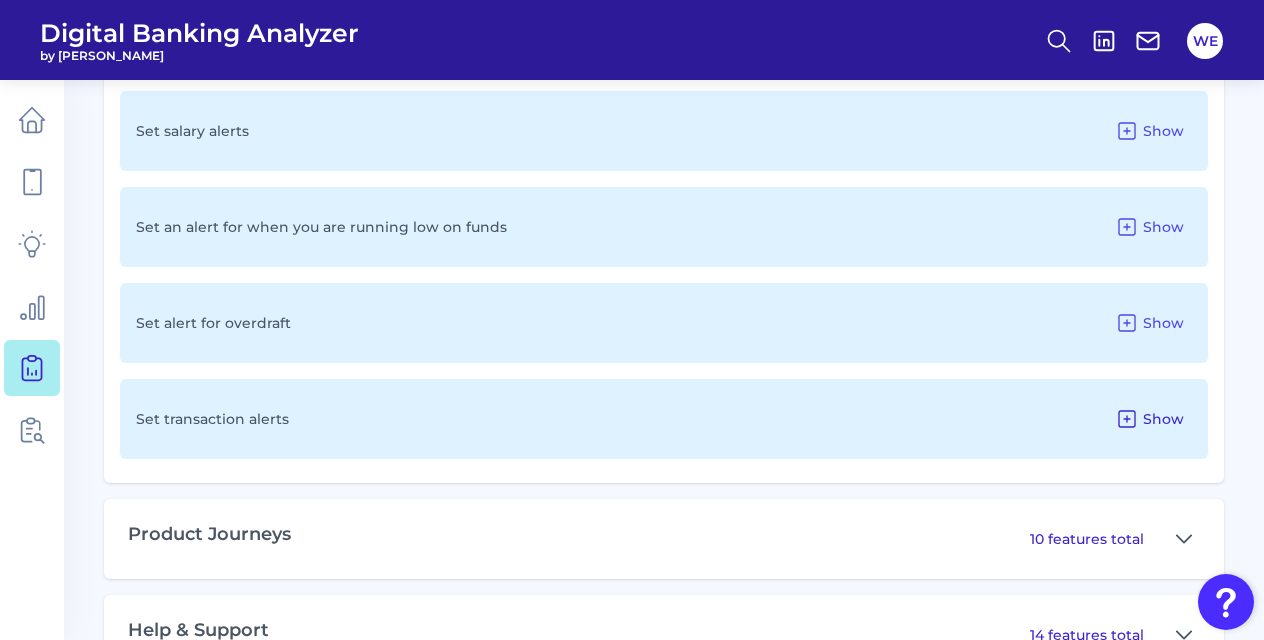 click on "Show" at bounding box center [1163, 419] 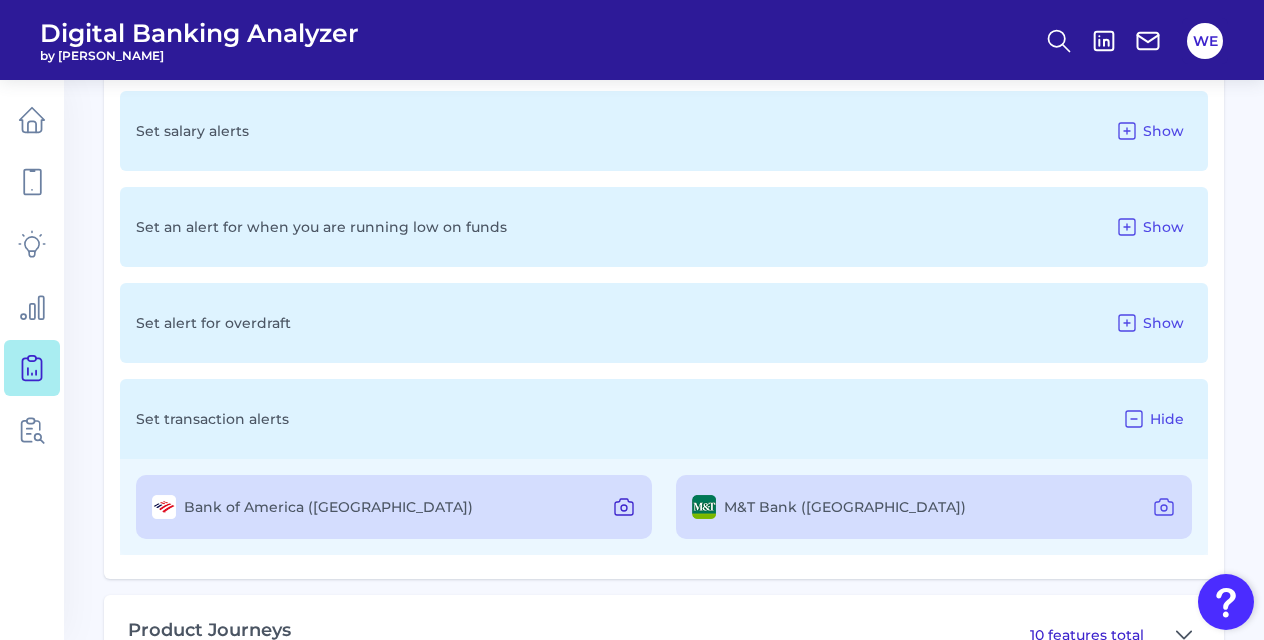 click 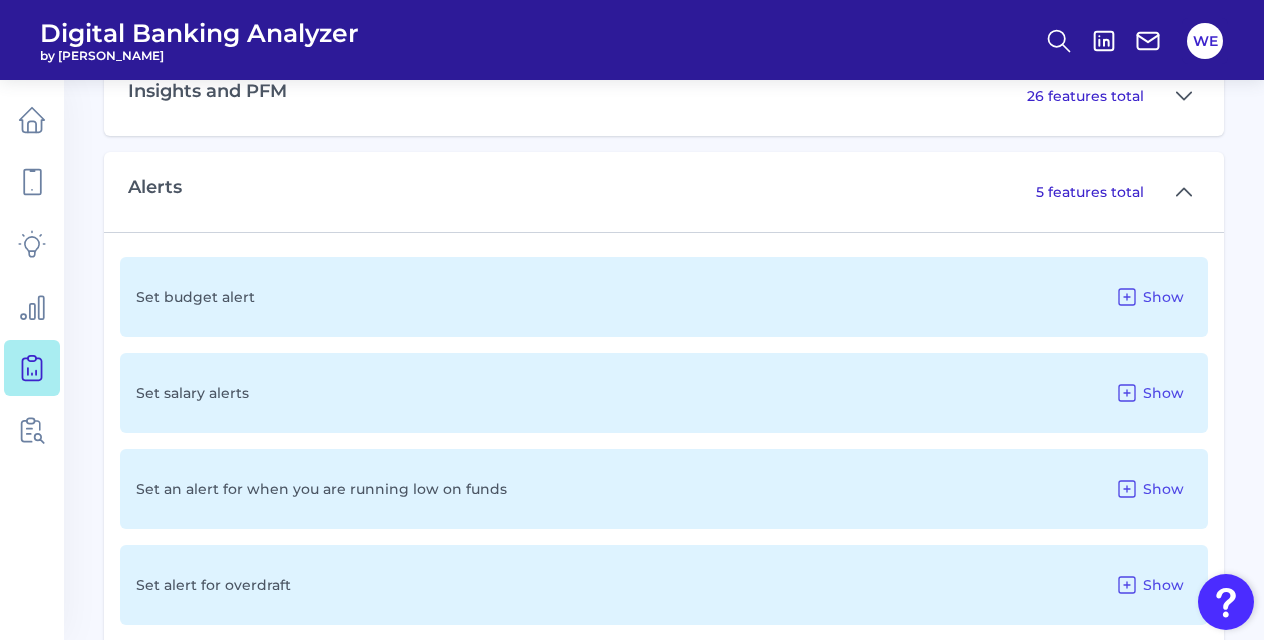 scroll, scrollTop: 1632, scrollLeft: 0, axis: vertical 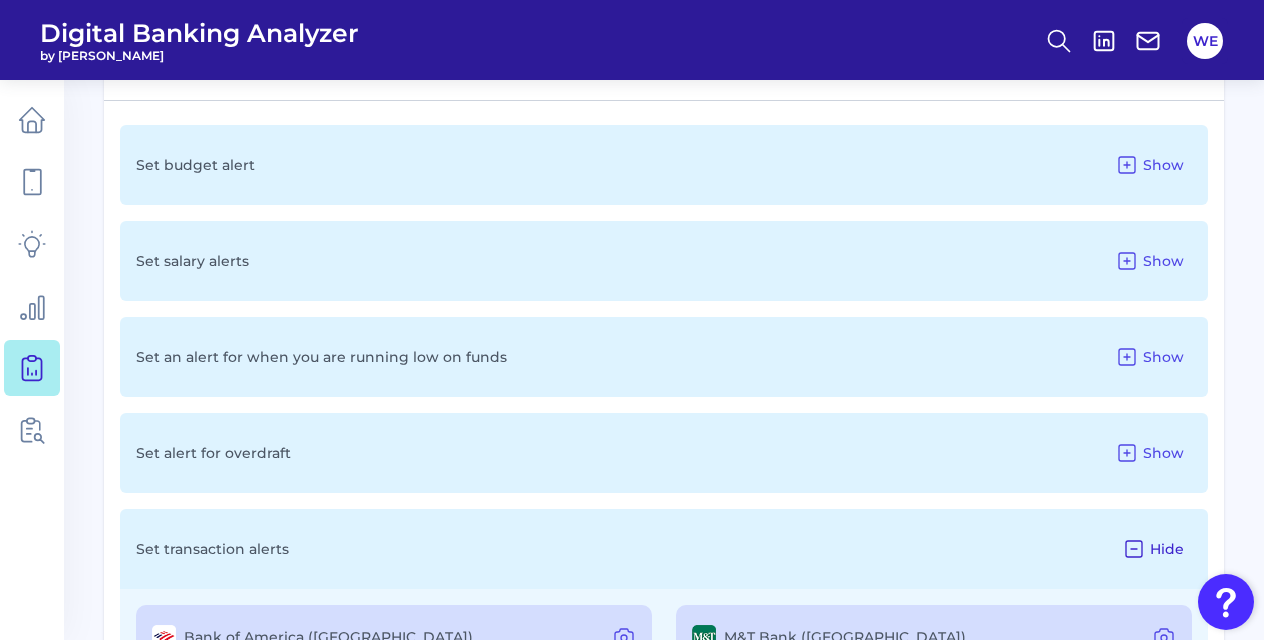 click on "Hide" at bounding box center (1153, 549) 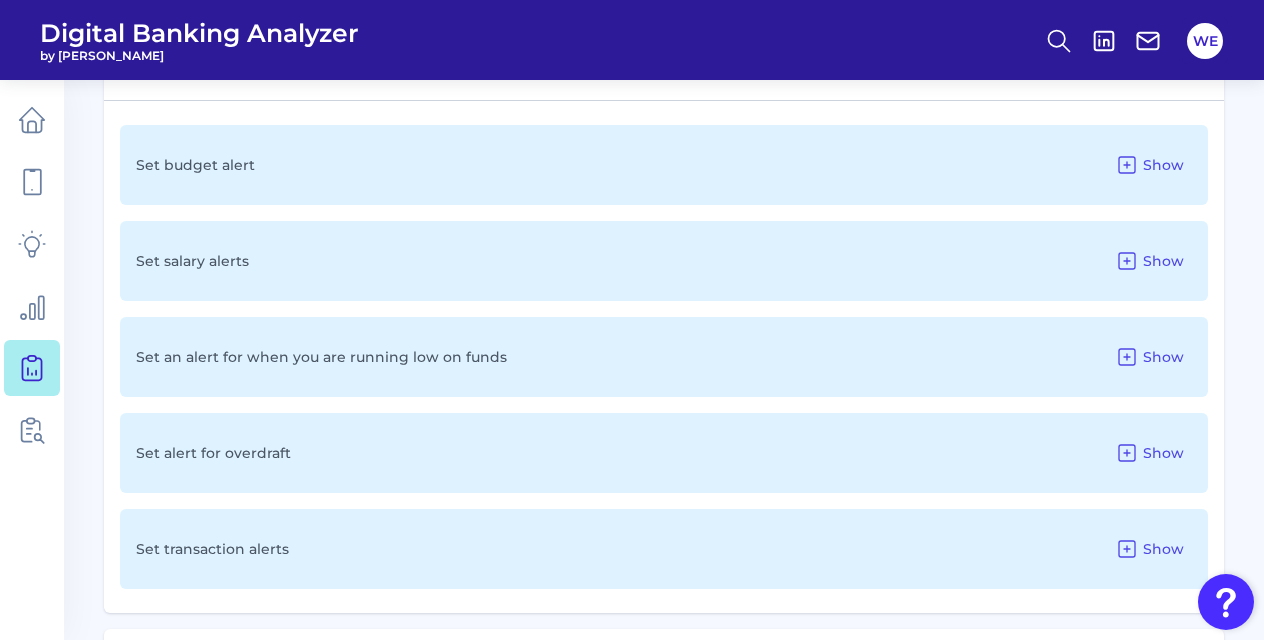 scroll, scrollTop: 1748, scrollLeft: 0, axis: vertical 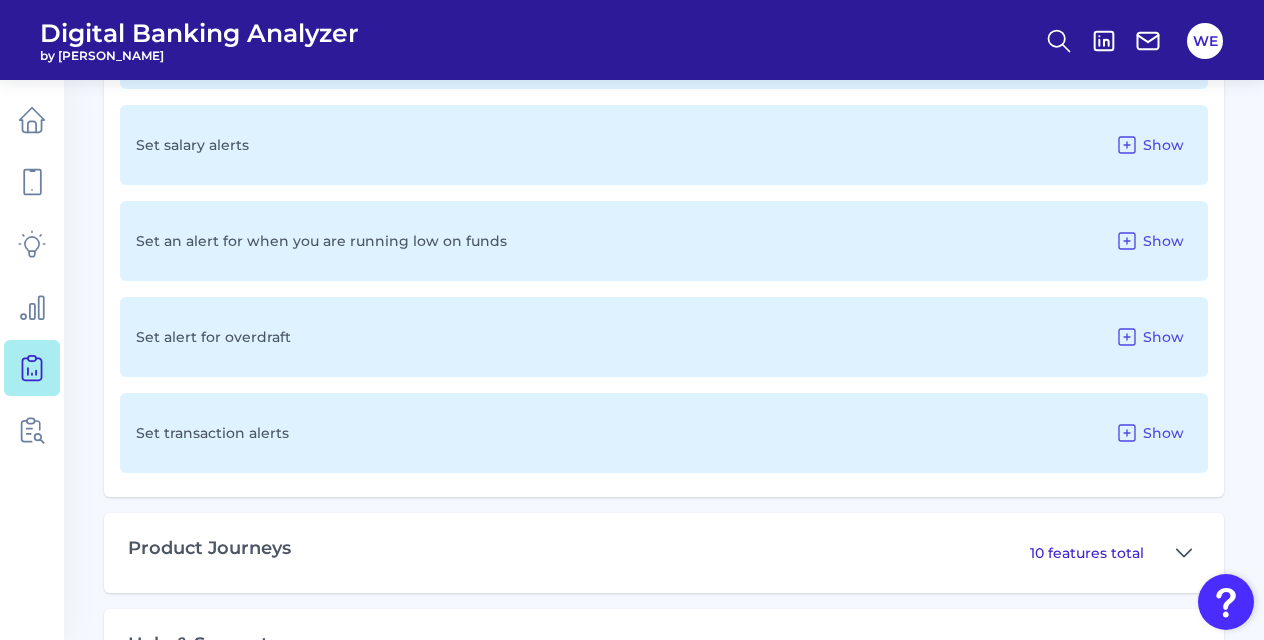 click on "Set transaction alerts Show" at bounding box center (664, 433) 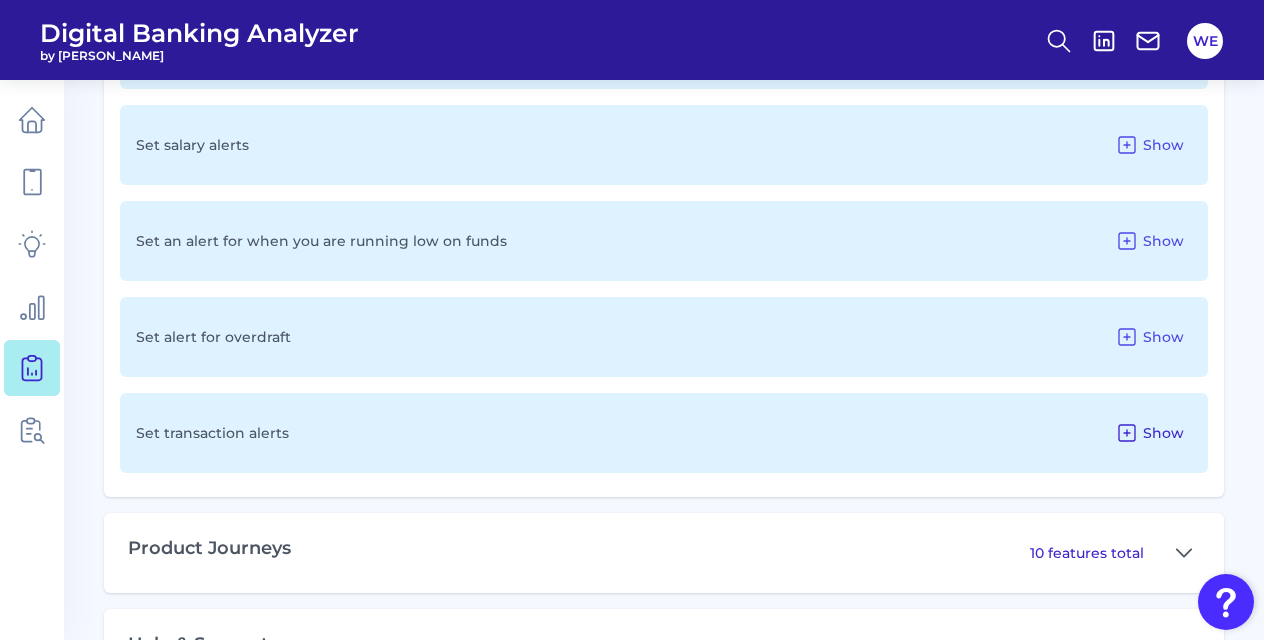 click on "Show" at bounding box center (1149, 433) 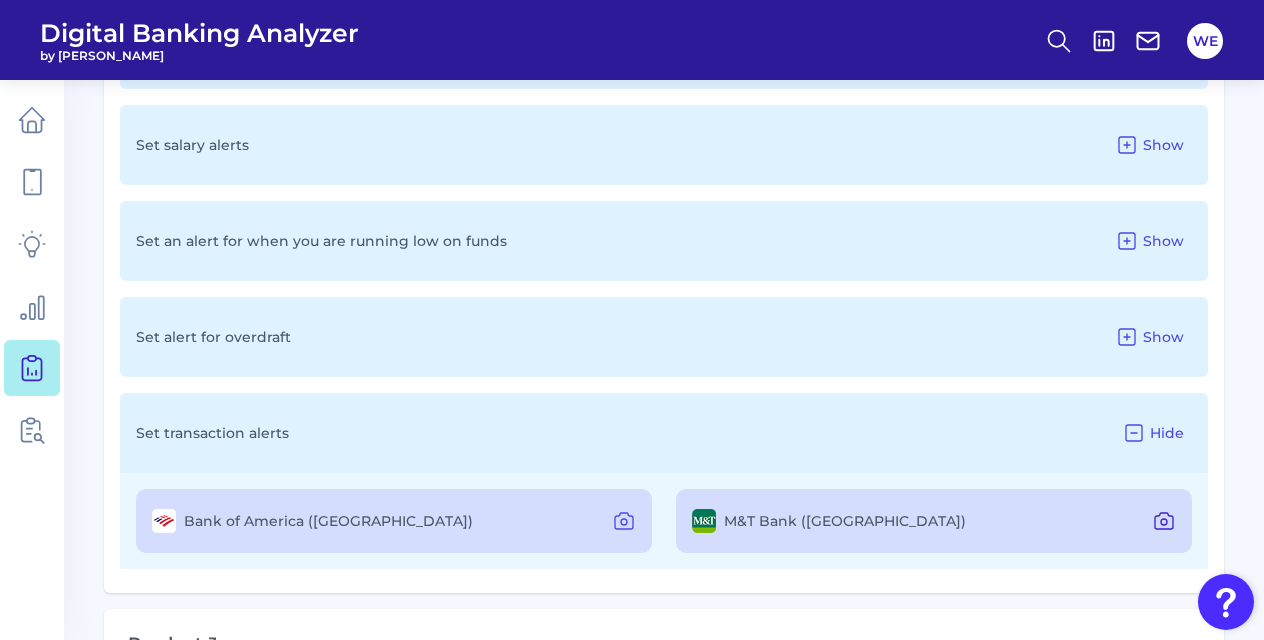 click 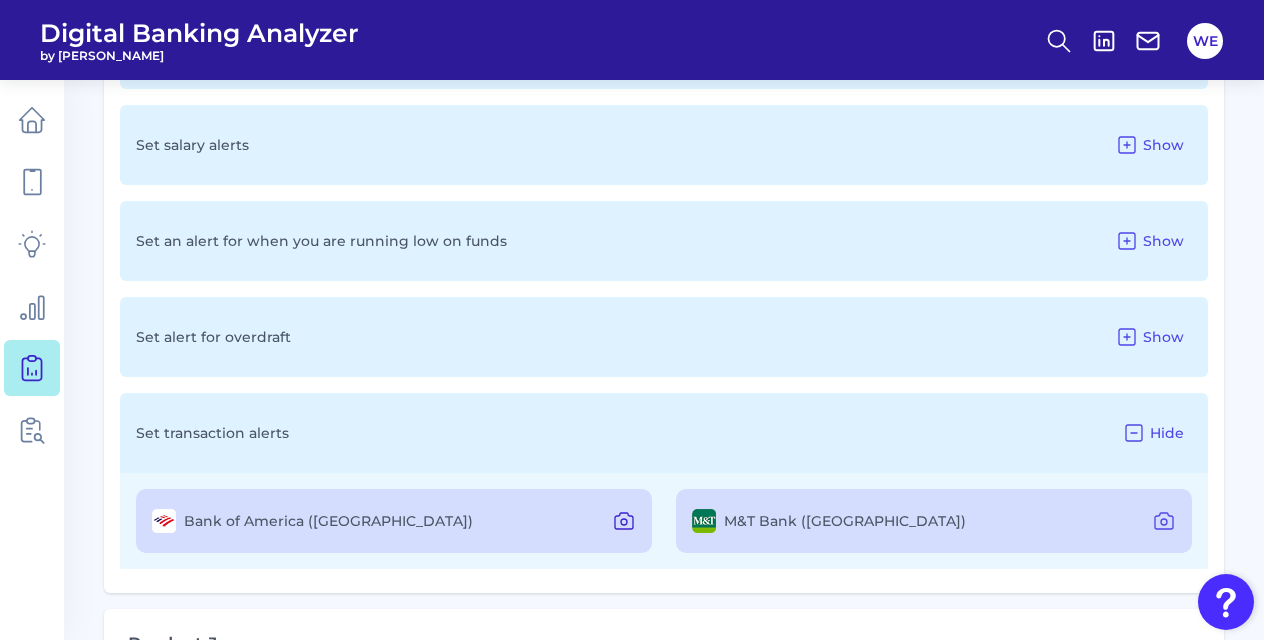 click 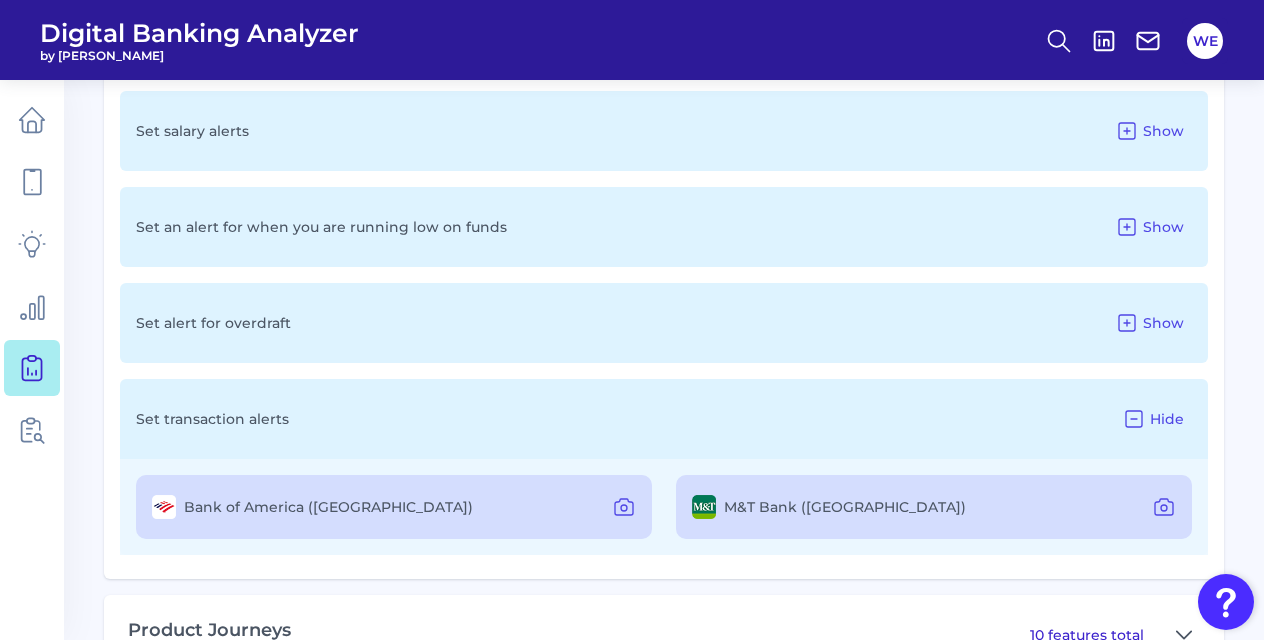 scroll, scrollTop: 1776, scrollLeft: 0, axis: vertical 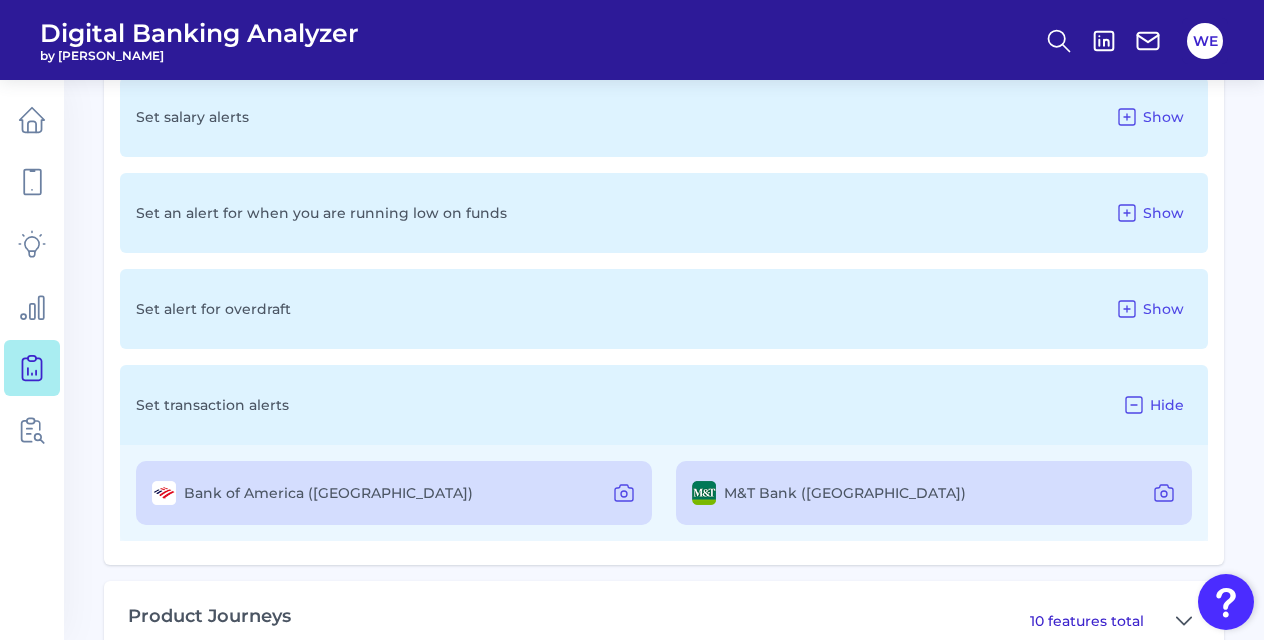 click on "Set transaction alerts Hide" at bounding box center [664, 405] 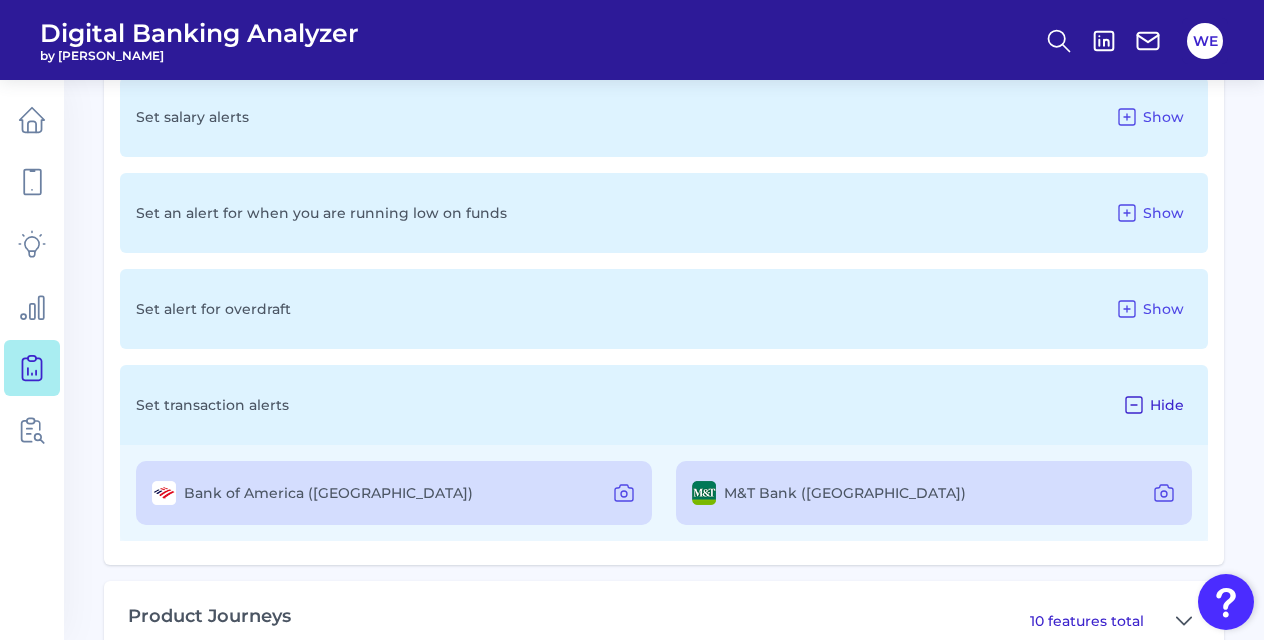 click 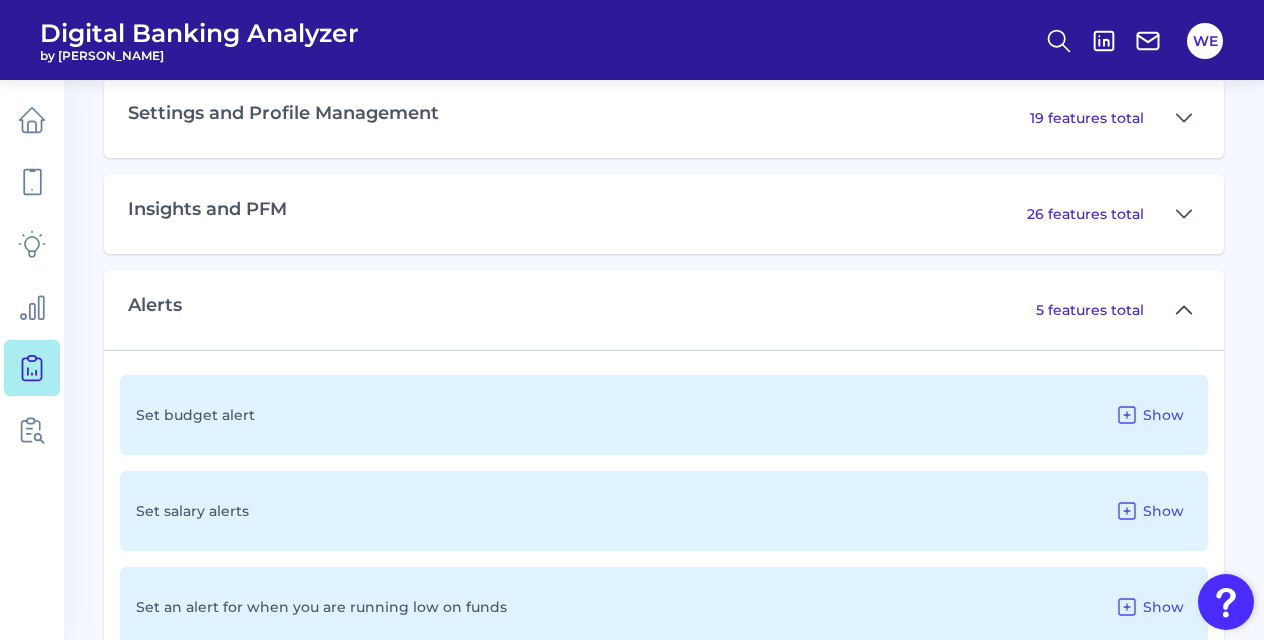 click at bounding box center [1184, 310] 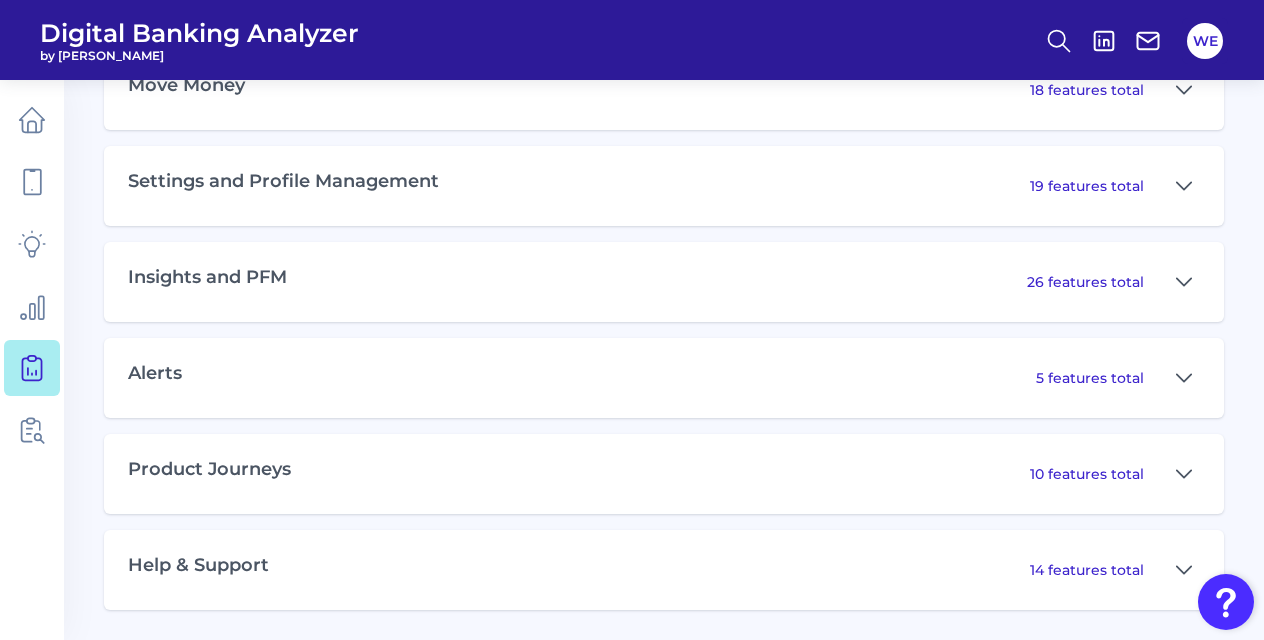 click on "Product Journeys 10 features total" at bounding box center (664, 474) 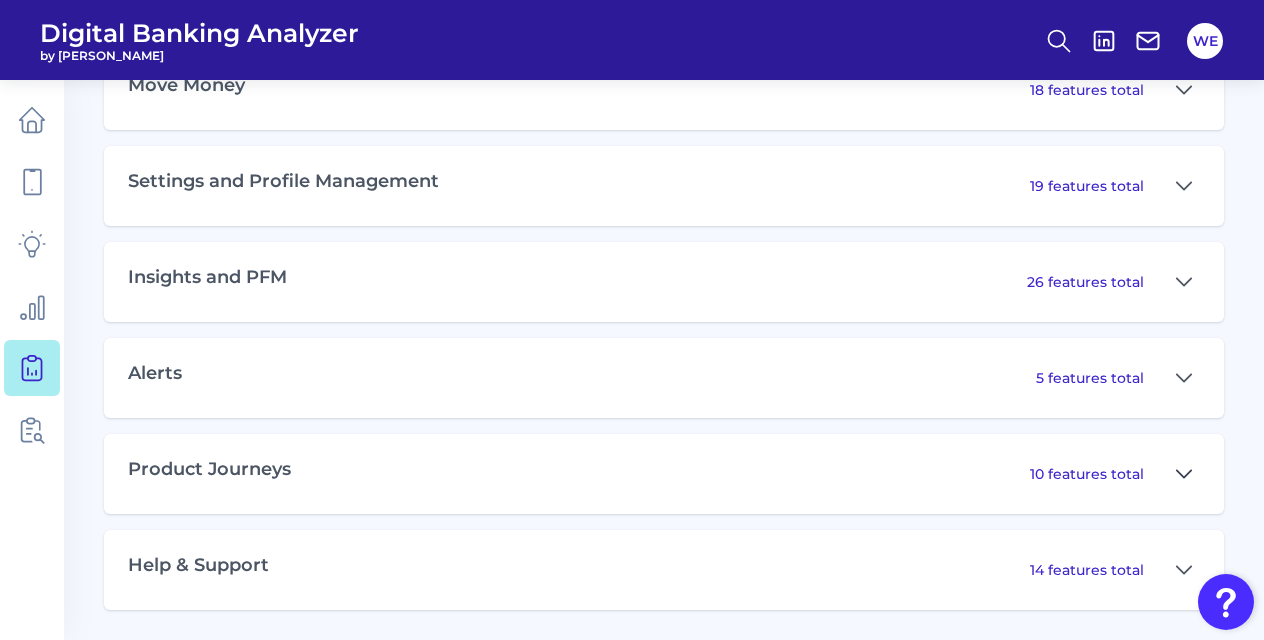 click 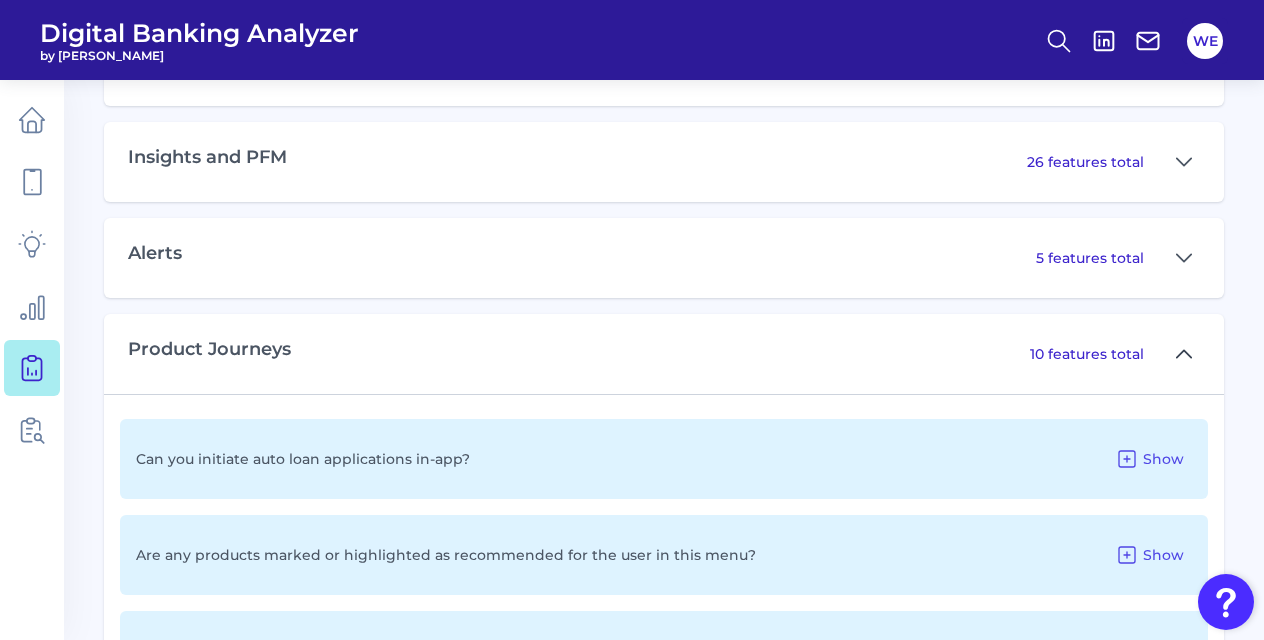 scroll, scrollTop: 1433, scrollLeft: 0, axis: vertical 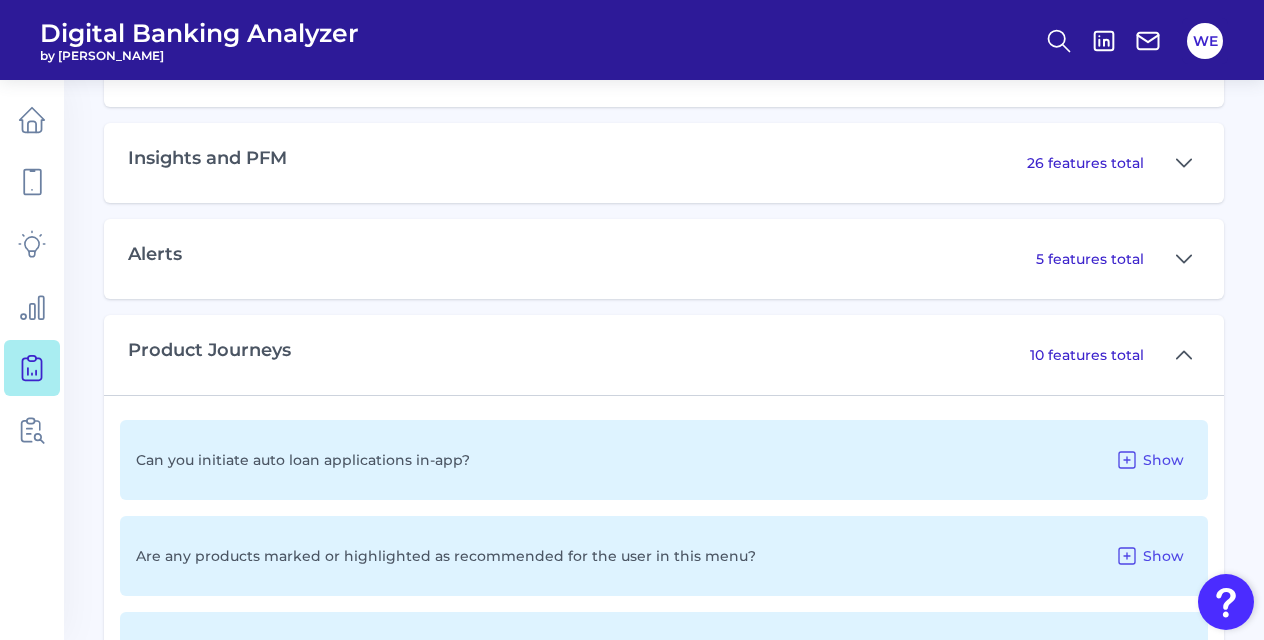 click on "10 features total" at bounding box center (1115, 355) 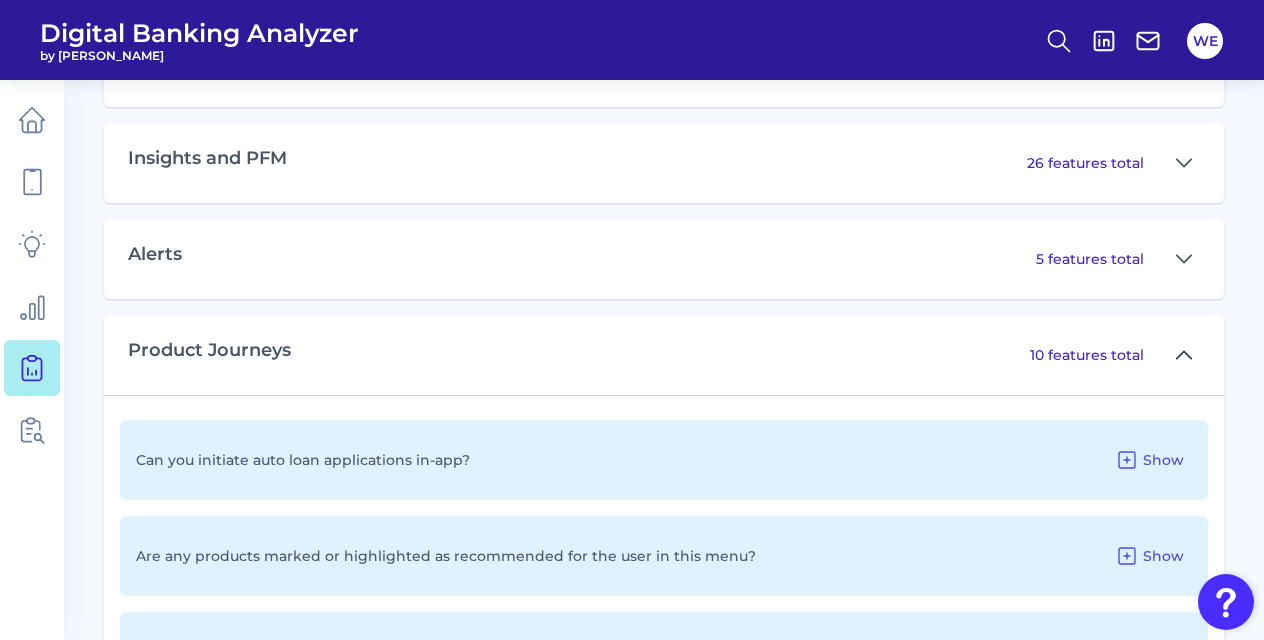 click 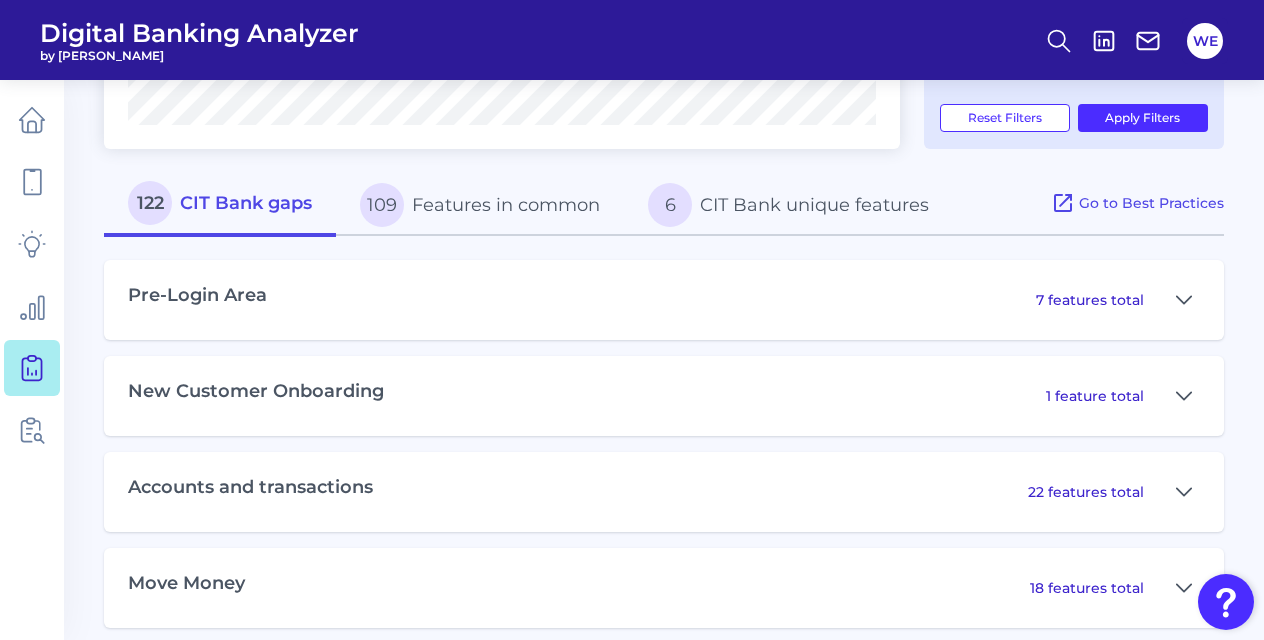 scroll, scrollTop: 794, scrollLeft: 0, axis: vertical 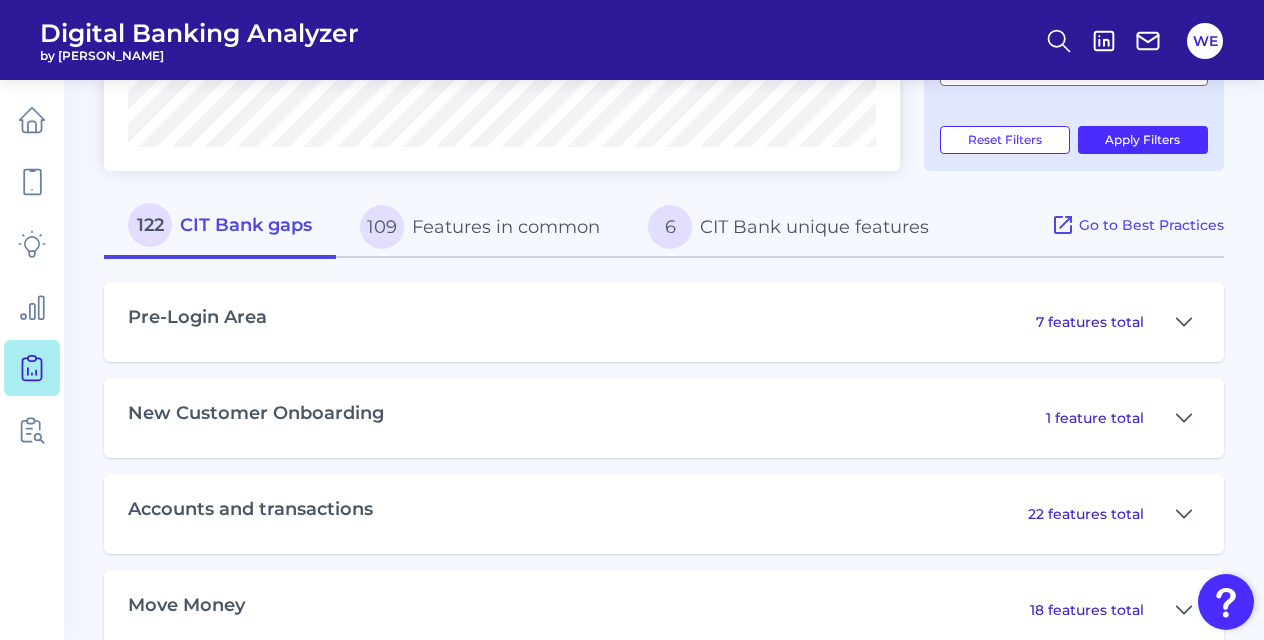 click on "109 Features in common" at bounding box center [480, 227] 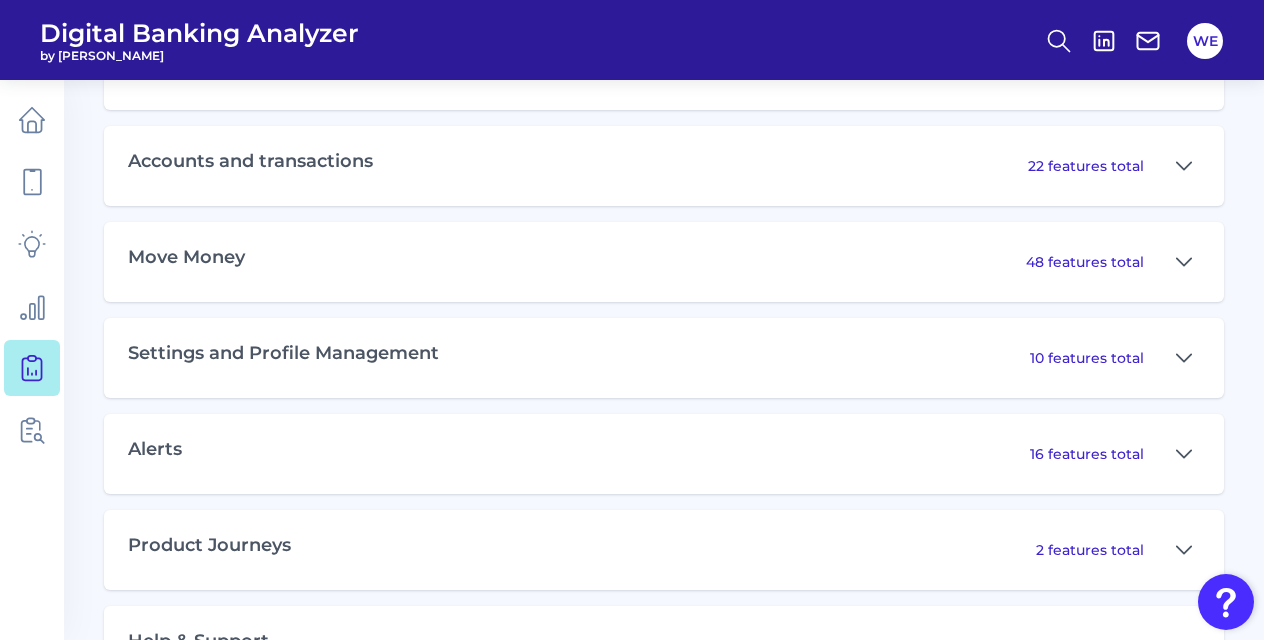 scroll, scrollTop: 1222, scrollLeft: 0, axis: vertical 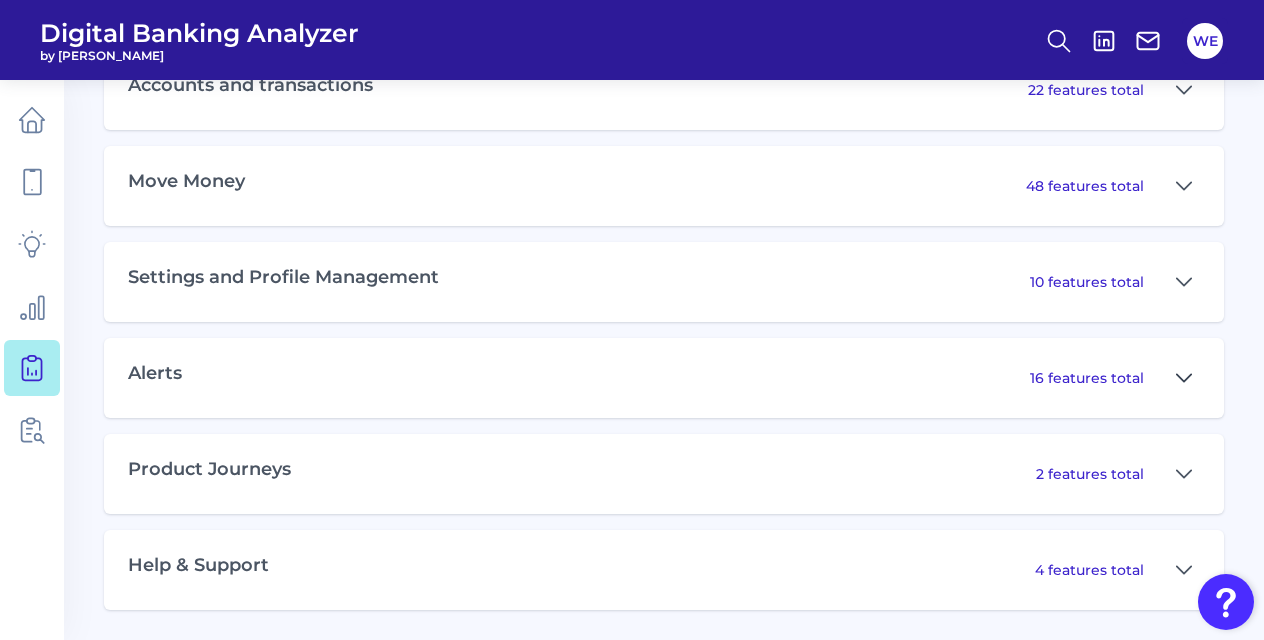click 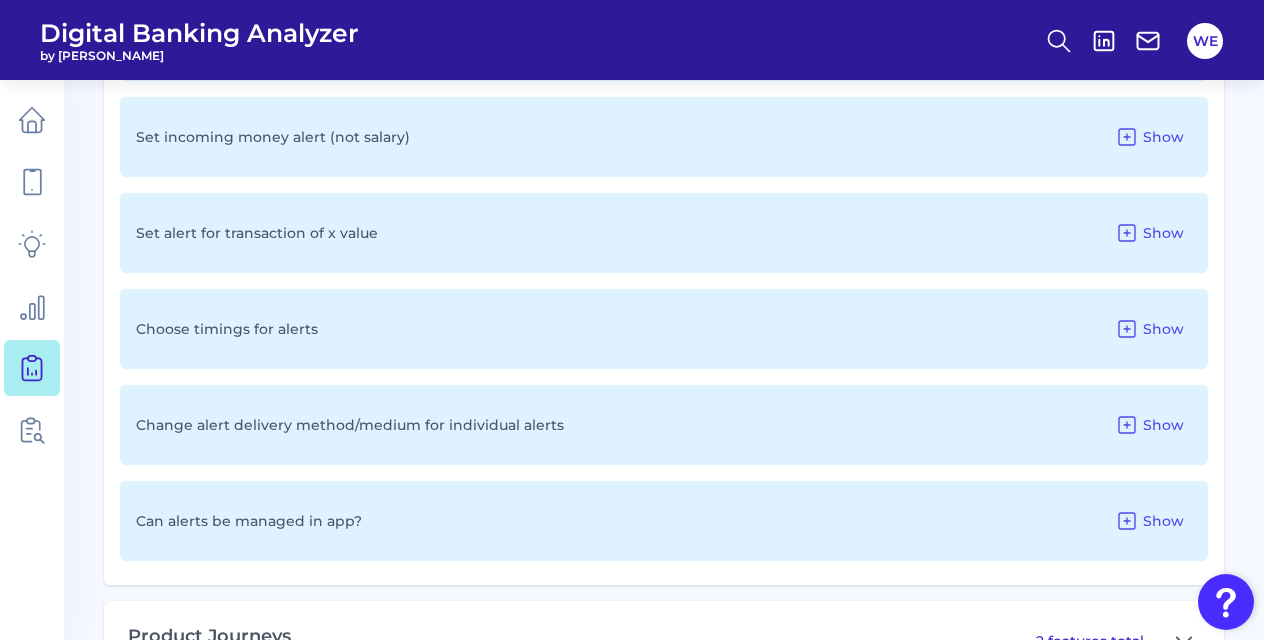 scroll, scrollTop: 2791, scrollLeft: 0, axis: vertical 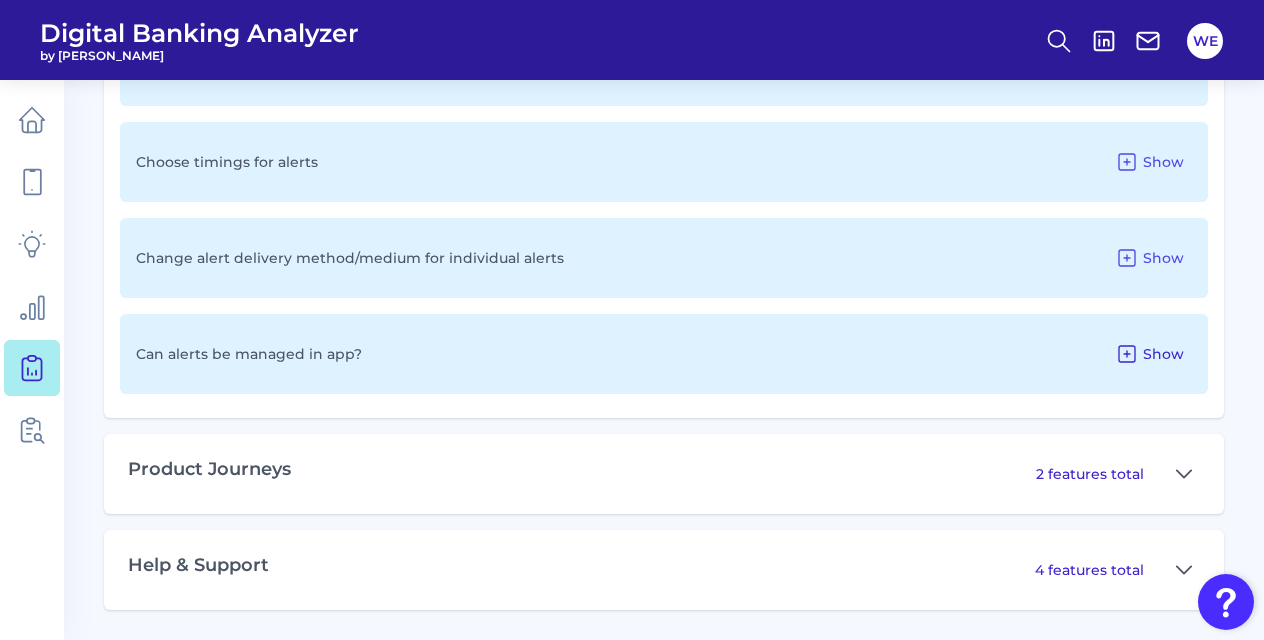 click on "Show" at bounding box center [1149, 354] 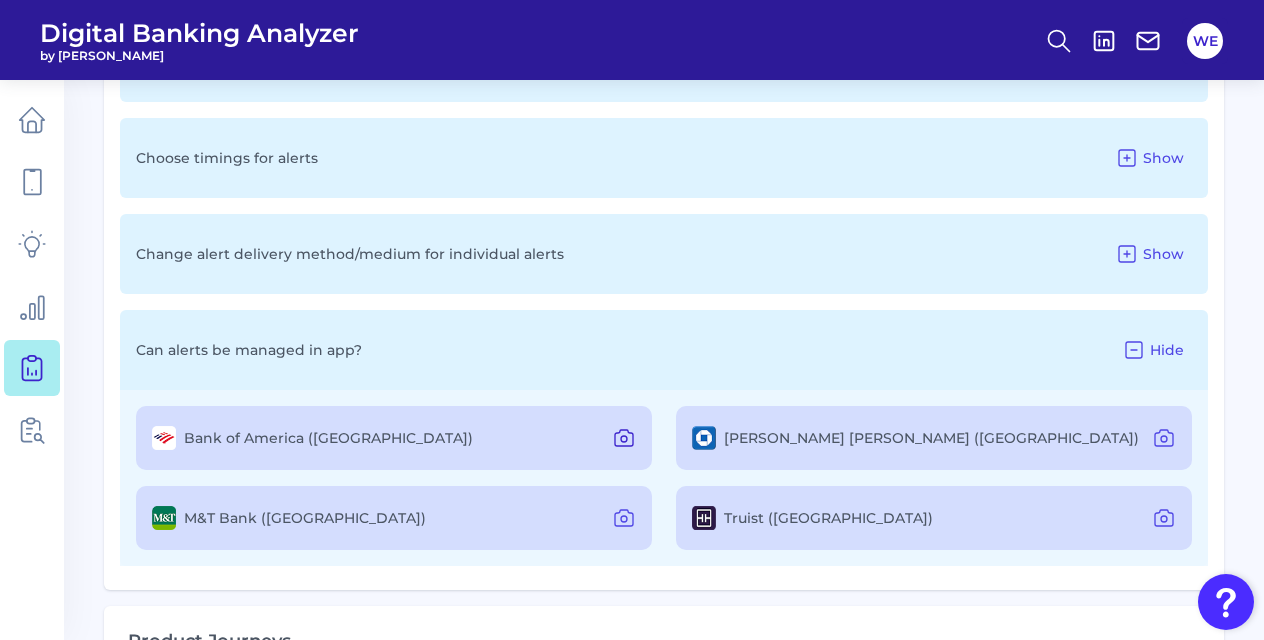 click 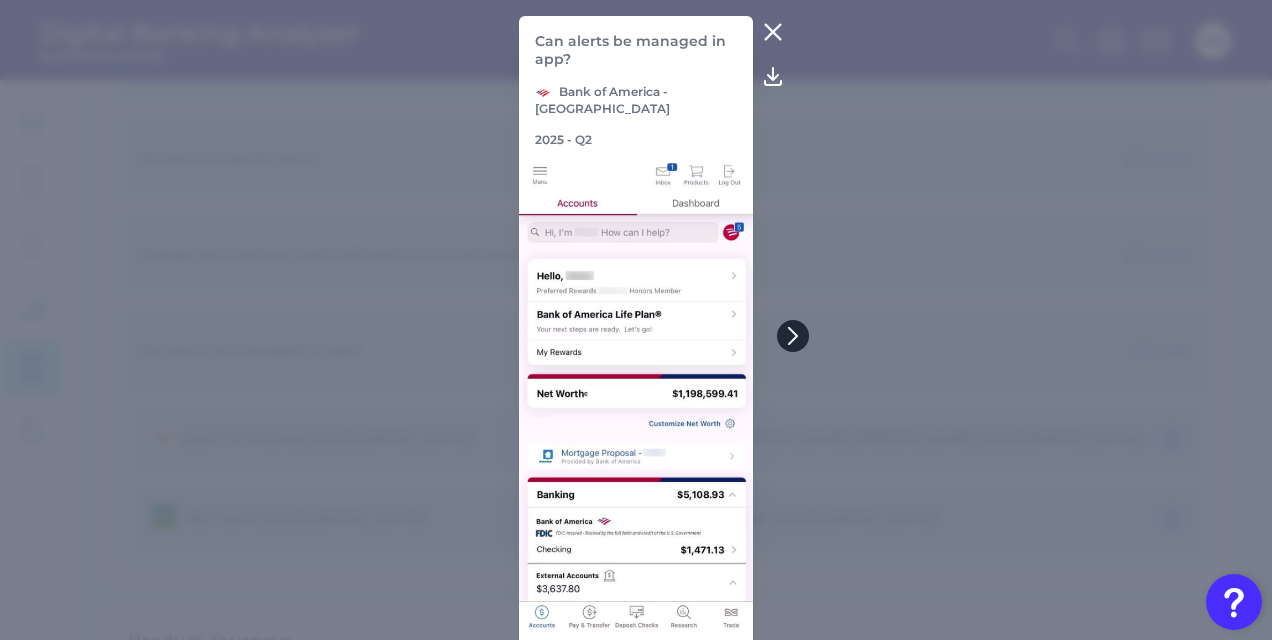 click 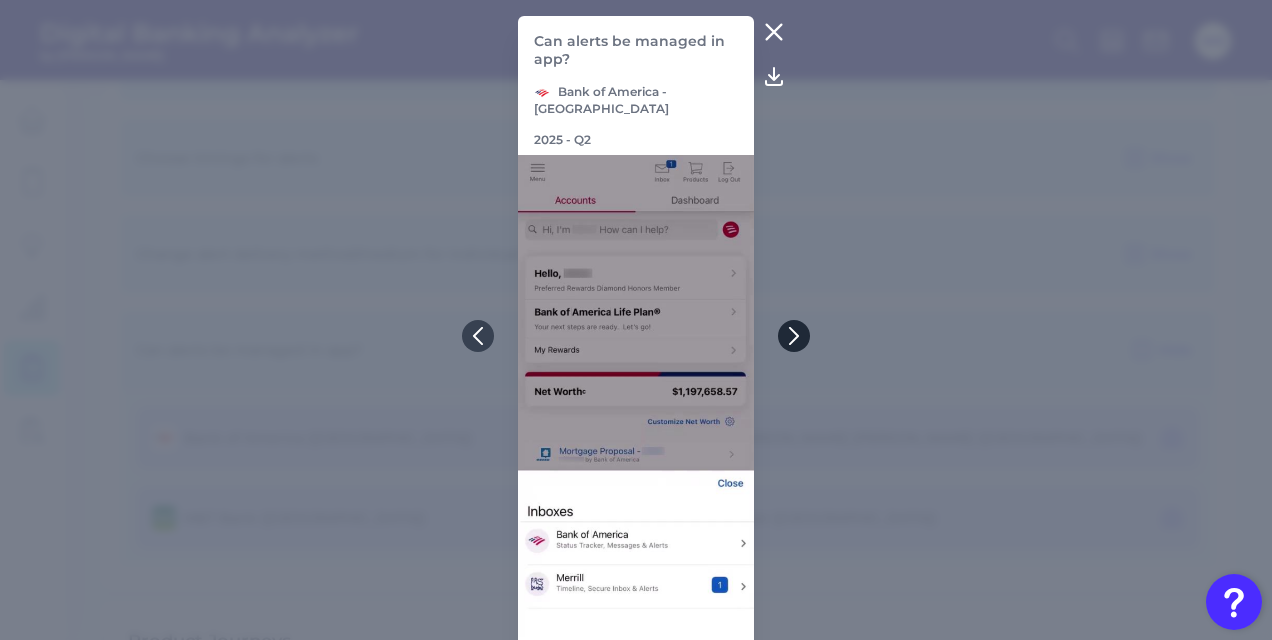 click 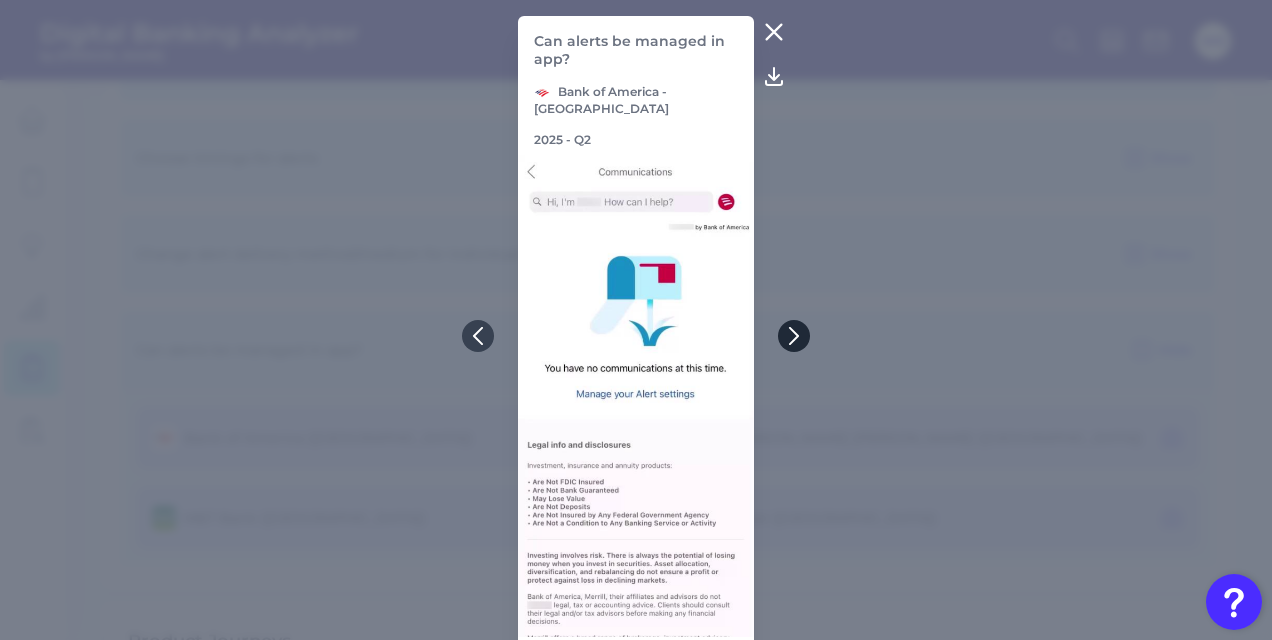 click 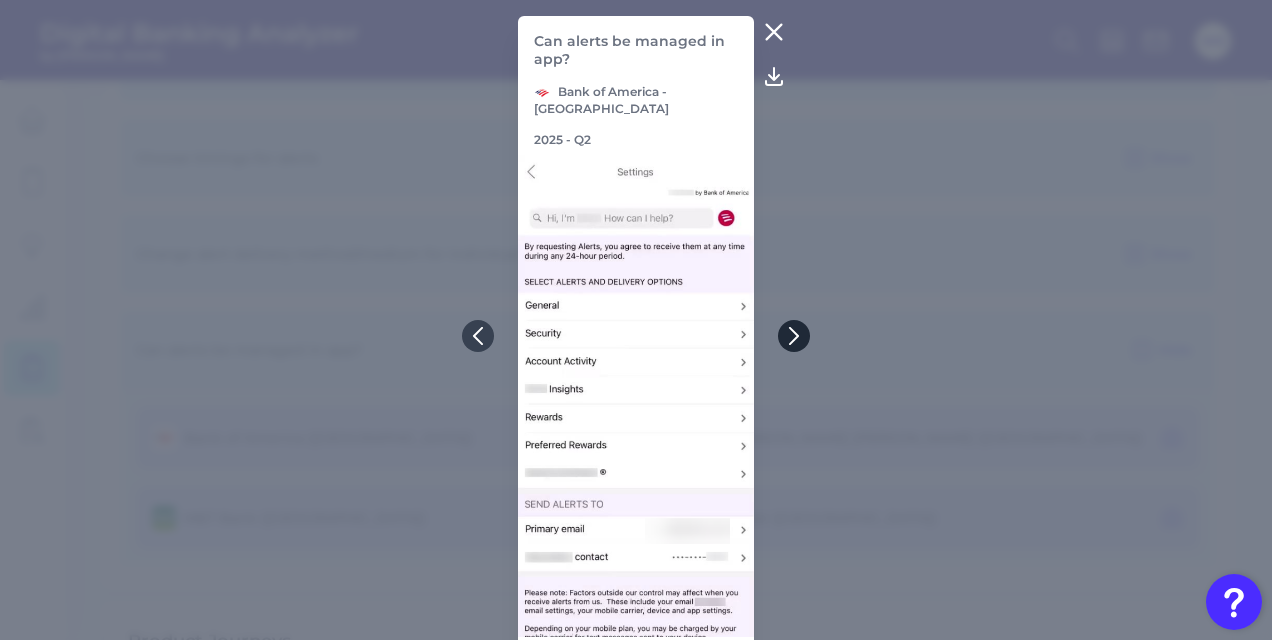 click 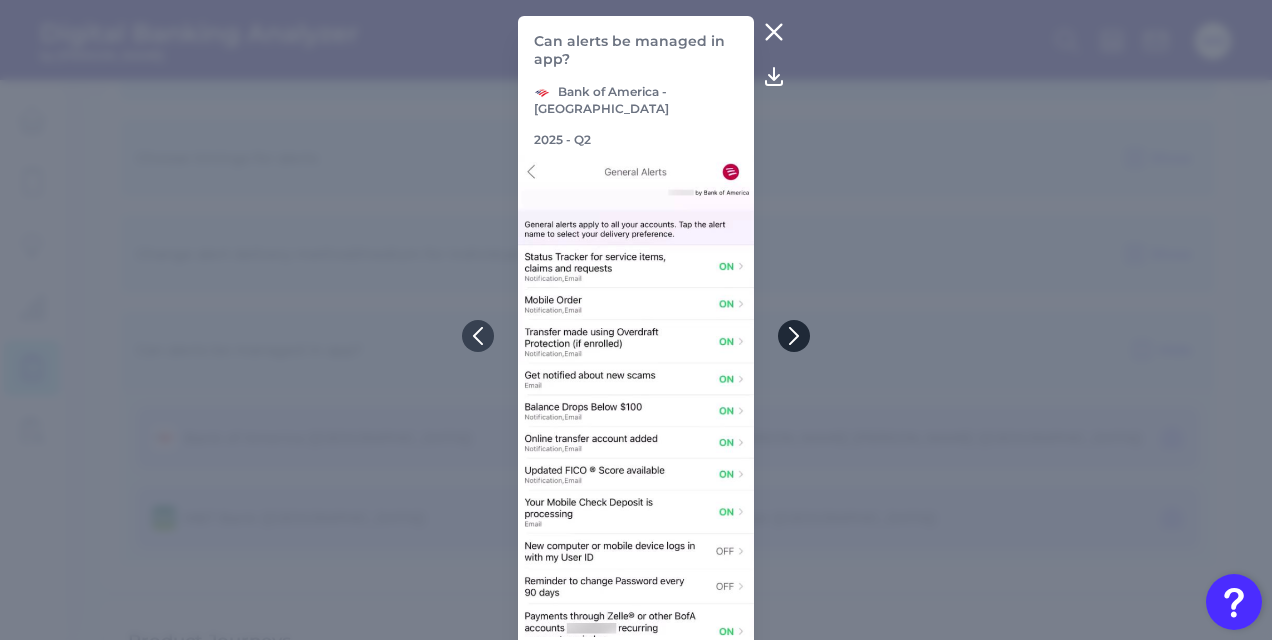 click 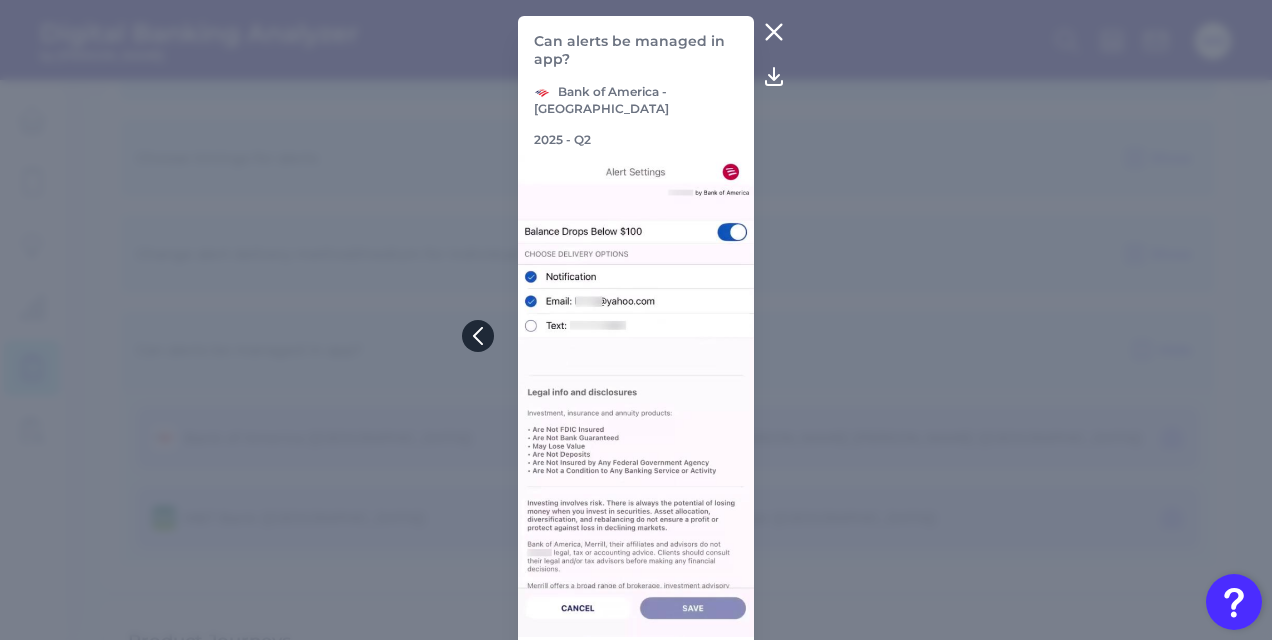 click 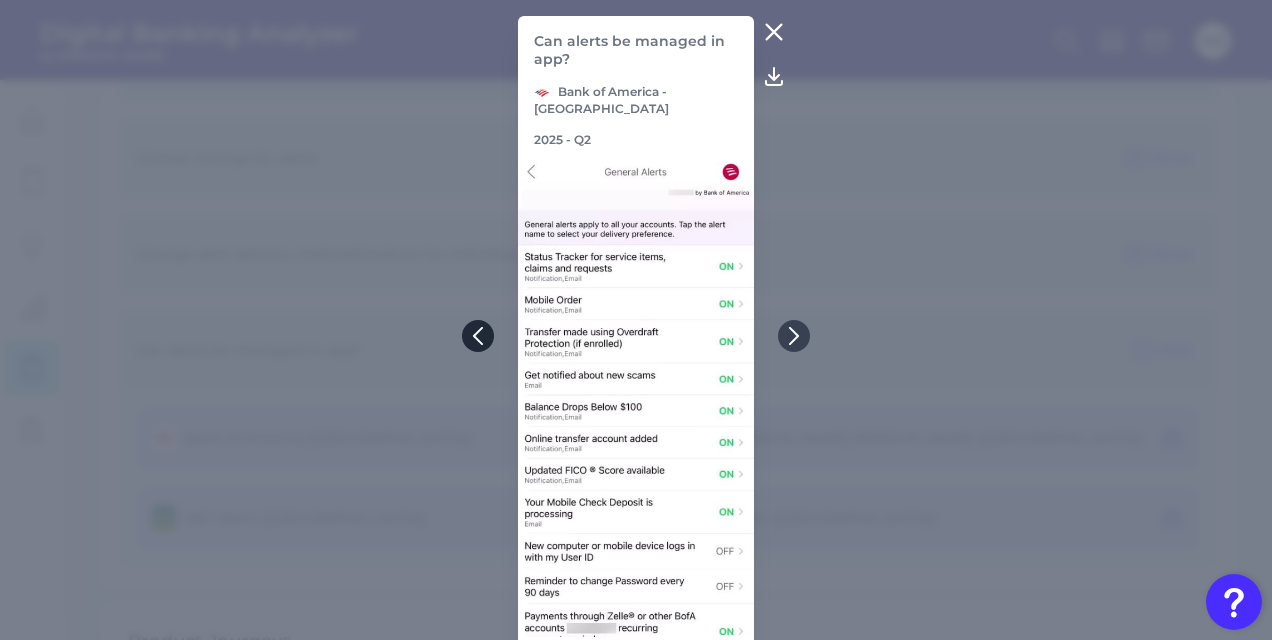 click 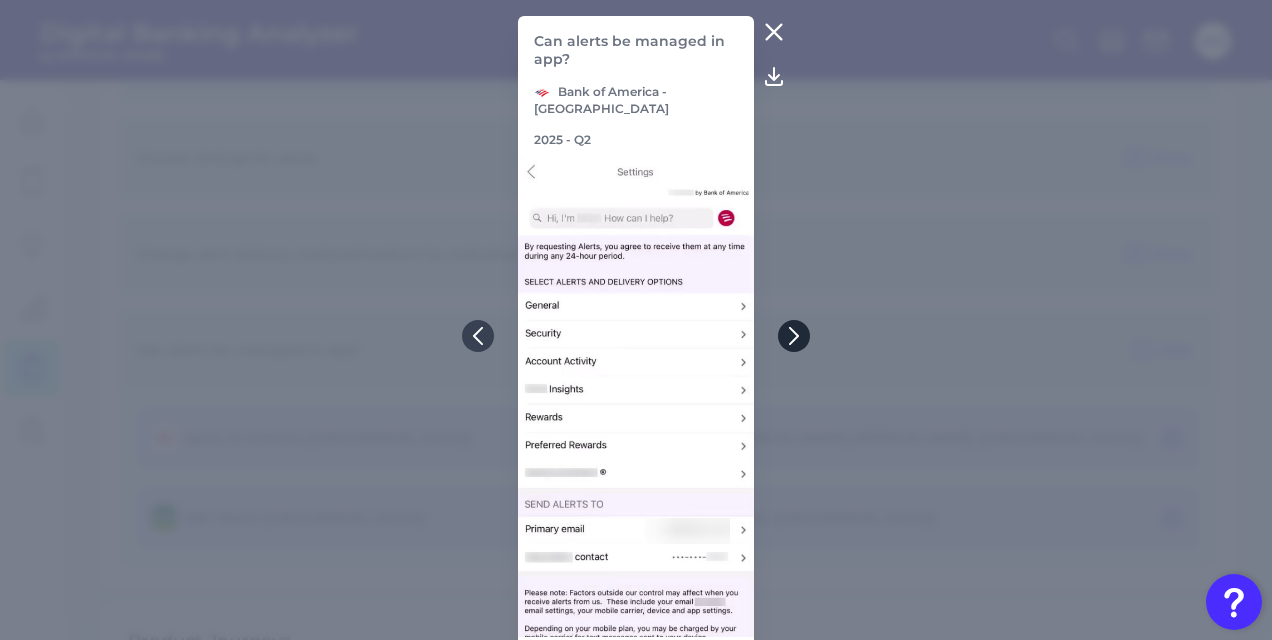 click 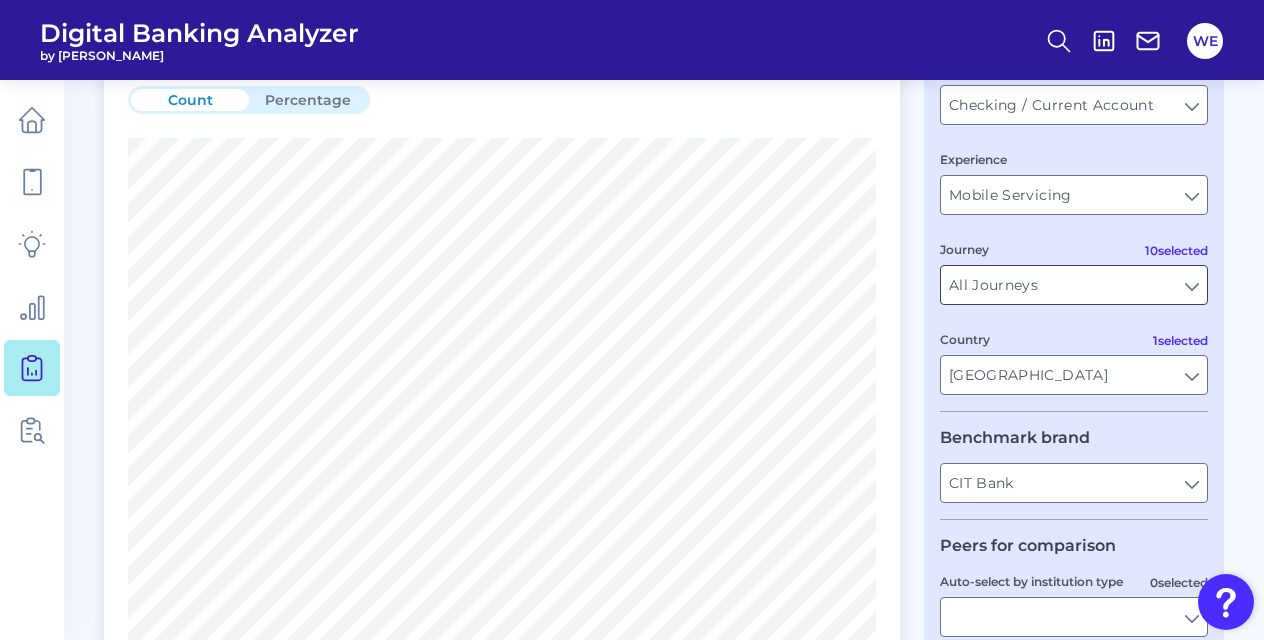 scroll, scrollTop: 0, scrollLeft: 0, axis: both 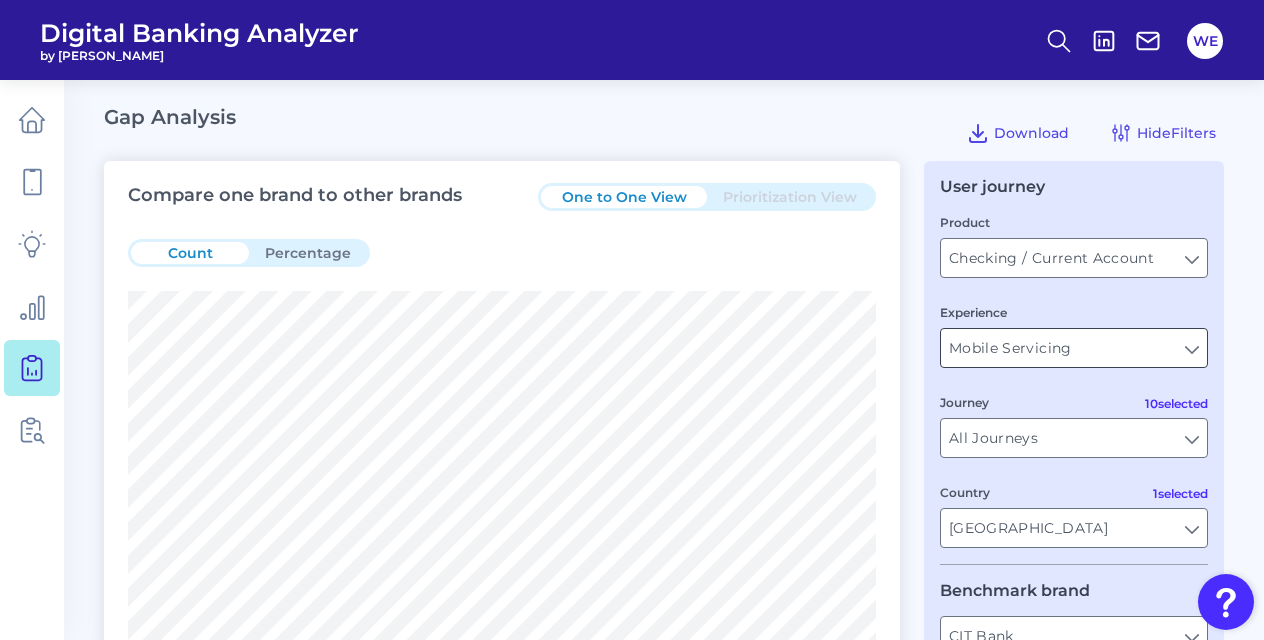 click on "Mobile Servicing" at bounding box center (1074, 348) 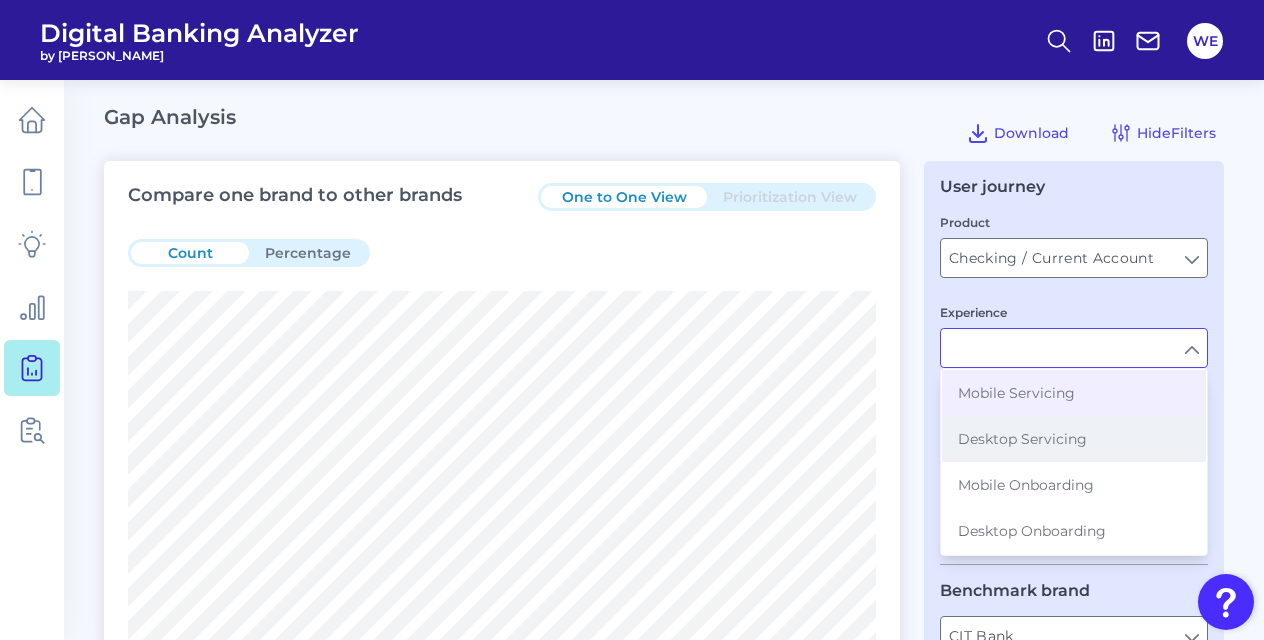 click on "Desktop Servicing" at bounding box center (1074, 439) 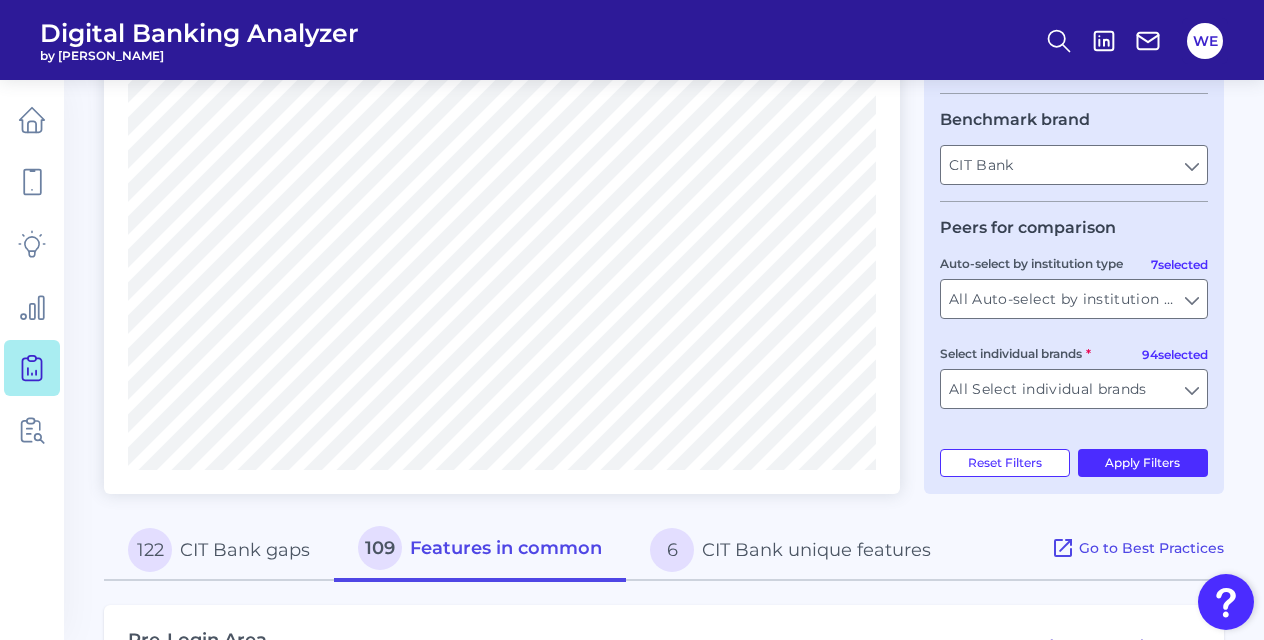 scroll, scrollTop: 472, scrollLeft: 0, axis: vertical 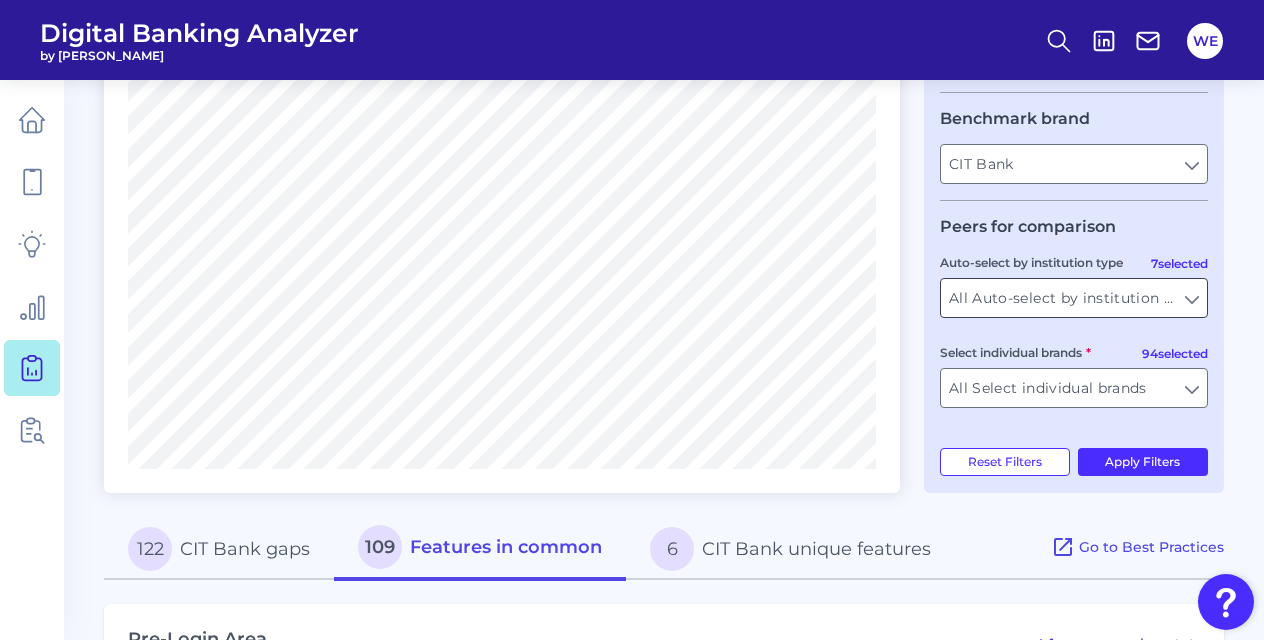 click on "All Auto-select by institution types" at bounding box center [1074, 298] 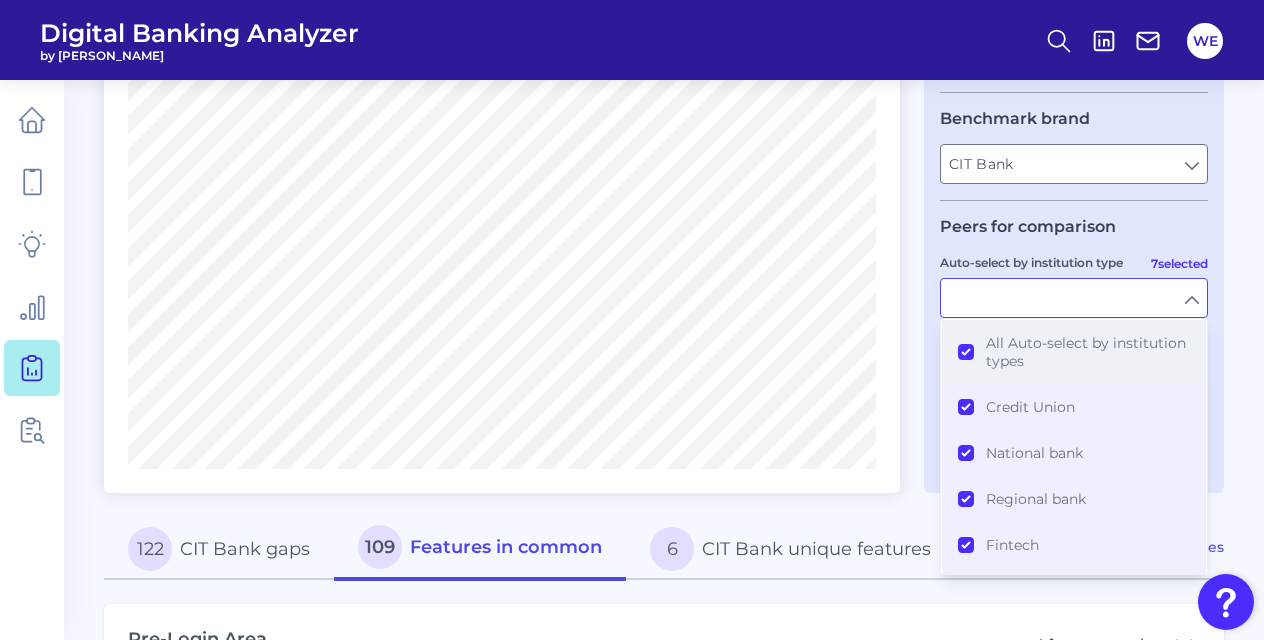 click on "All Auto-select by institution types" at bounding box center (1088, 352) 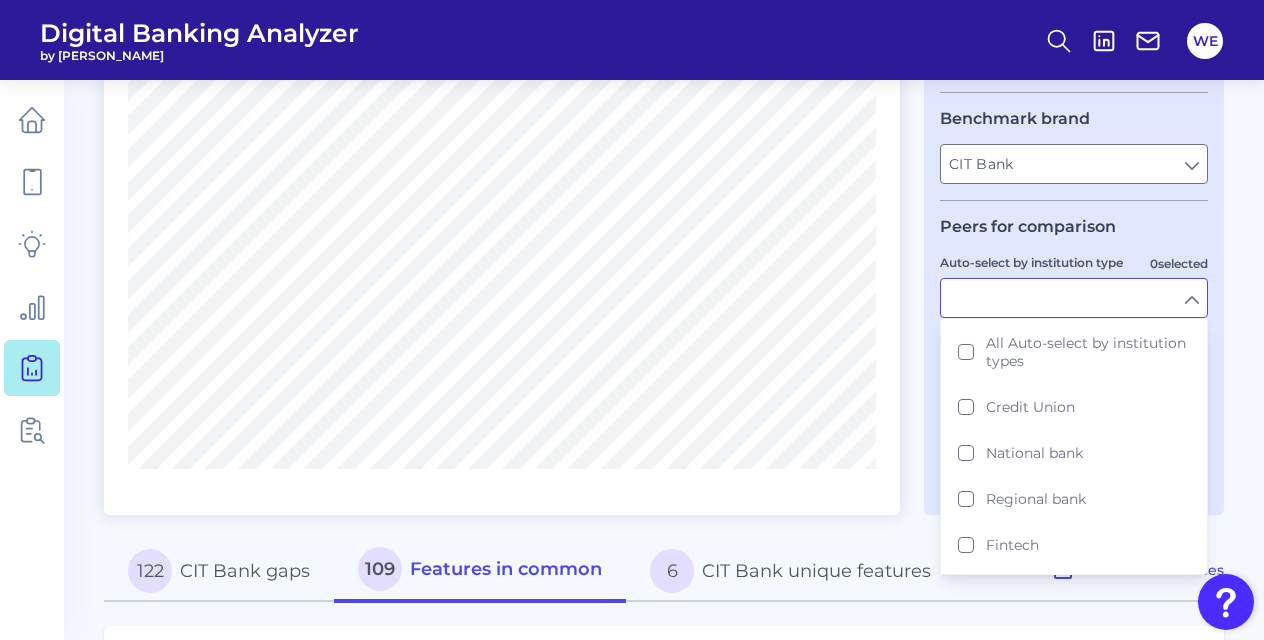 click on "Gap Analysis Download Hide  Filters Compare one brand to other brands One to One View Prioritization View Count Percentage 122 CIT Bank gaps 109 Features in common 6 CIT Bank unique features Go to Best Practices Pre-Login Area 4 features total Login & Authentication 3 features total Accounts and transactions 22 features total Move Money 48 features total Settings and Profile Management 10 features total Alerts 16 features total Can you select to receive alerts as push notification? Show Bank of America ([GEOGRAPHIC_DATA]) [PERSON_NAME] [PERSON_NAME] ([GEOGRAPHIC_DATA]) M&T Bank ([GEOGRAPHIC_DATA]) Can you select to receive alerts by SMS? Show Bank of America ([GEOGRAPHIC_DATA]) [PERSON_NAME] [PERSON_NAME] ([GEOGRAPHIC_DATA]) M&T Bank ([GEOGRAPHIC_DATA]) Truist ([GEOGRAPHIC_DATA]) Can you select to receive alerts by email? Show Bank of America ([GEOGRAPHIC_DATA]) [PERSON_NAME] [PERSON_NAME] ([GEOGRAPHIC_DATA]) M&T Bank ([GEOGRAPHIC_DATA]) Truist ([GEOGRAPHIC_DATA]) Set alerts for payments due Show Bank of America ([GEOGRAPHIC_DATA]) [PERSON_NAME] [PERSON_NAME] ([GEOGRAPHIC_DATA]) Truist ([GEOGRAPHIC_DATA]) Set alert for balance above x Show [PERSON_NAME] [PERSON_NAME] (US) M&T Bank ([GEOGRAPHIC_DATA]) Set alert for balance below x Show Bank of America ([GEOGRAPHIC_DATA]) [PERSON_NAME] [PERSON_NAME] ([GEOGRAPHIC_DATA]) Truist ([GEOGRAPHIC_DATA])" at bounding box center (632, 1340) 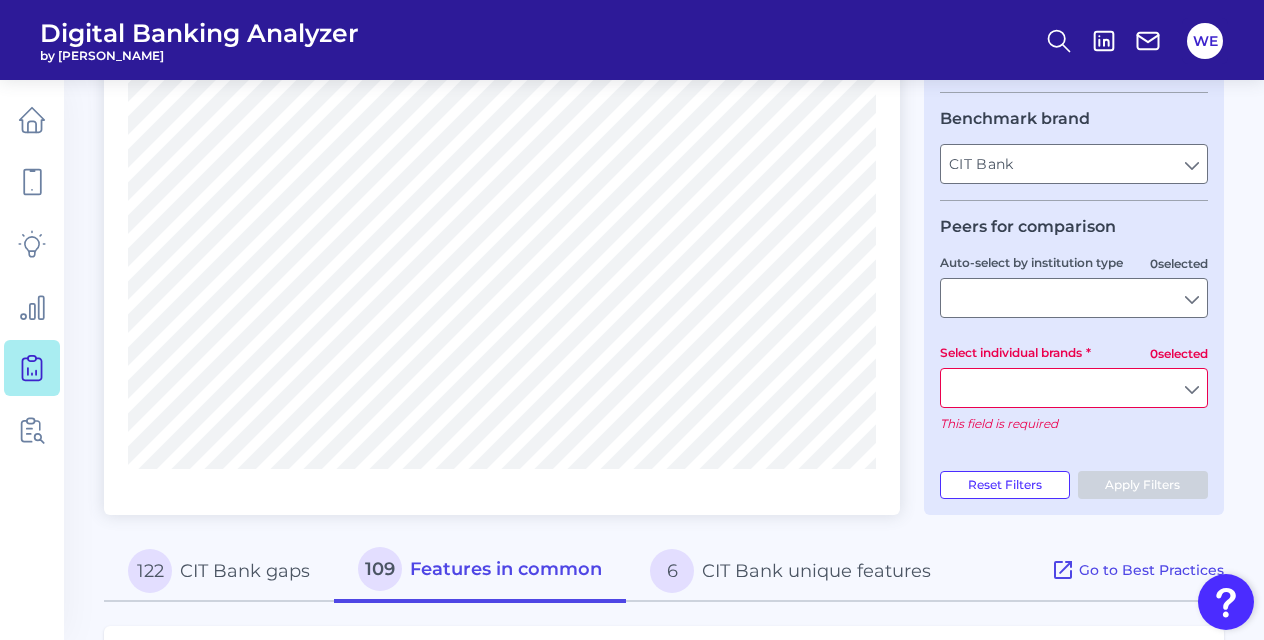 click on "Select individual brands" at bounding box center [1074, 388] 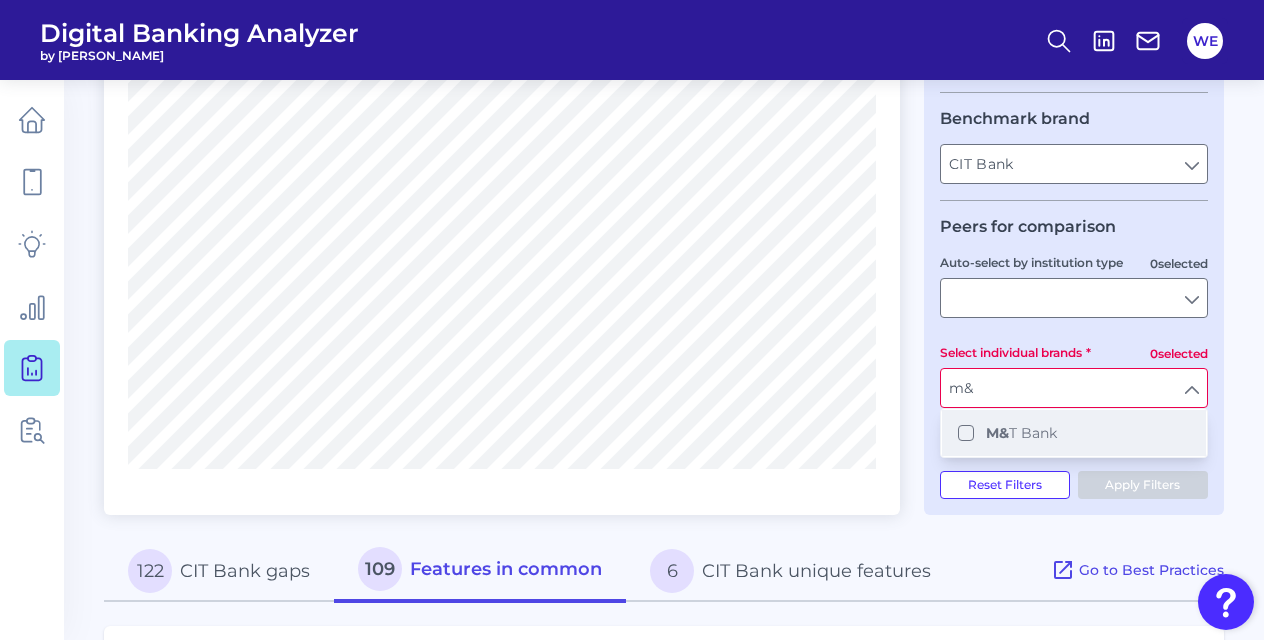 click on "M& T Bank" at bounding box center (1074, 433) 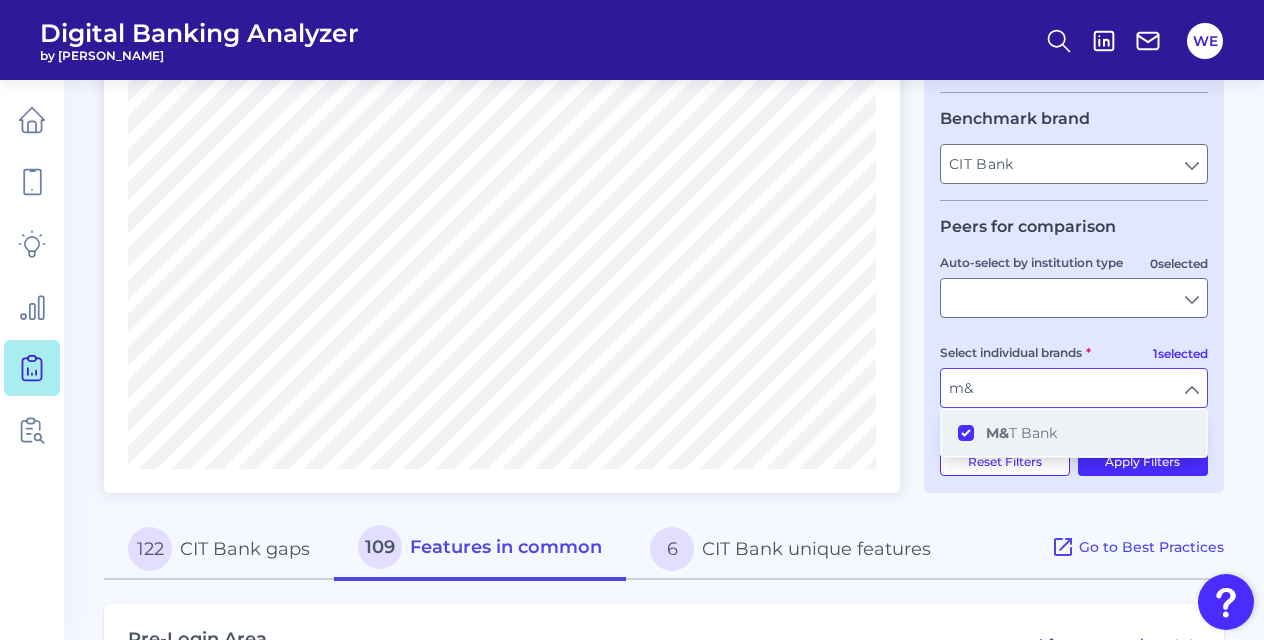 type on "m" 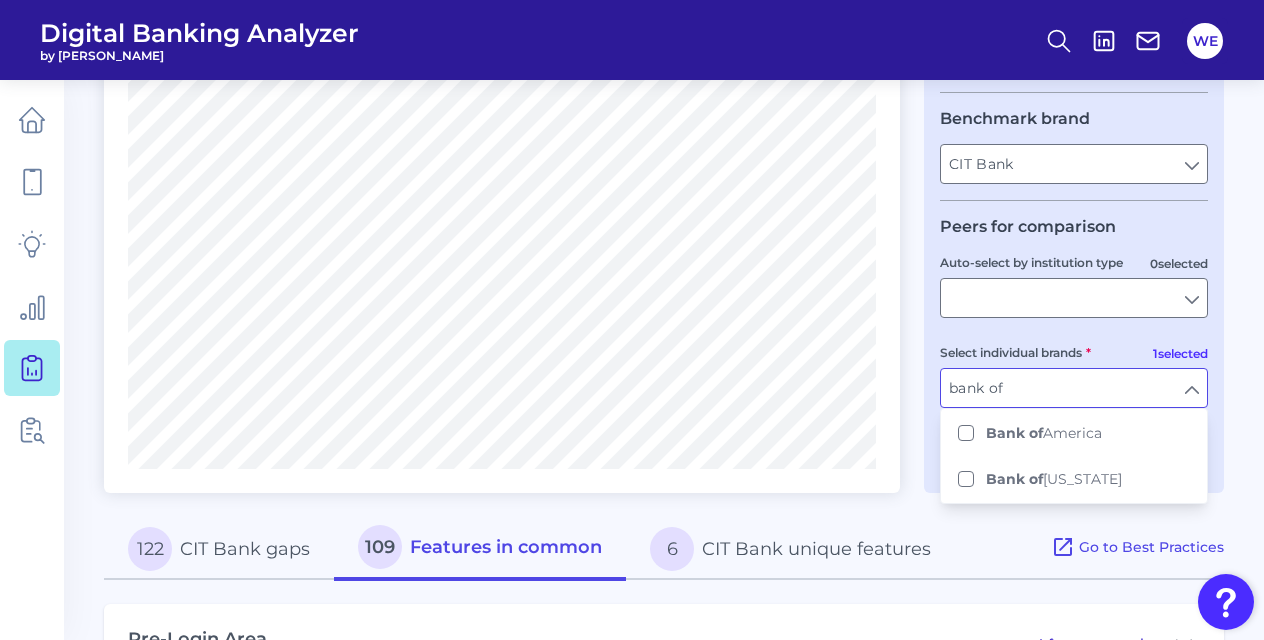 click on "Bank of  America" at bounding box center (1074, 433) 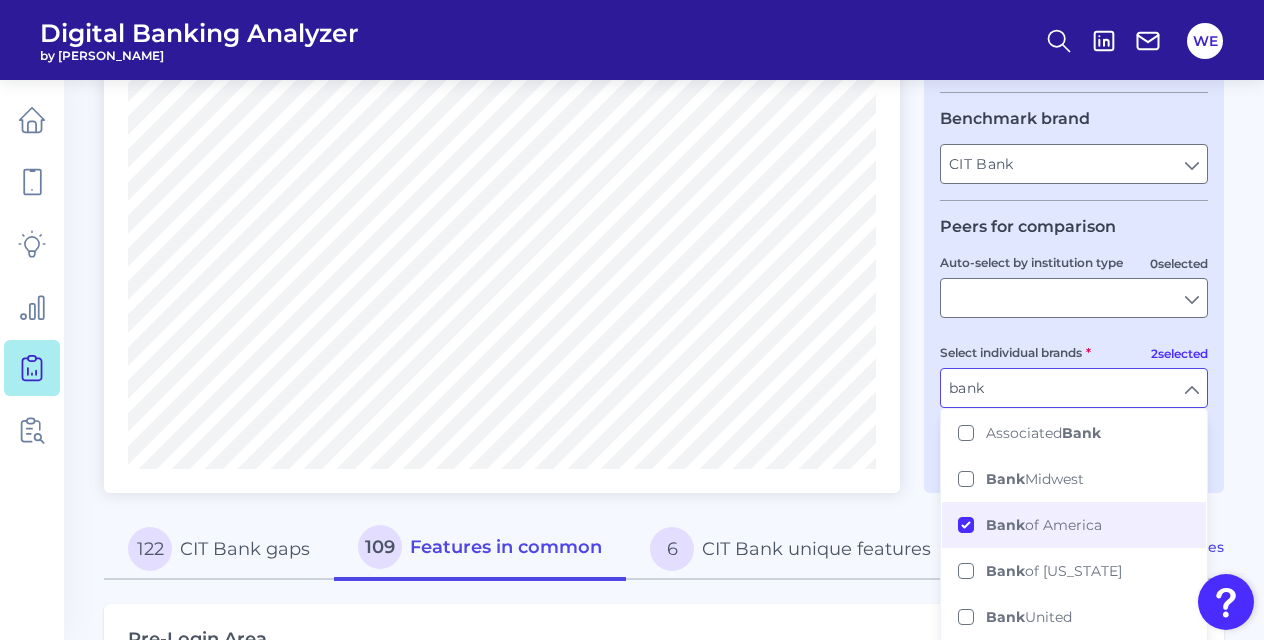 type on "b" 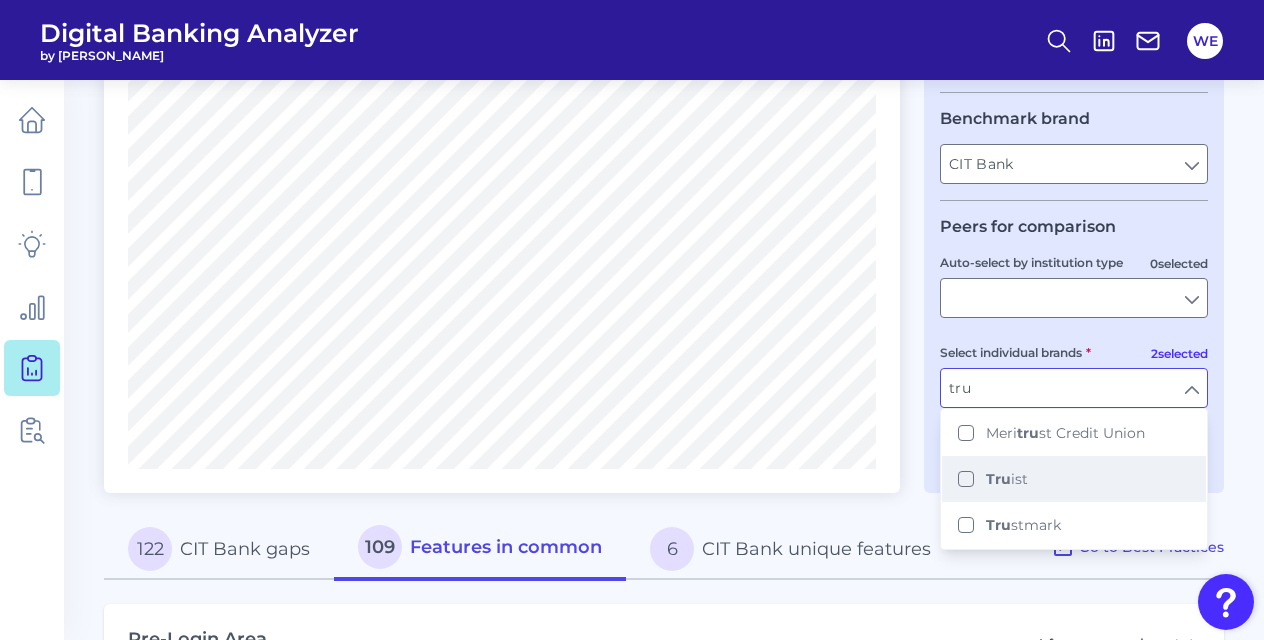click on "Tru ist" at bounding box center (1074, 479) 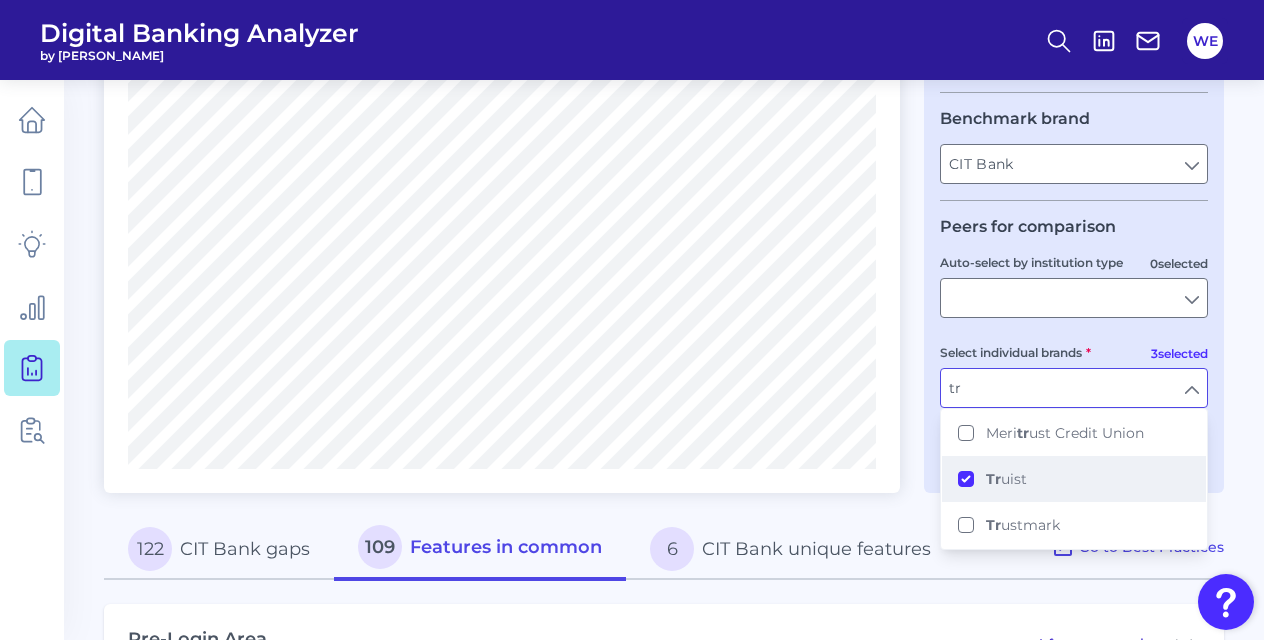 type on "t" 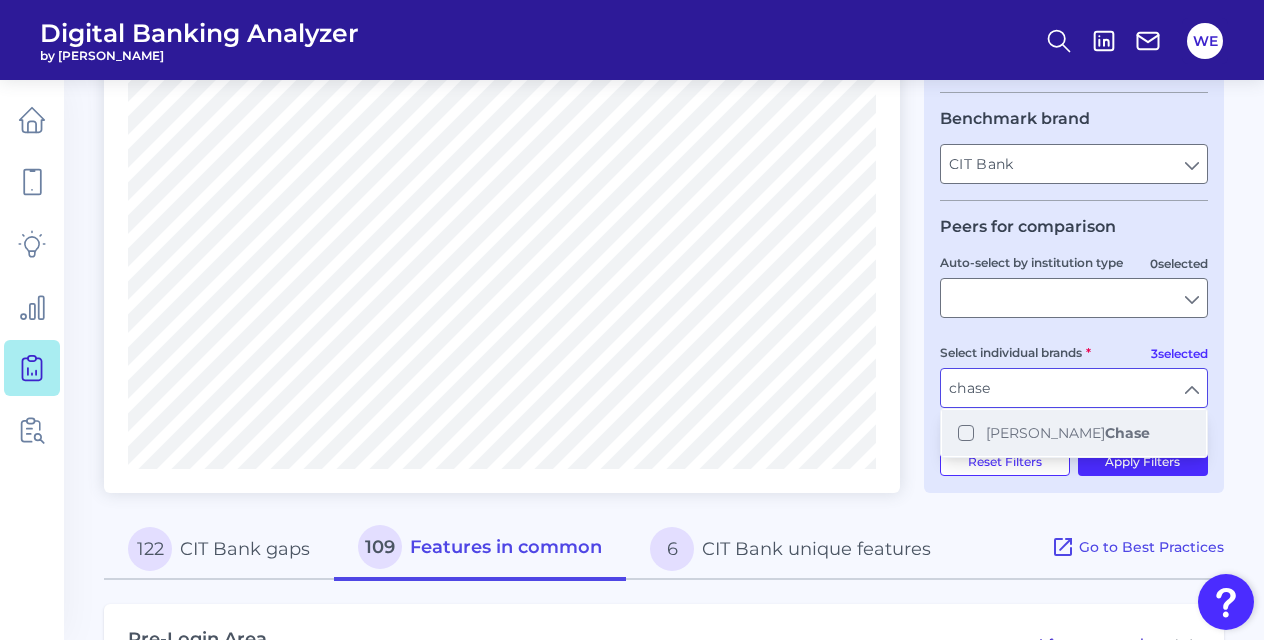 click on "[PERSON_NAME]  [PERSON_NAME]" at bounding box center [1068, 433] 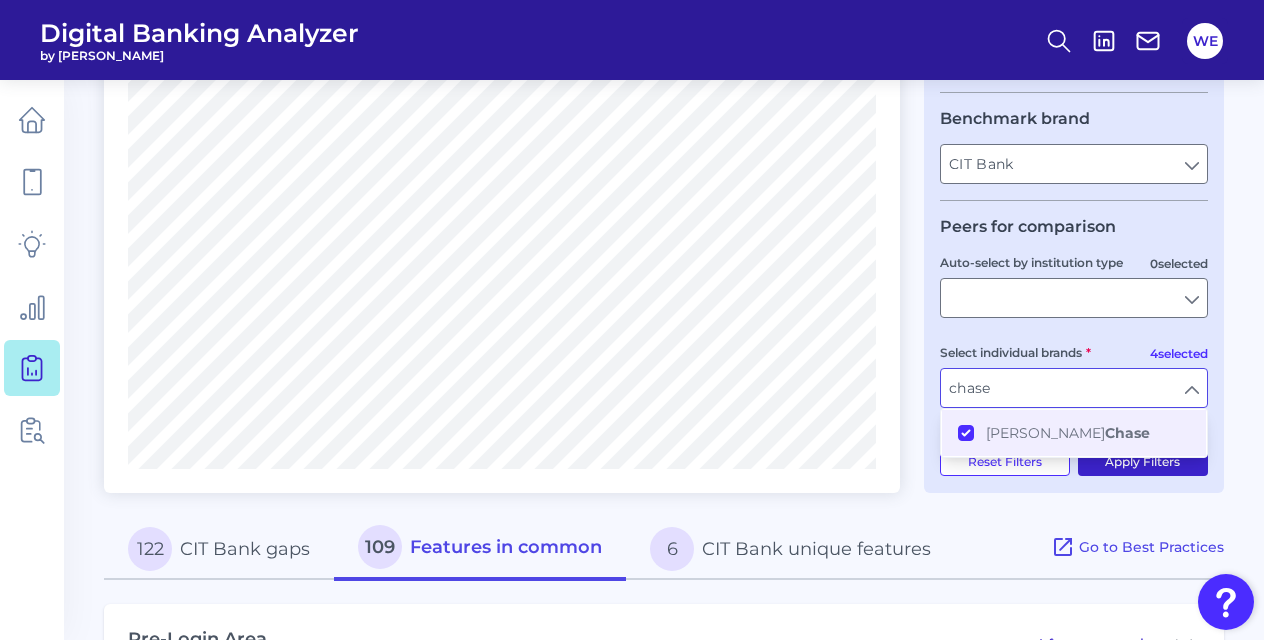 click on "Apply Filters" at bounding box center (1143, 462) 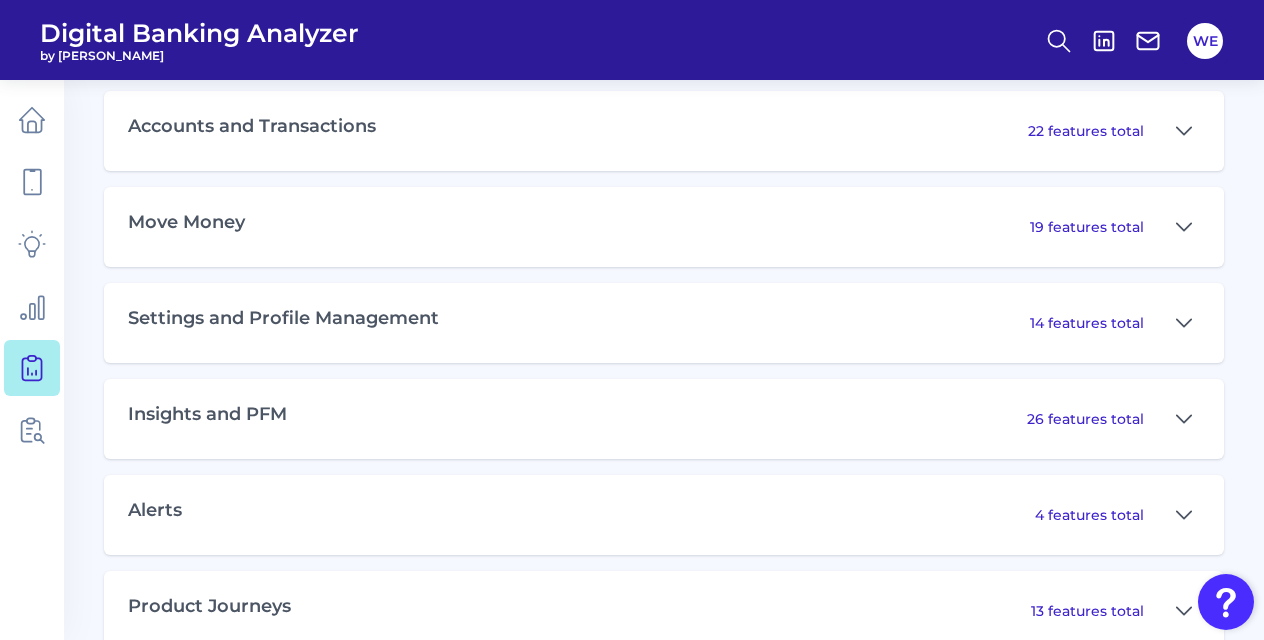 scroll, scrollTop: 1222, scrollLeft: 0, axis: vertical 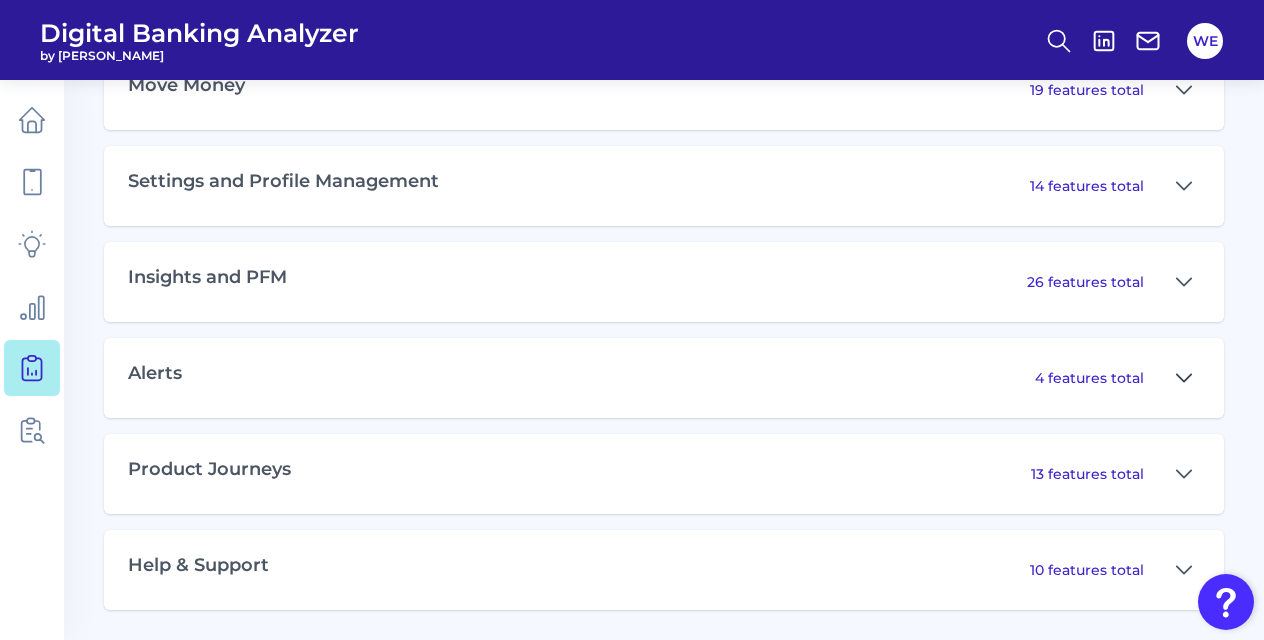click at bounding box center [1184, 378] 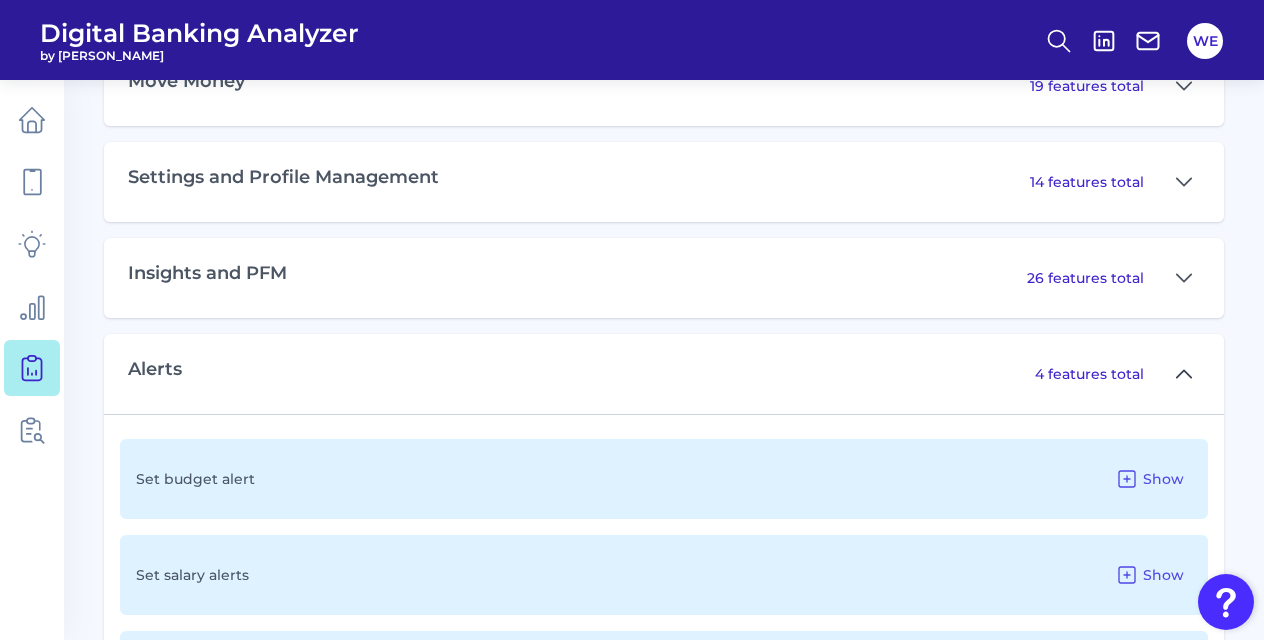 click at bounding box center [1184, 374] 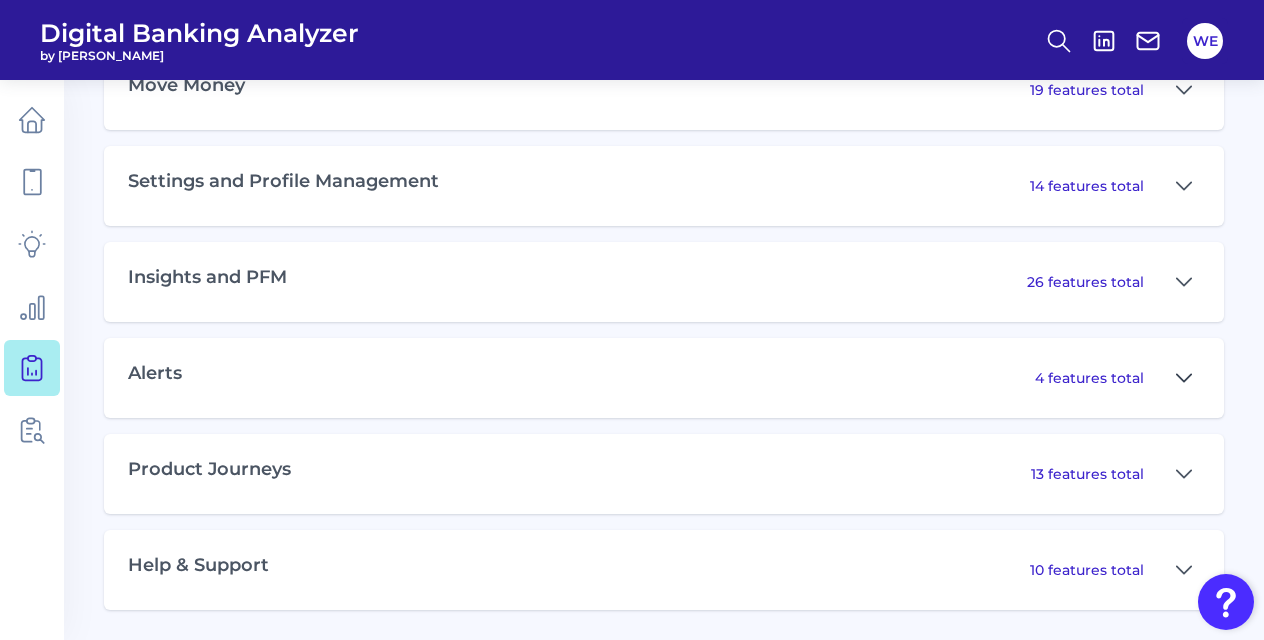 click at bounding box center (1184, 378) 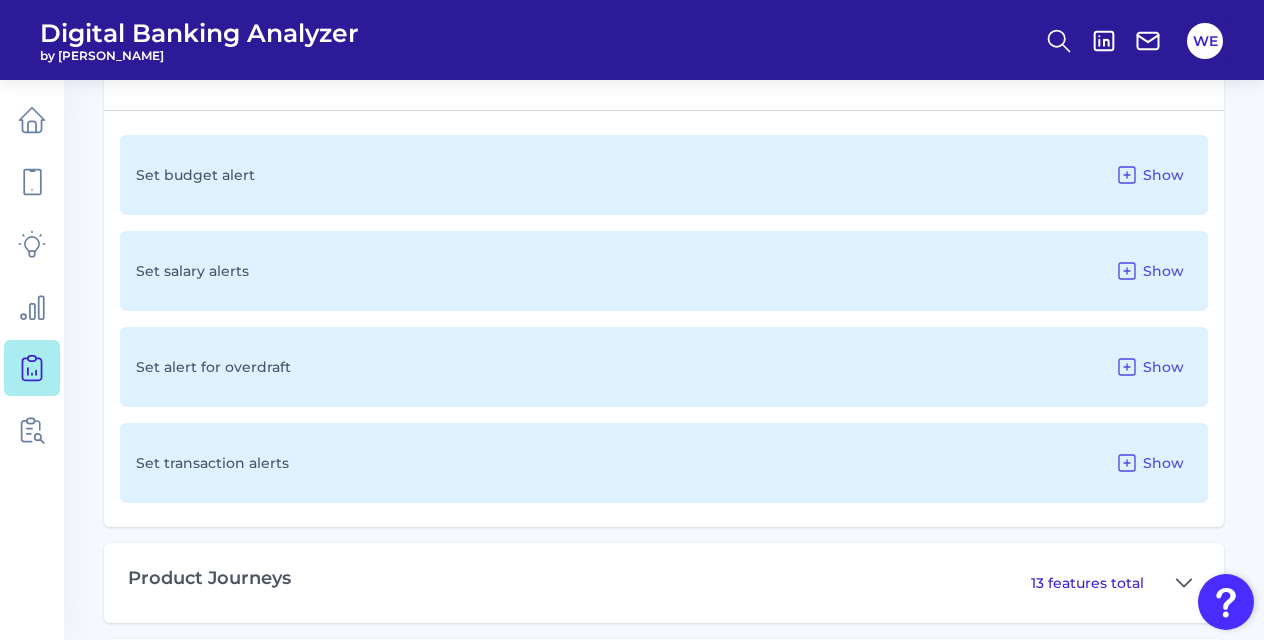 scroll, scrollTop: 1524, scrollLeft: 0, axis: vertical 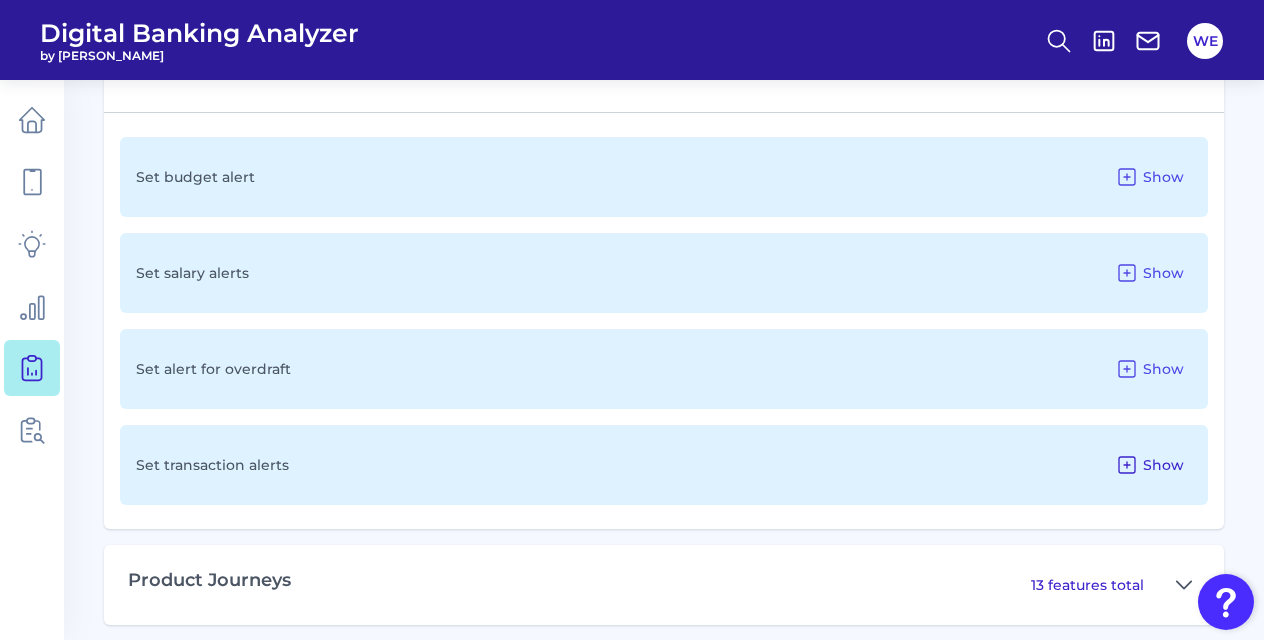 click on "Show" at bounding box center [1163, 465] 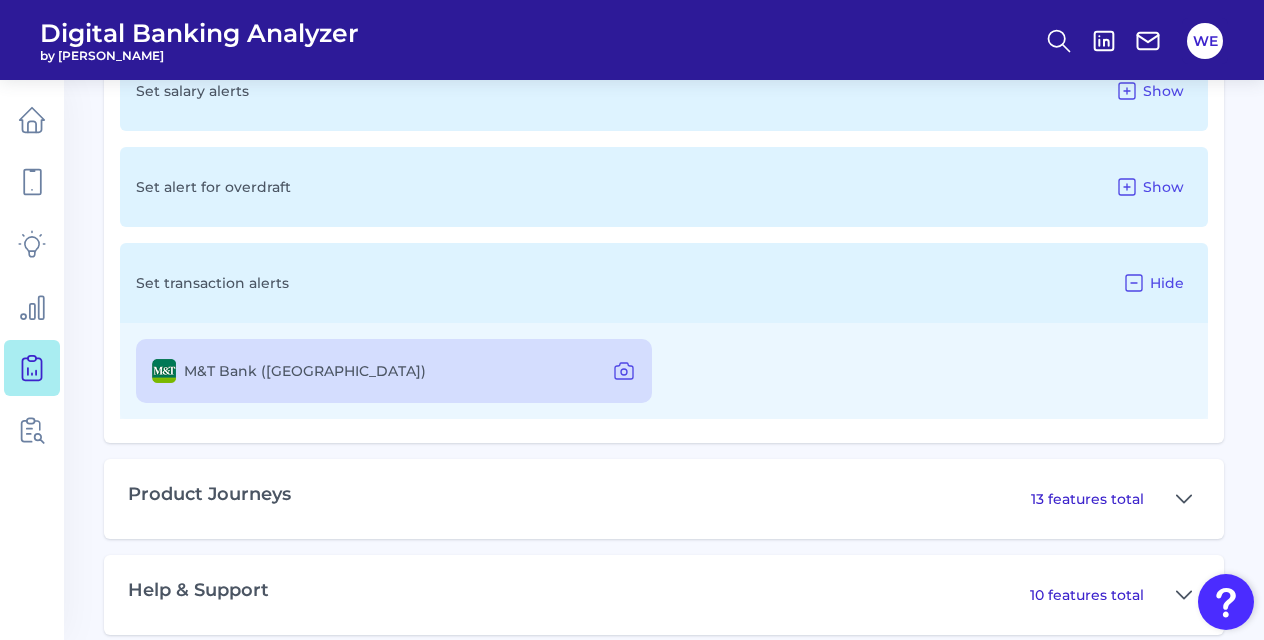 scroll, scrollTop: 1735, scrollLeft: 0, axis: vertical 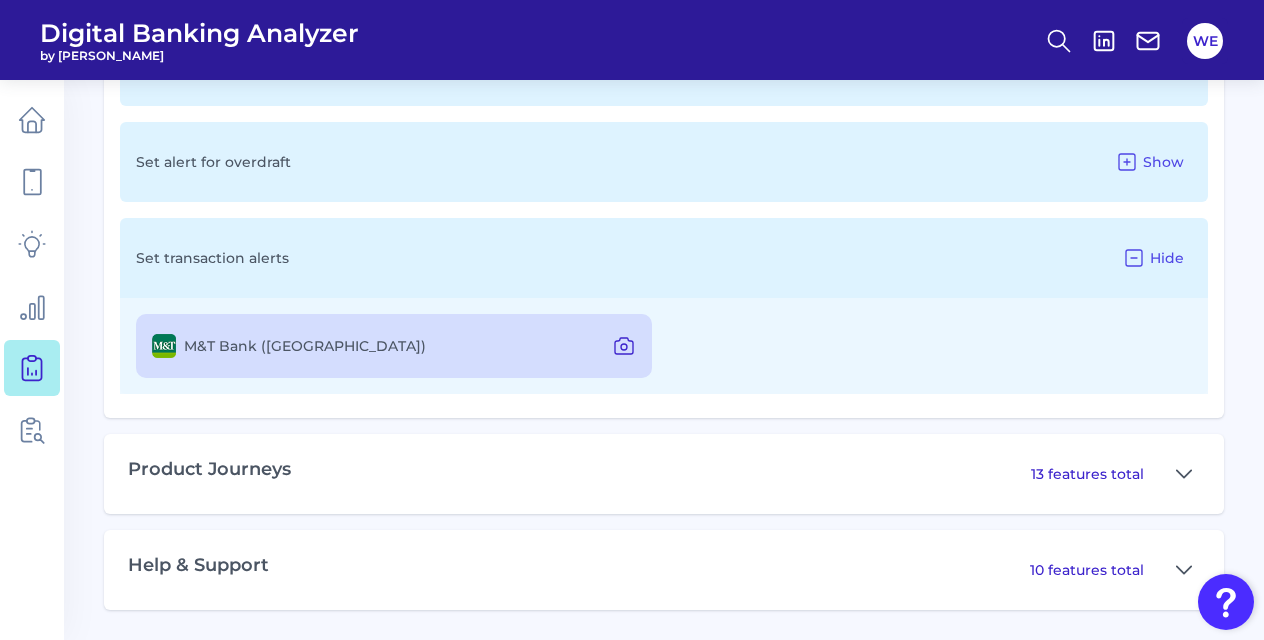 click 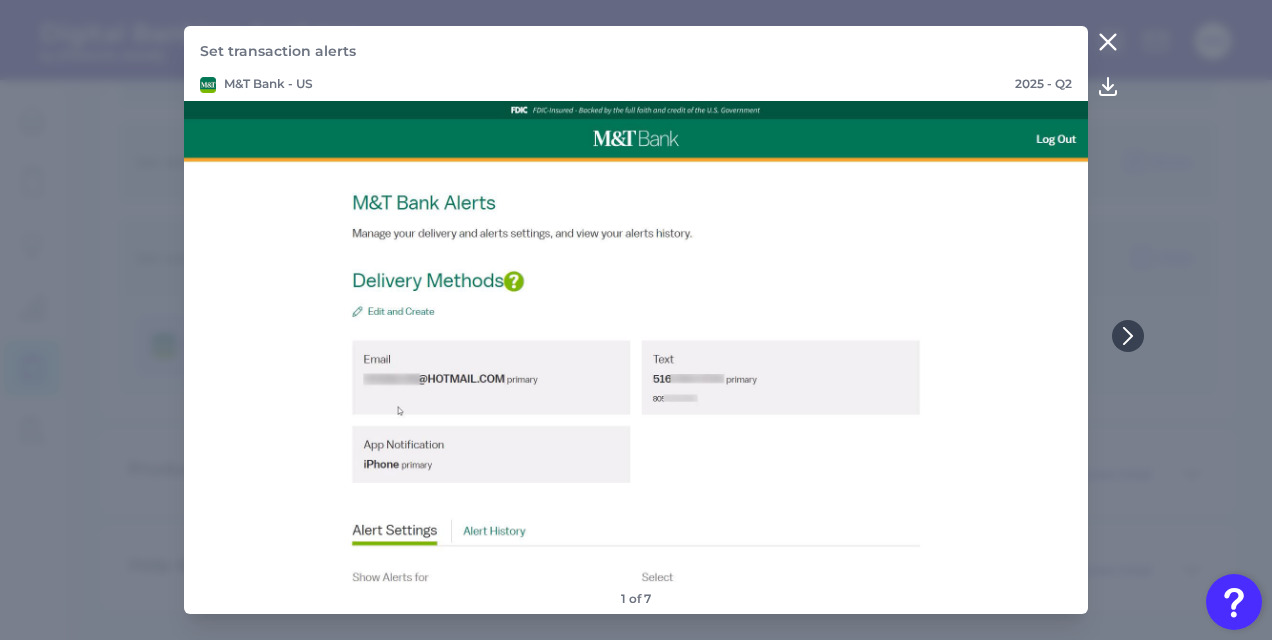 click 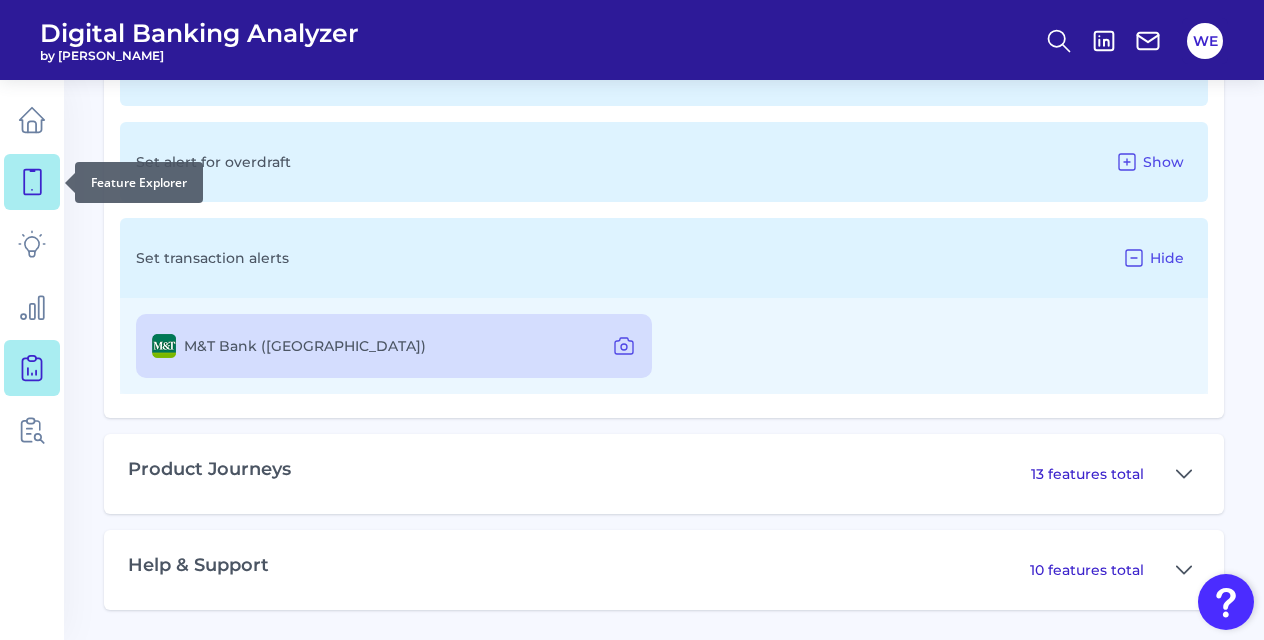 click 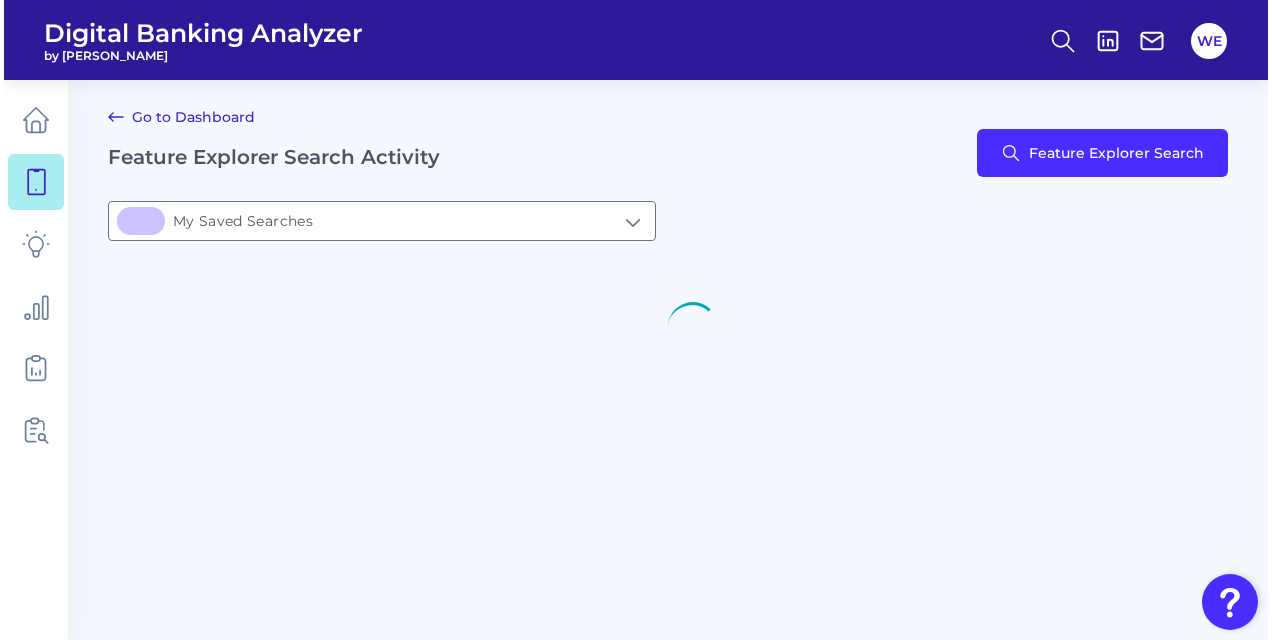 scroll, scrollTop: 0, scrollLeft: 0, axis: both 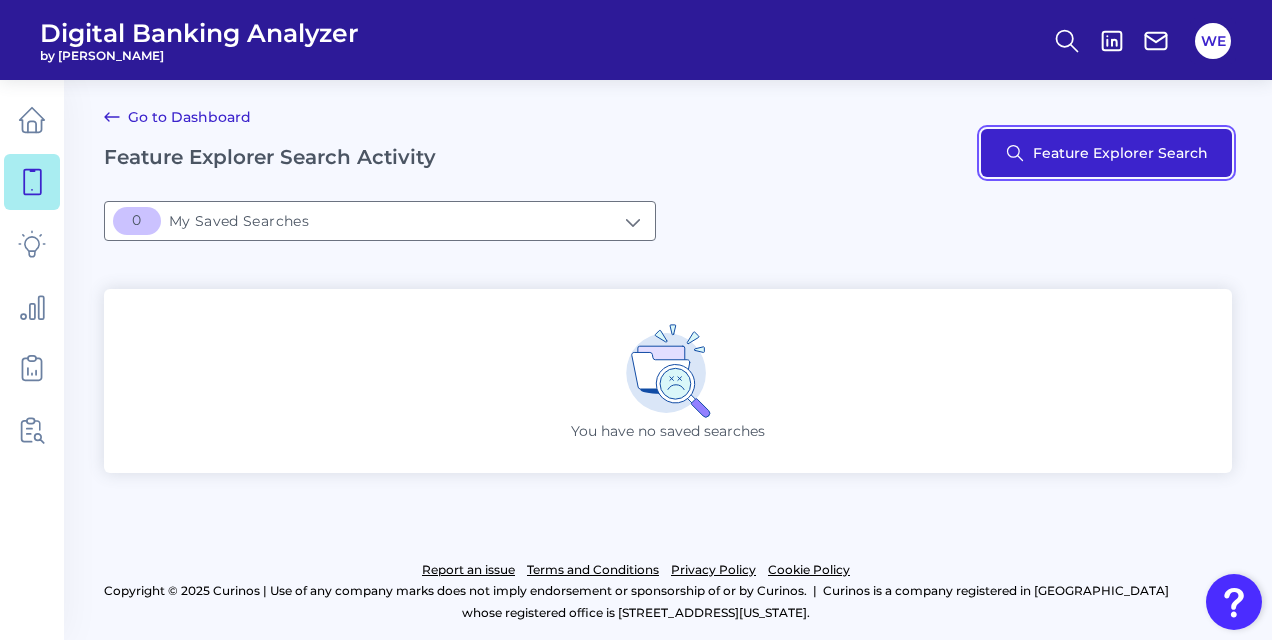 click on "Feature Explorer Search" at bounding box center (1106, 153) 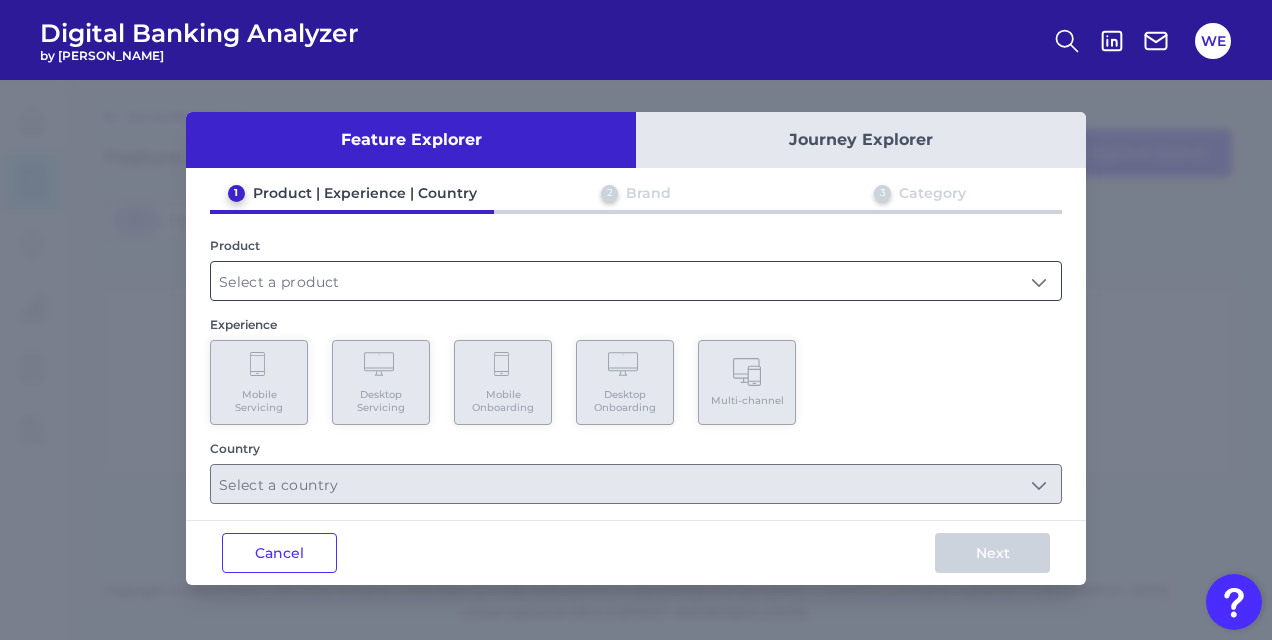 click at bounding box center [636, 281] 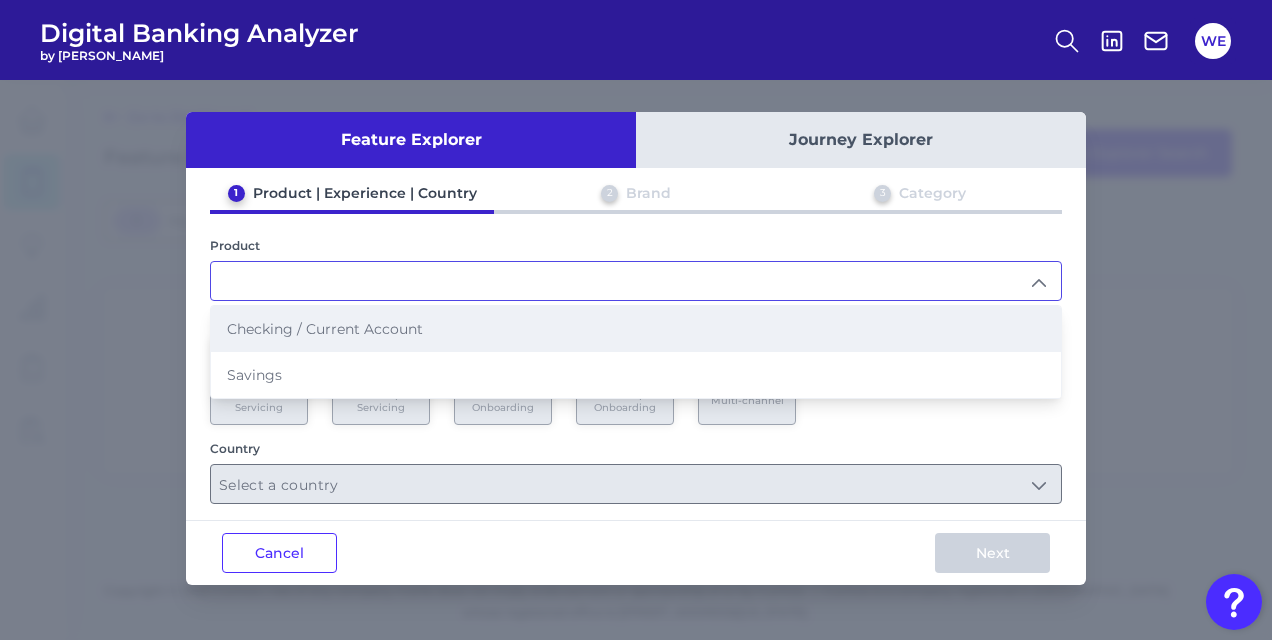 click on "Checking / Current Account" at bounding box center (636, 329) 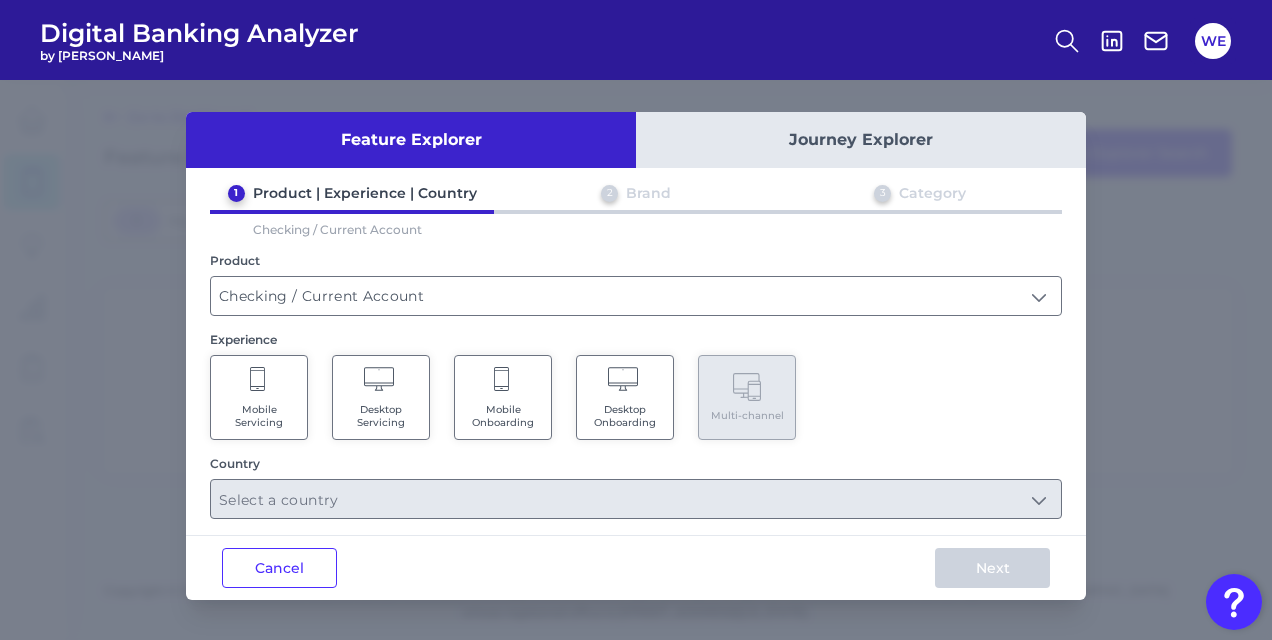 click on "Desktop Servicing" at bounding box center [381, 397] 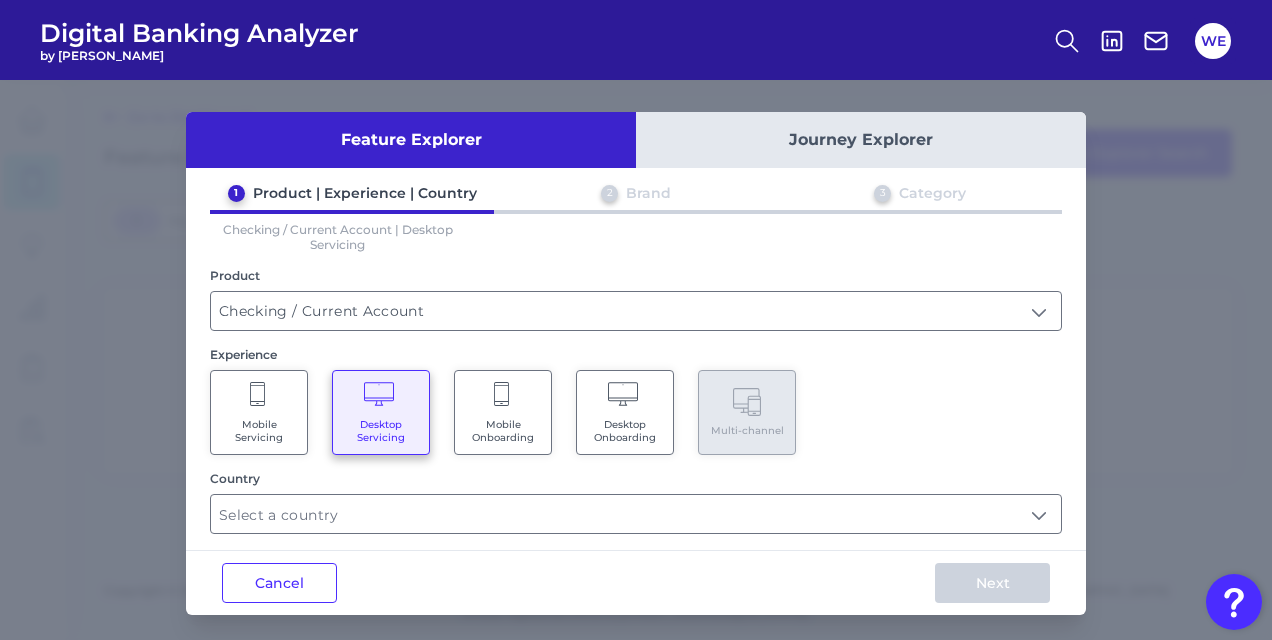 scroll, scrollTop: 2, scrollLeft: 0, axis: vertical 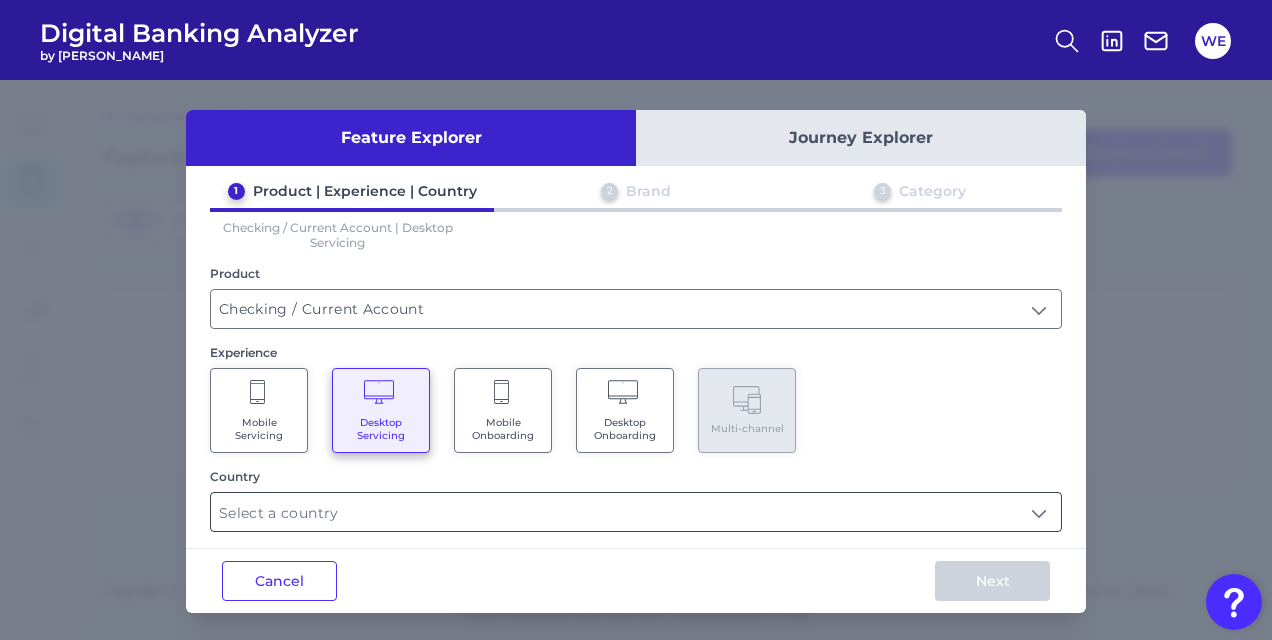 click at bounding box center [636, 512] 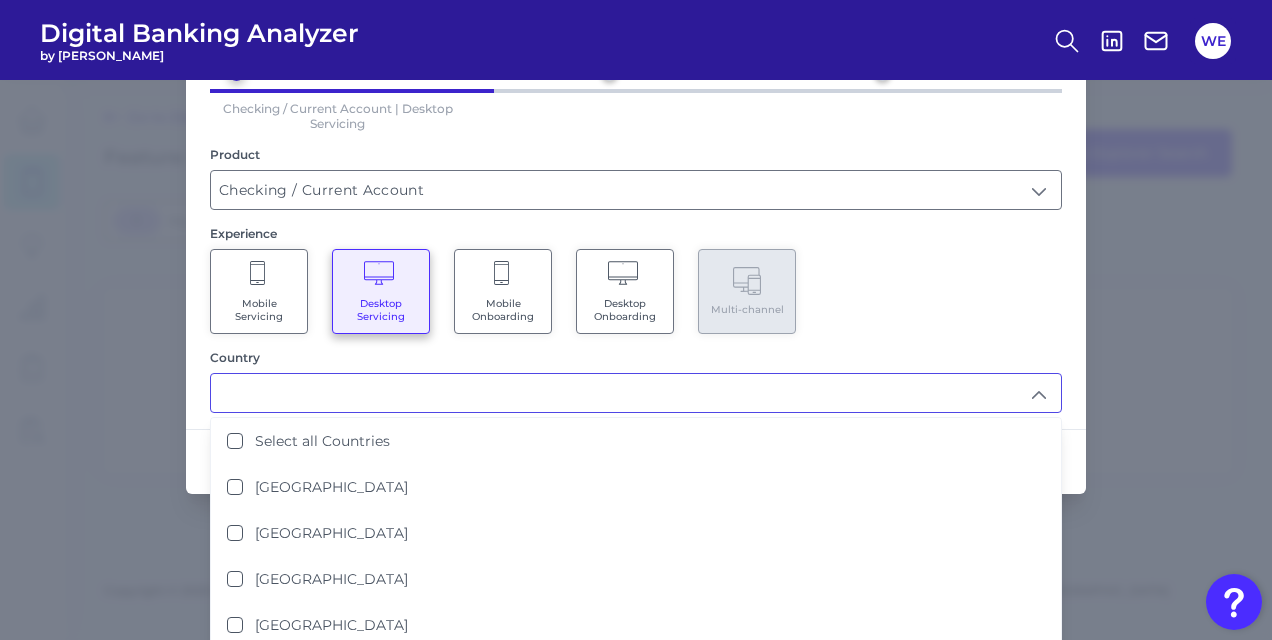 scroll, scrollTop: 122, scrollLeft: 0, axis: vertical 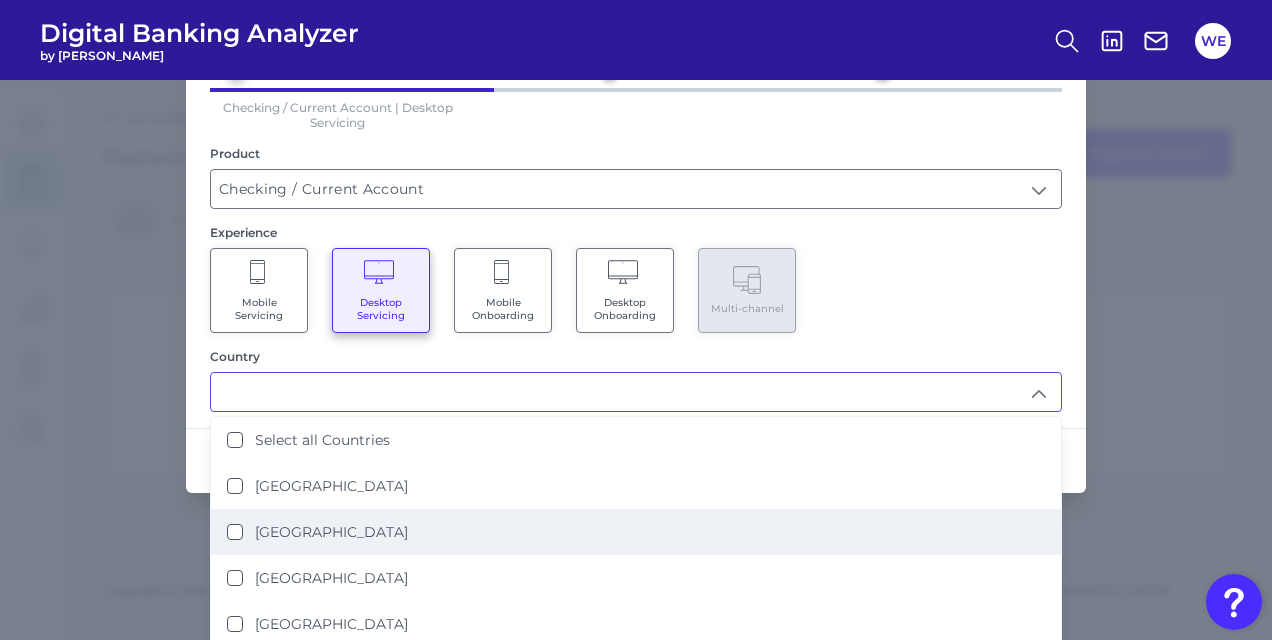 click on "[GEOGRAPHIC_DATA]" at bounding box center (636, 532) 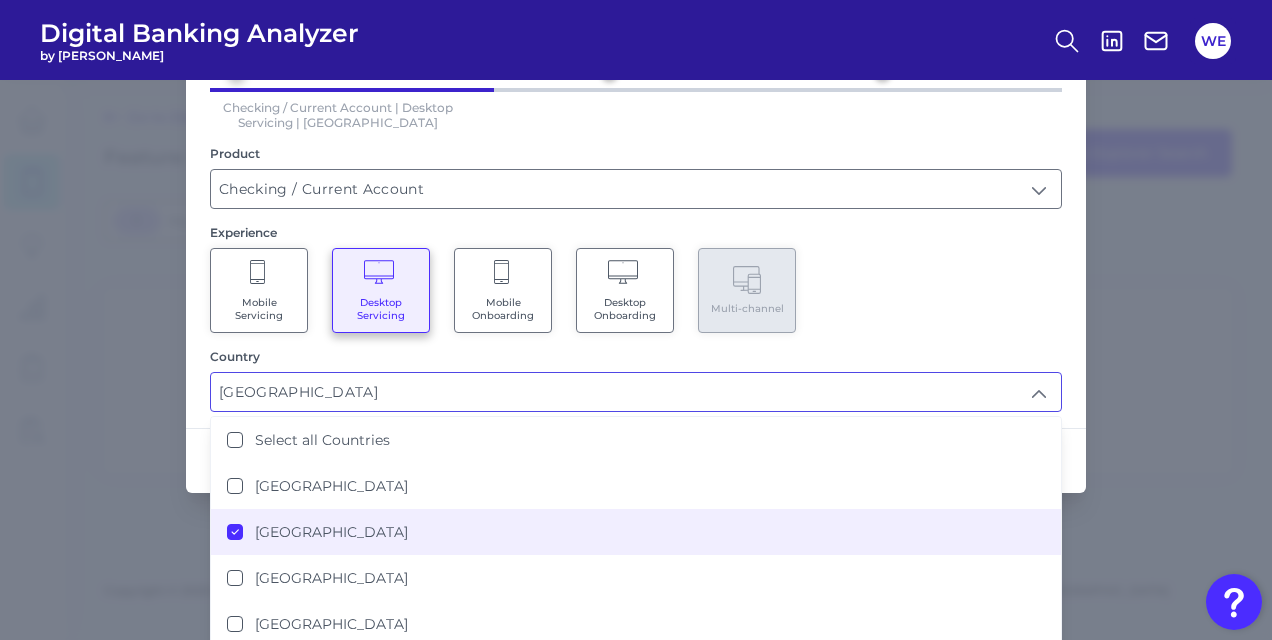 click on "Mobile Servicing Desktop Servicing Mobile Onboarding Desktop Onboarding Multi-channel" at bounding box center (636, 290) 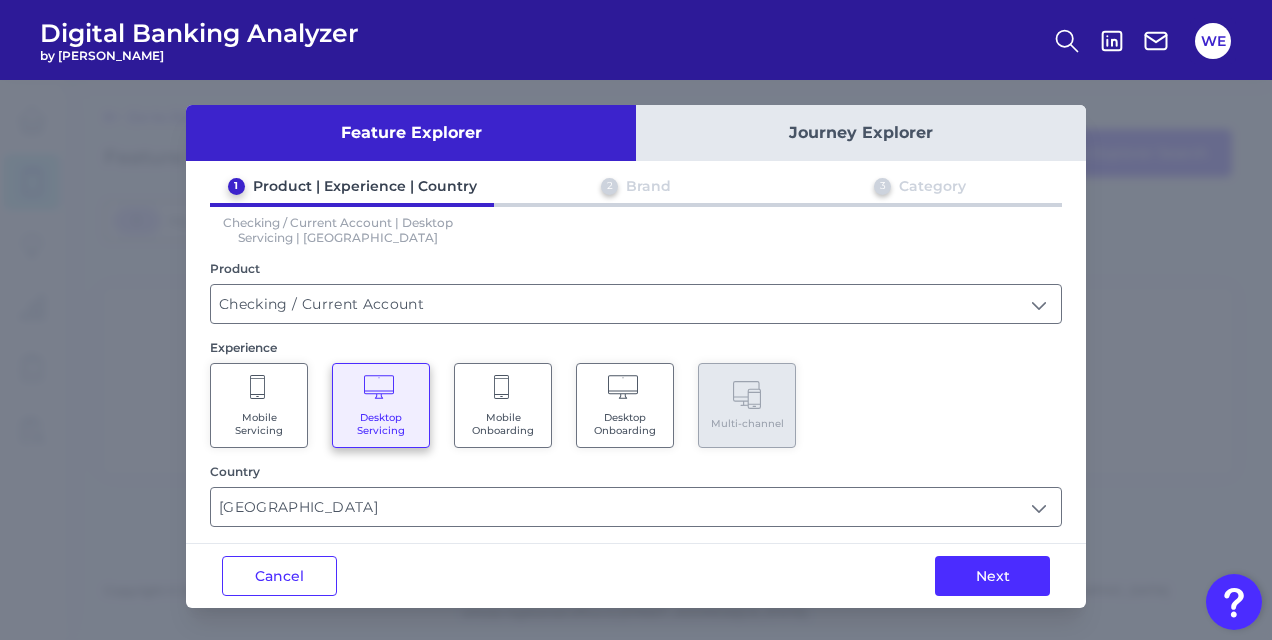 scroll, scrollTop: 2, scrollLeft: 0, axis: vertical 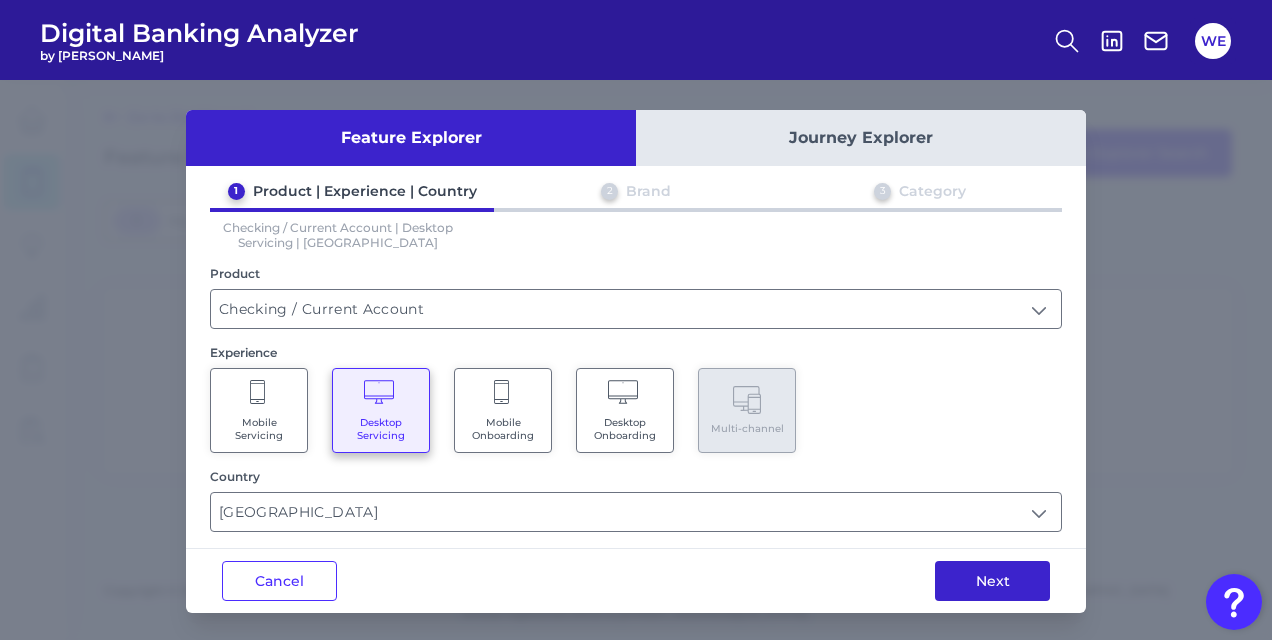 click on "Next" at bounding box center (992, 581) 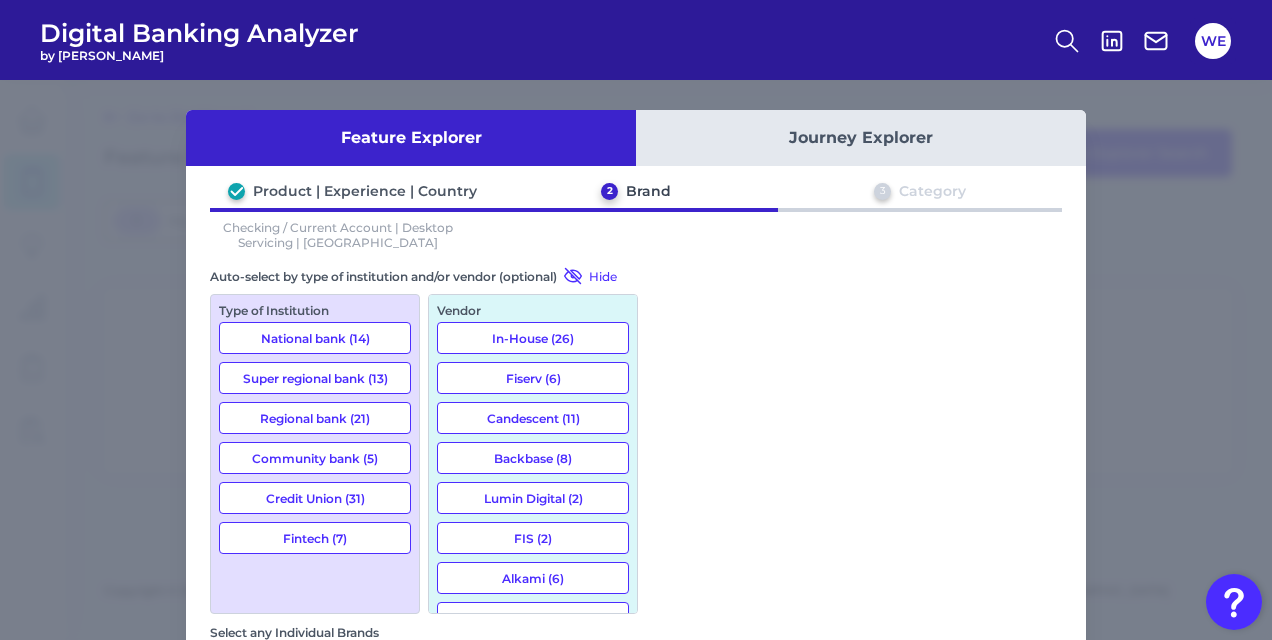 click on "Select any Individual Brands" at bounding box center [636, 668] 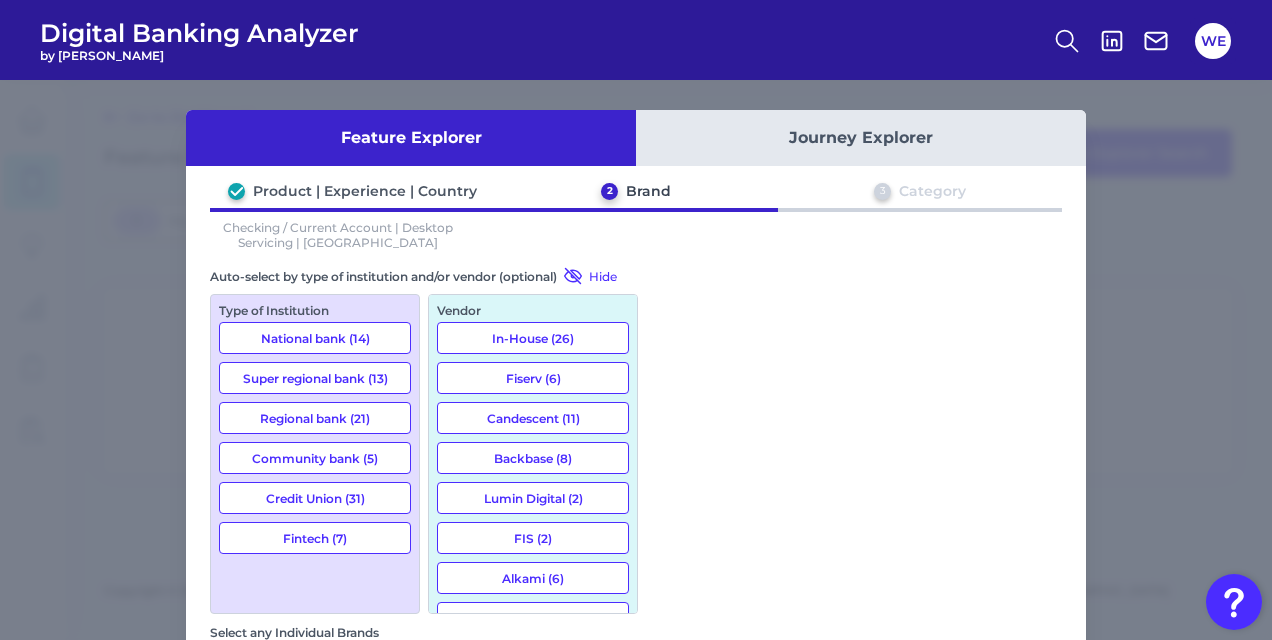 type on "r" 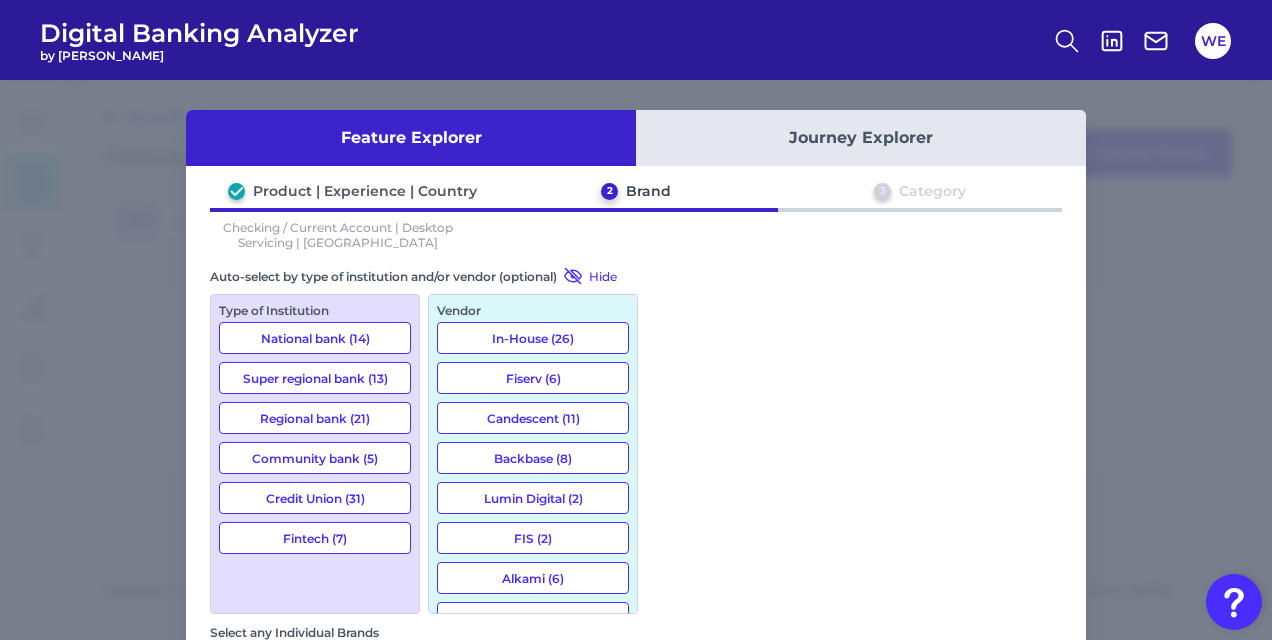 click on "Trui [GEOGRAPHIC_DATA]" at bounding box center [636, 706] 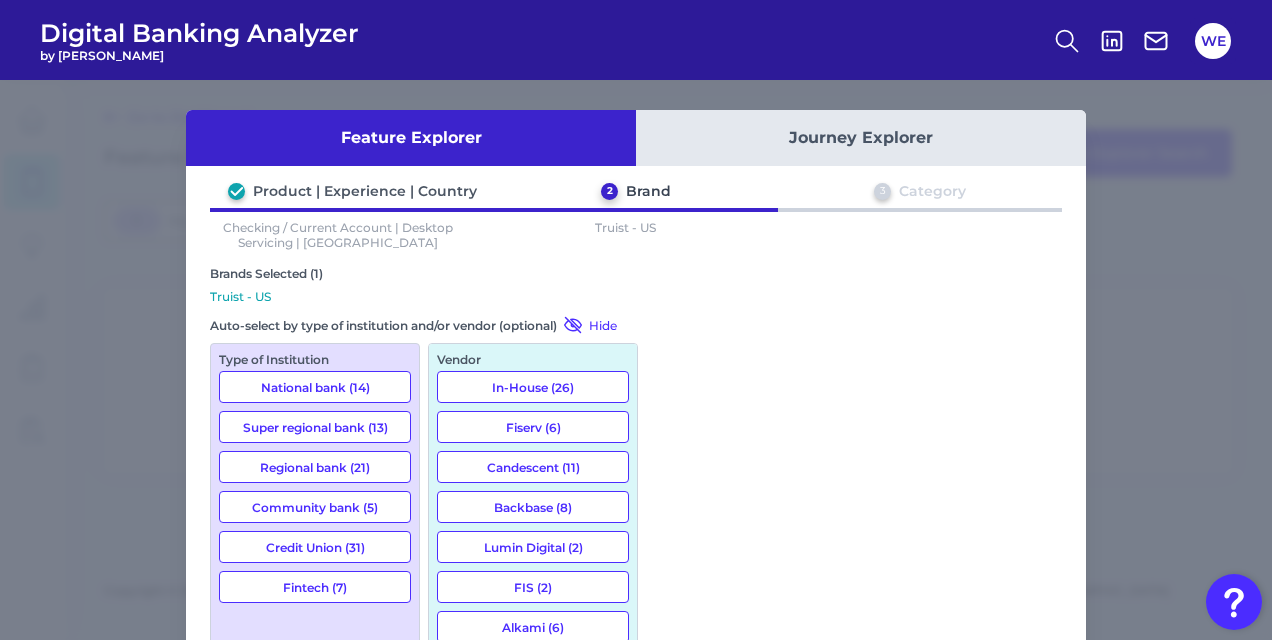 type on "t" 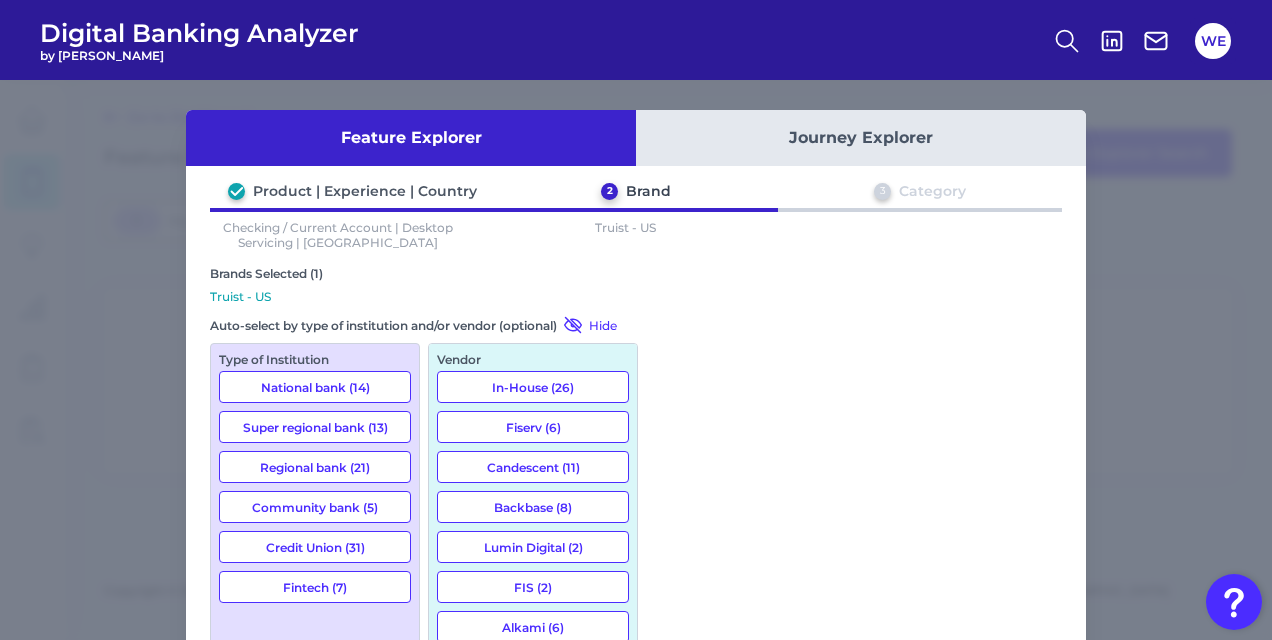 click on "Mountain  America  Credit Union - [GEOGRAPHIC_DATA]" at bounding box center (636, 857) 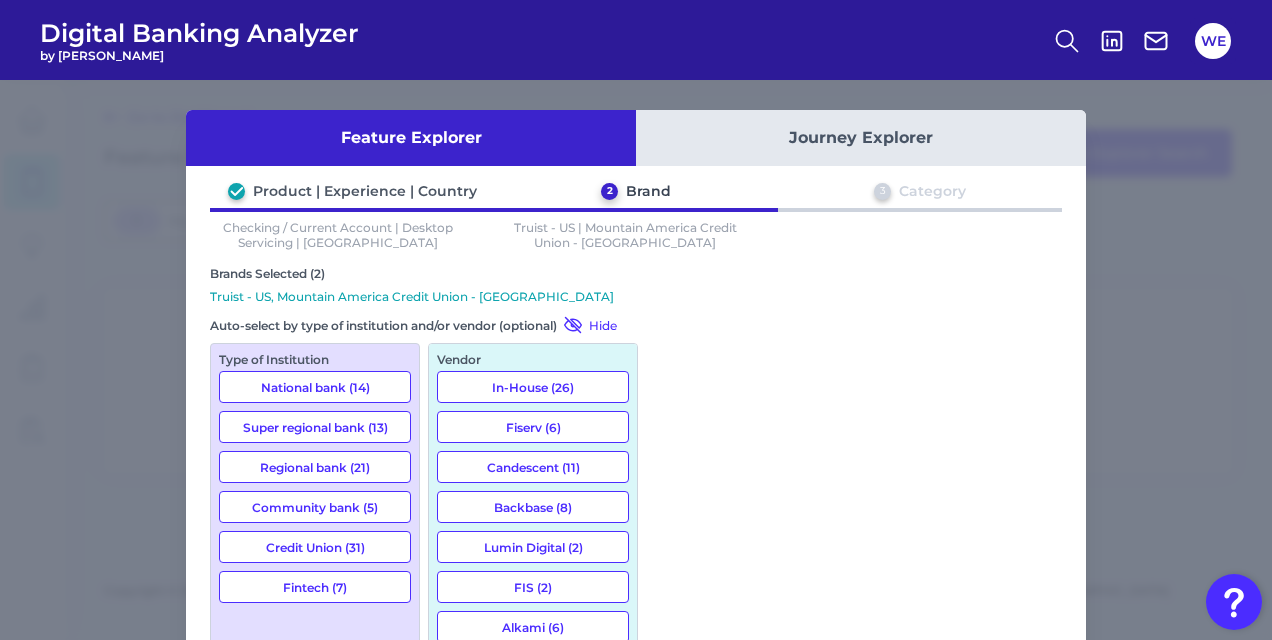 click on "Mountain  America  Credit Union - [GEOGRAPHIC_DATA]" at bounding box center [636, 857] 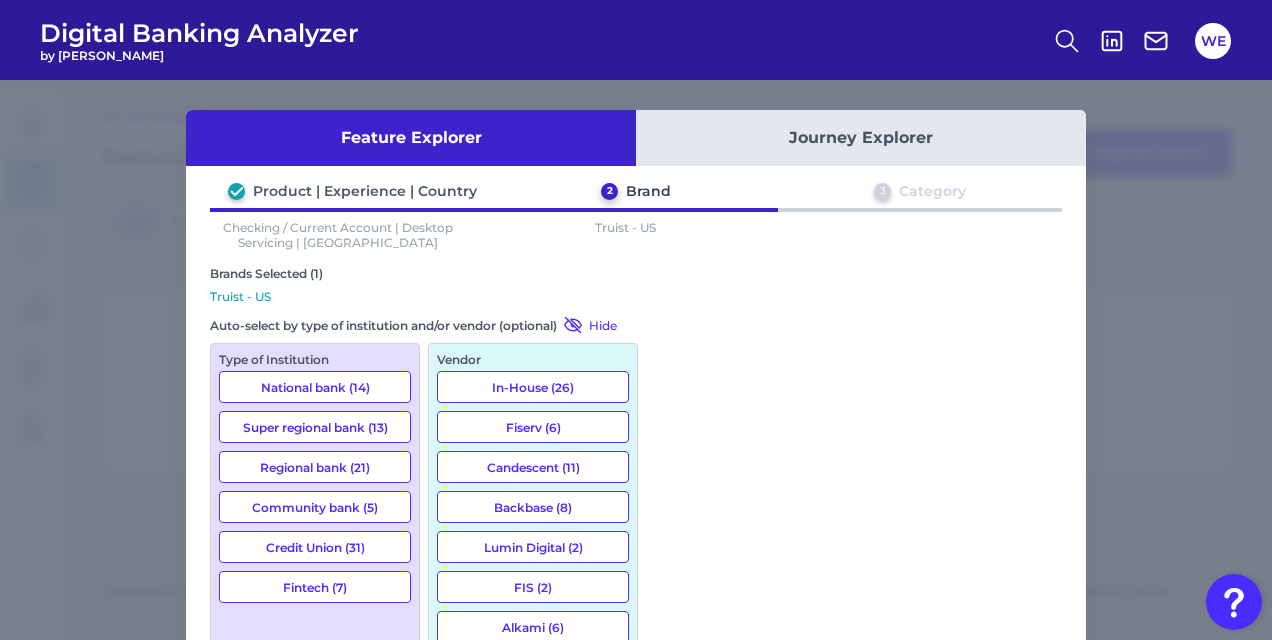 click on "Bank of  America  - [GEOGRAPHIC_DATA]" at bounding box center [328, 823] 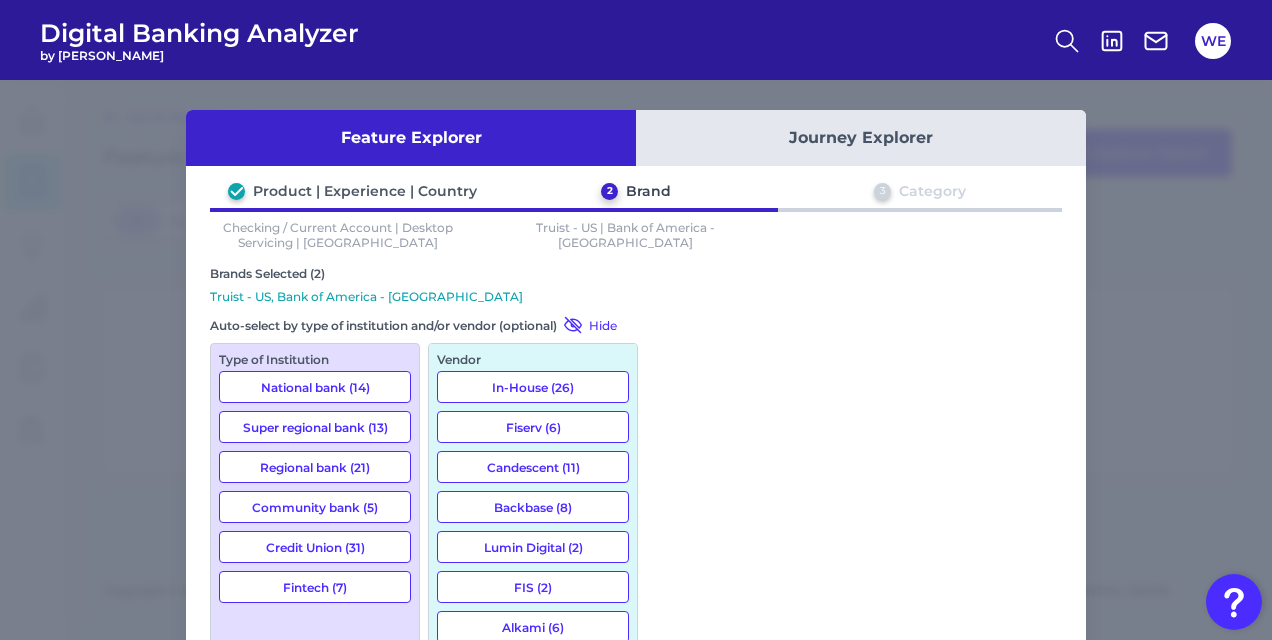 type on "a" 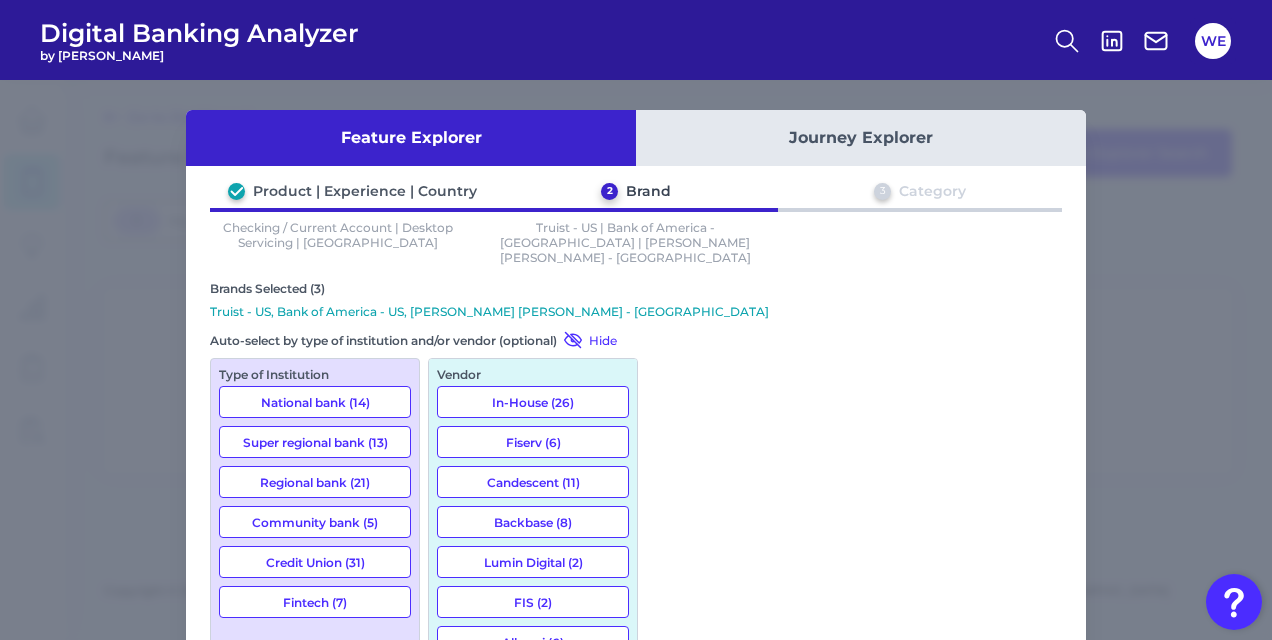type on "c" 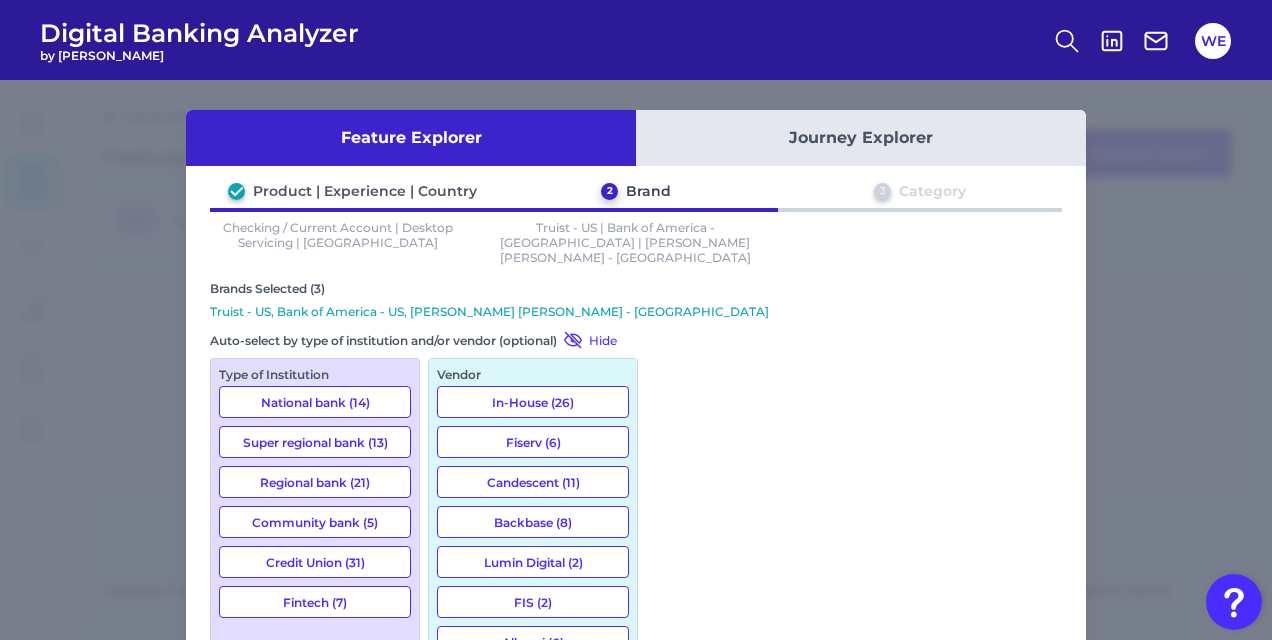 scroll, scrollTop: 342, scrollLeft: 0, axis: vertical 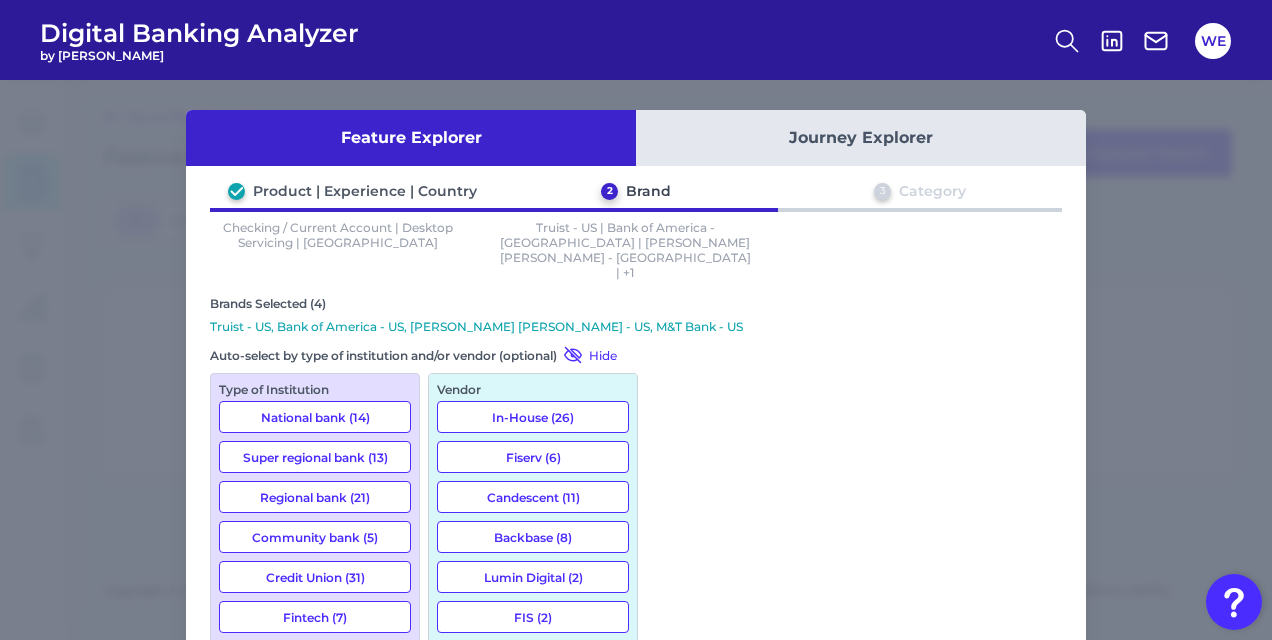 type on "m" 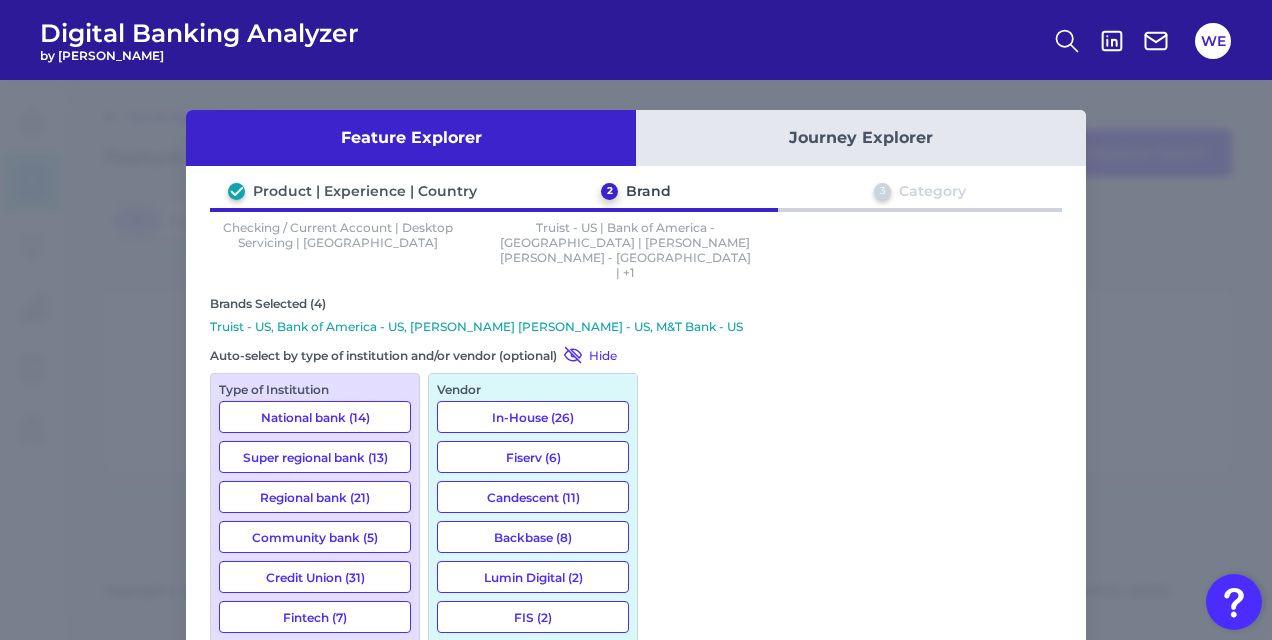 click 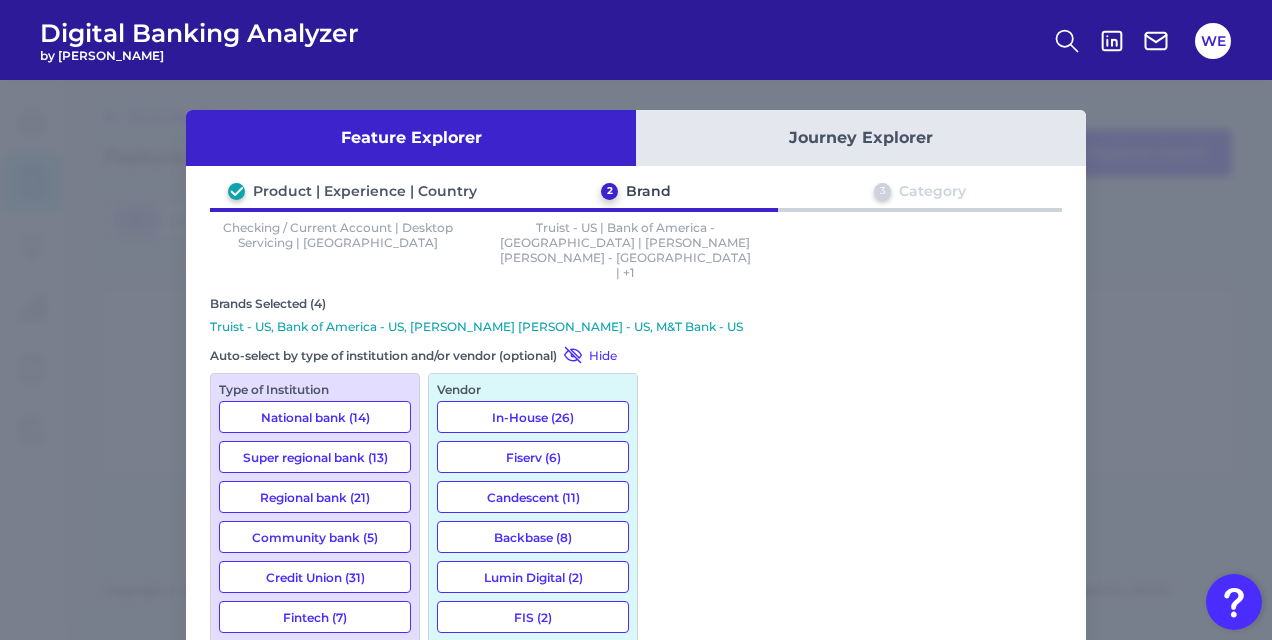 scroll, scrollTop: 930, scrollLeft: 0, axis: vertical 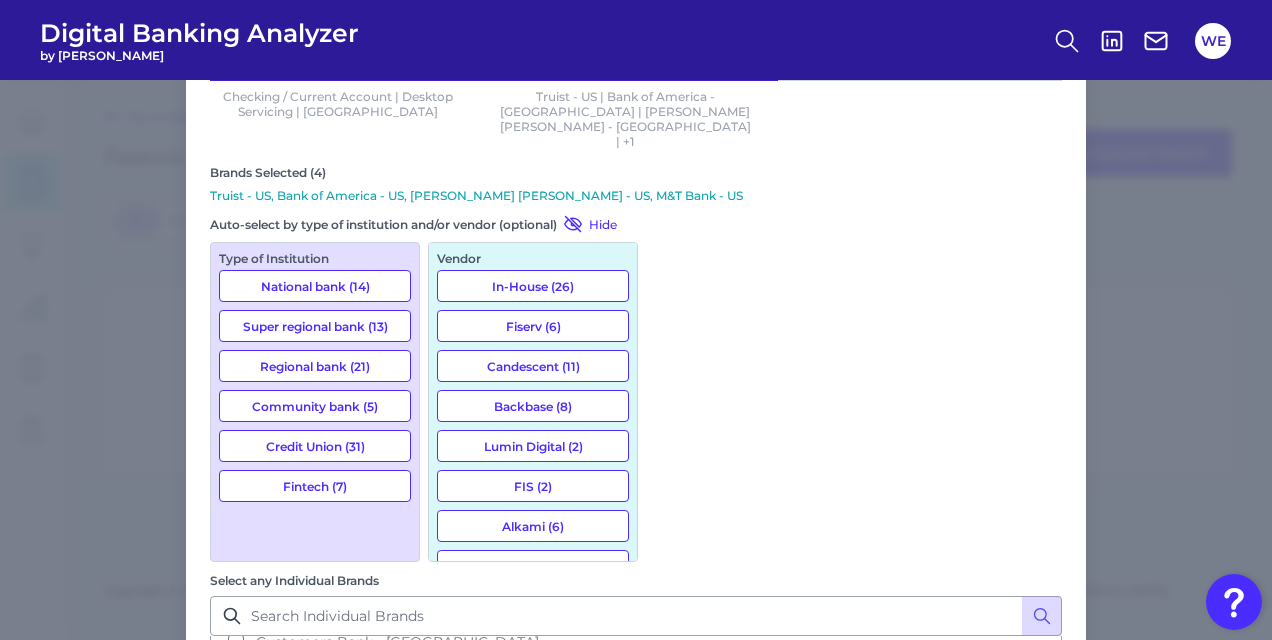 click on "Next" at bounding box center [992, 965] 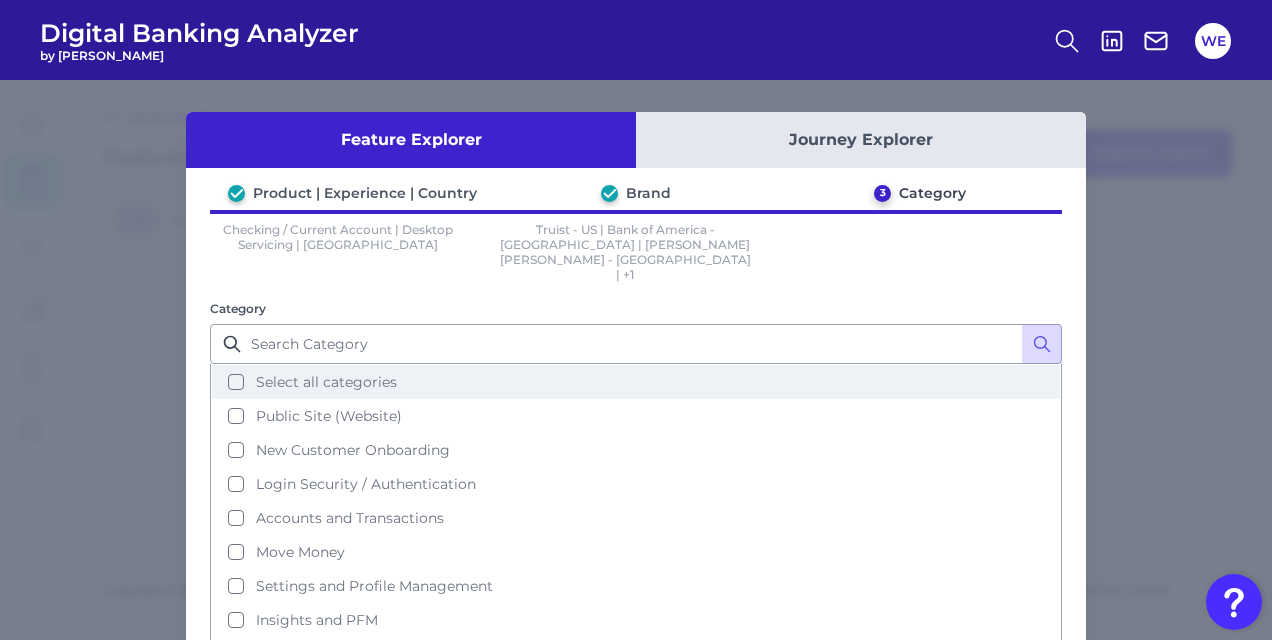 click on "Select all categories" at bounding box center (636, 382) 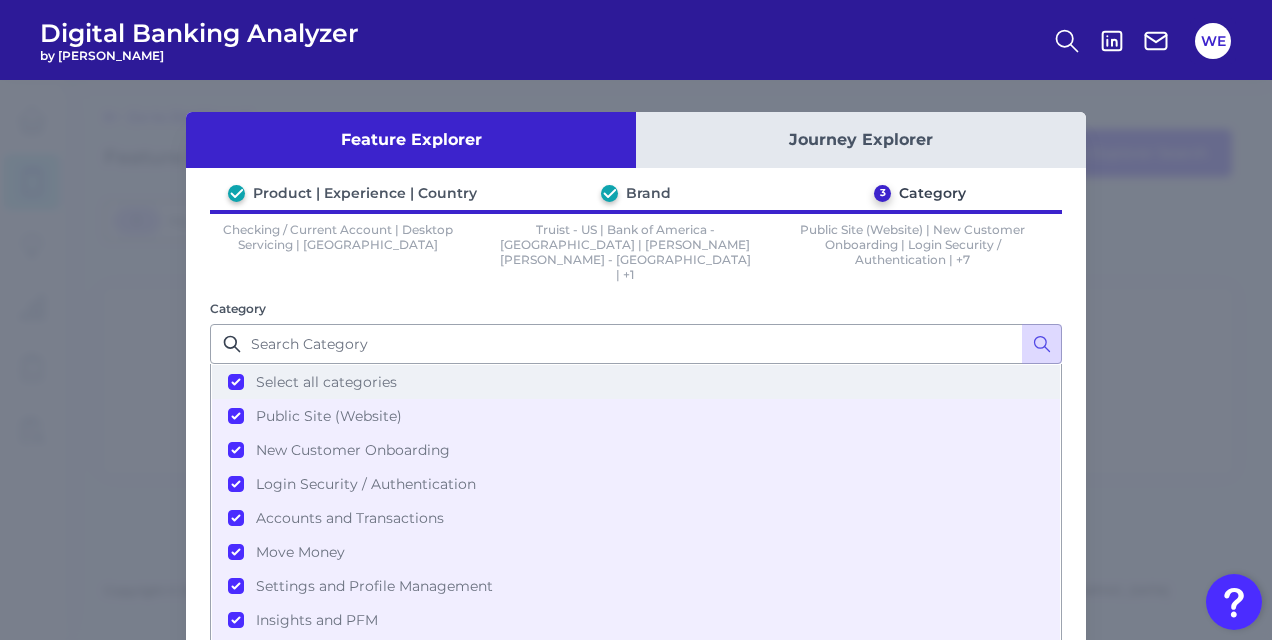 scroll, scrollTop: 98, scrollLeft: 0, axis: vertical 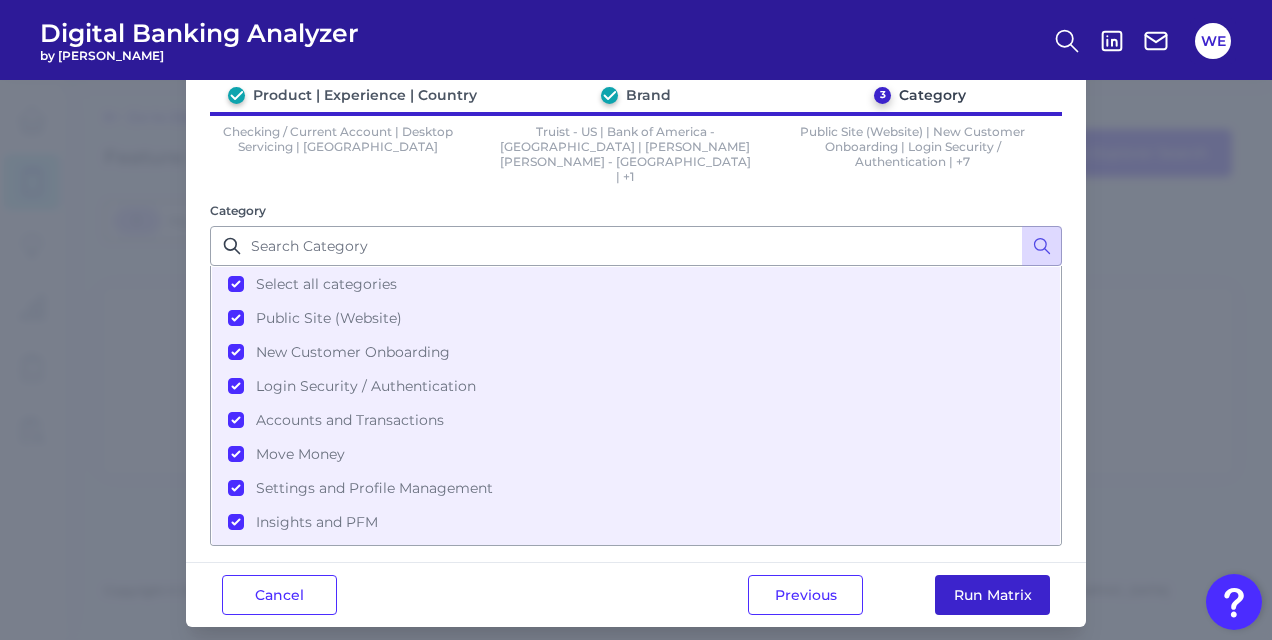 click on "Run Matrix" at bounding box center (992, 595) 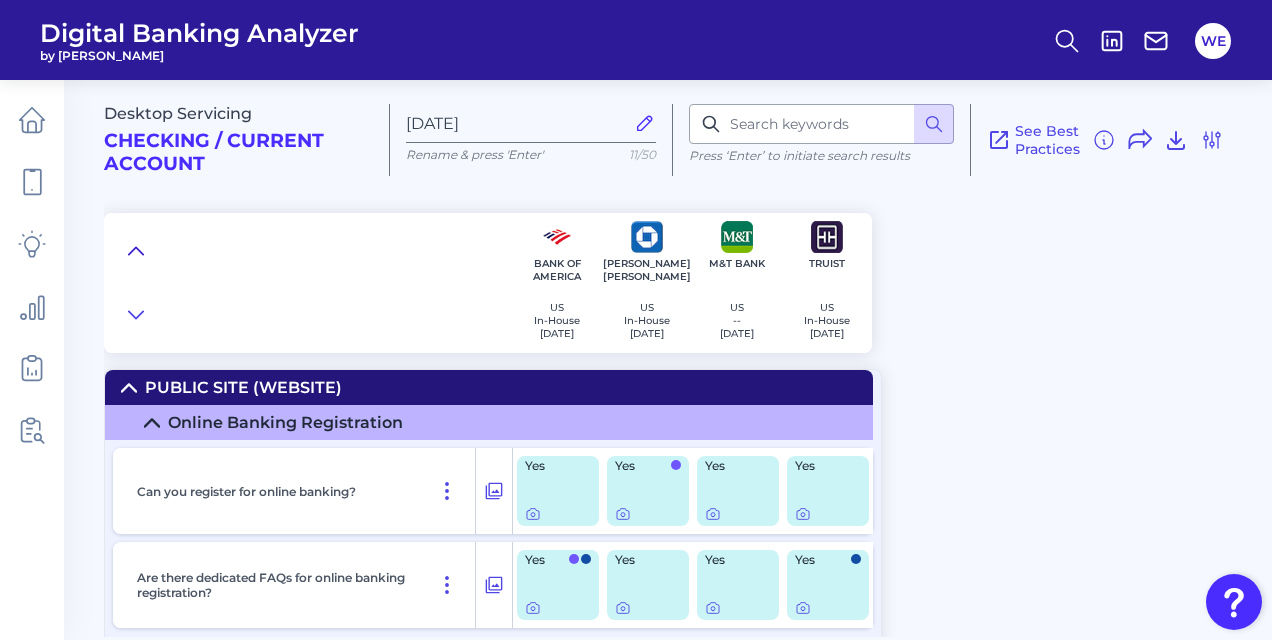 click 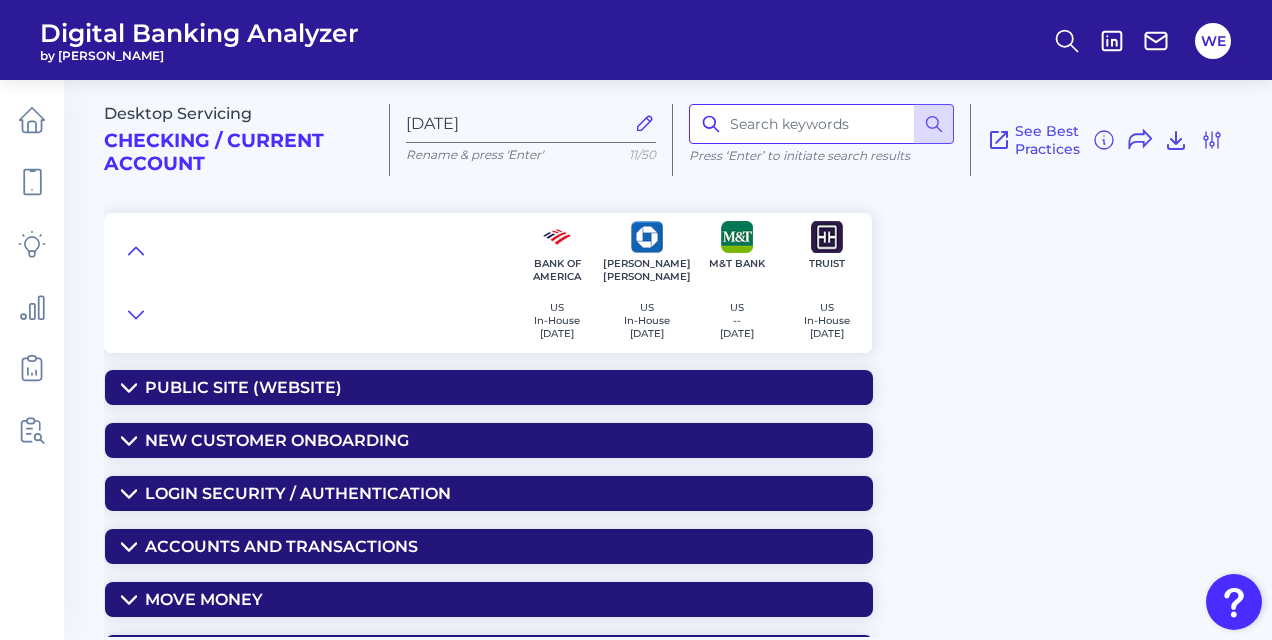 click at bounding box center [821, 124] 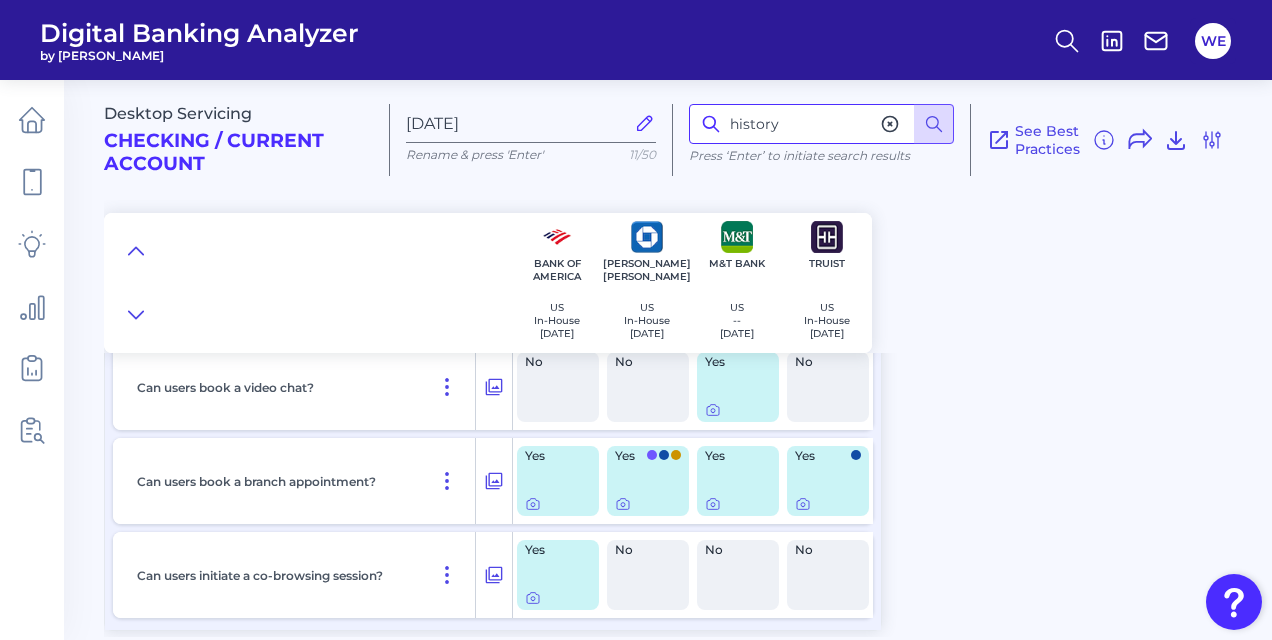 scroll, scrollTop: 5960, scrollLeft: 0, axis: vertical 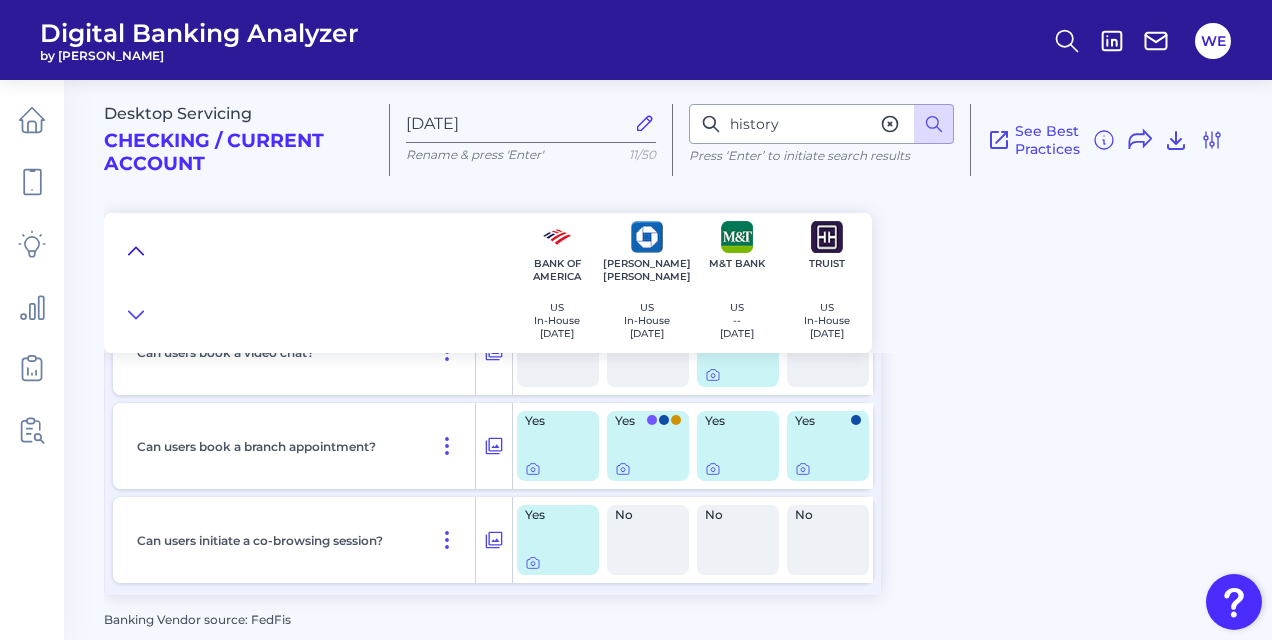 click 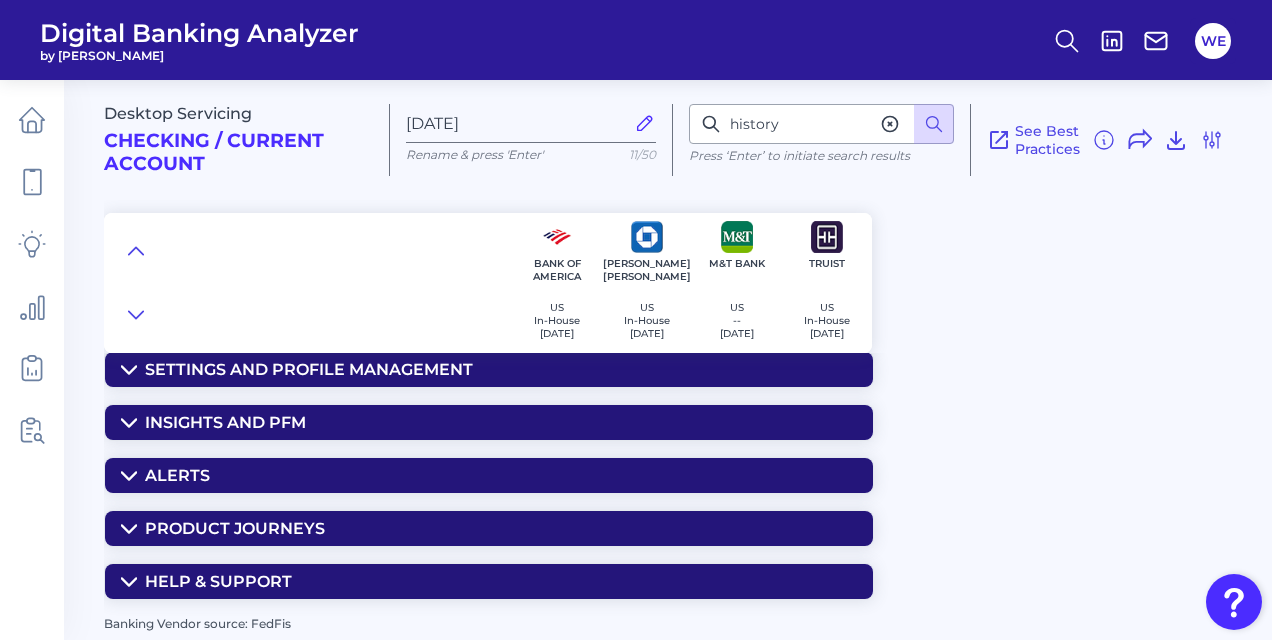 click on "Press ‘Enter’ to initiate search results" at bounding box center (821, 155) 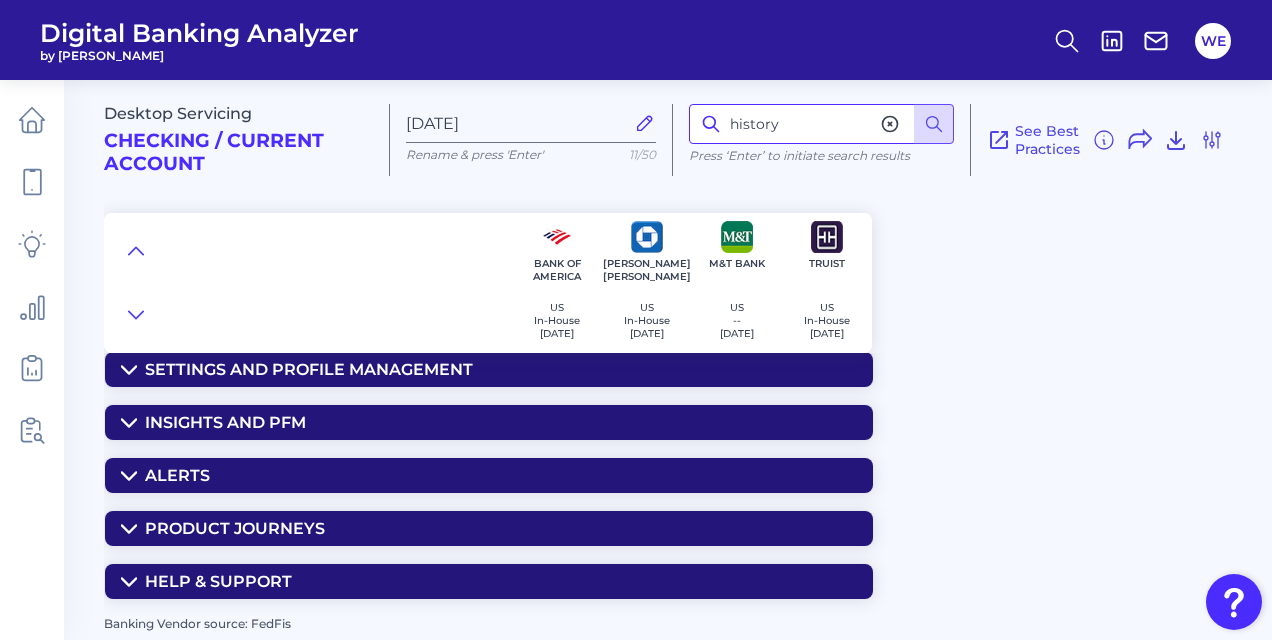 click on "history" at bounding box center [821, 124] 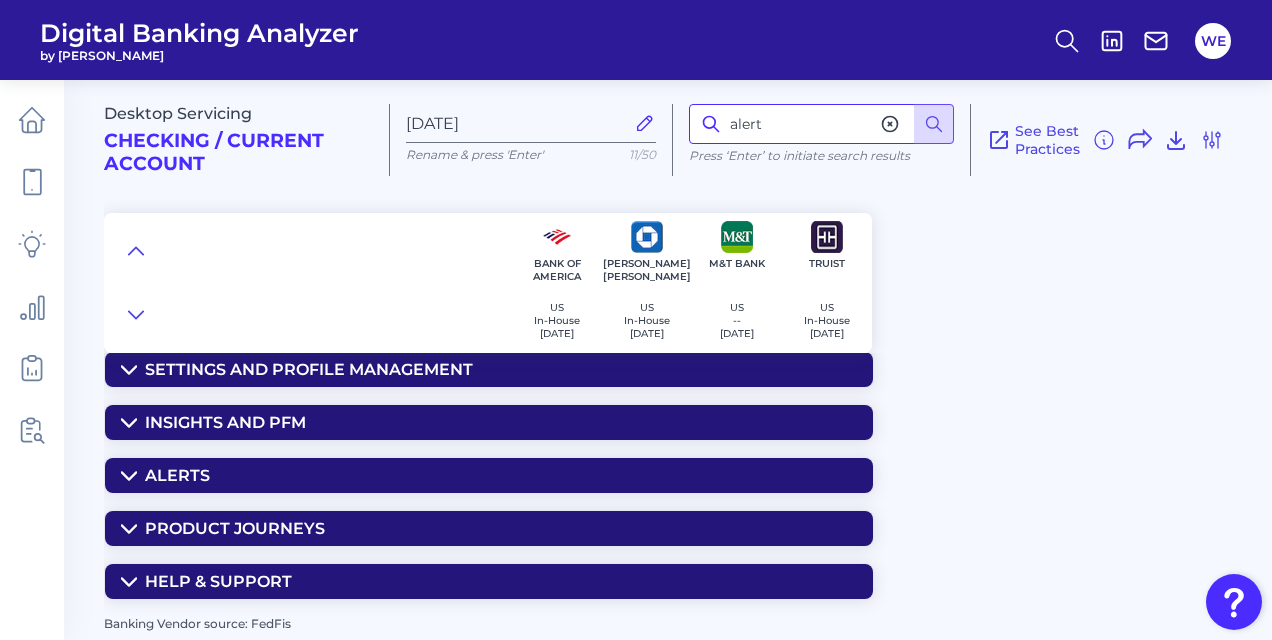 type on "alert" 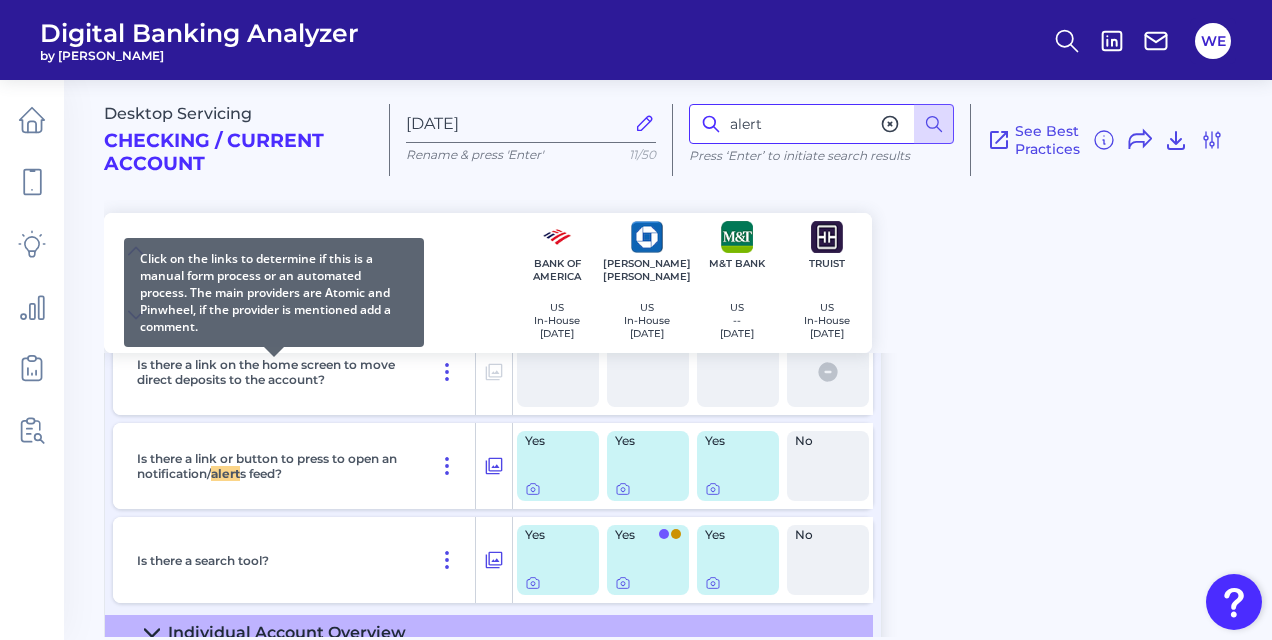 scroll, scrollTop: 2041, scrollLeft: 0, axis: vertical 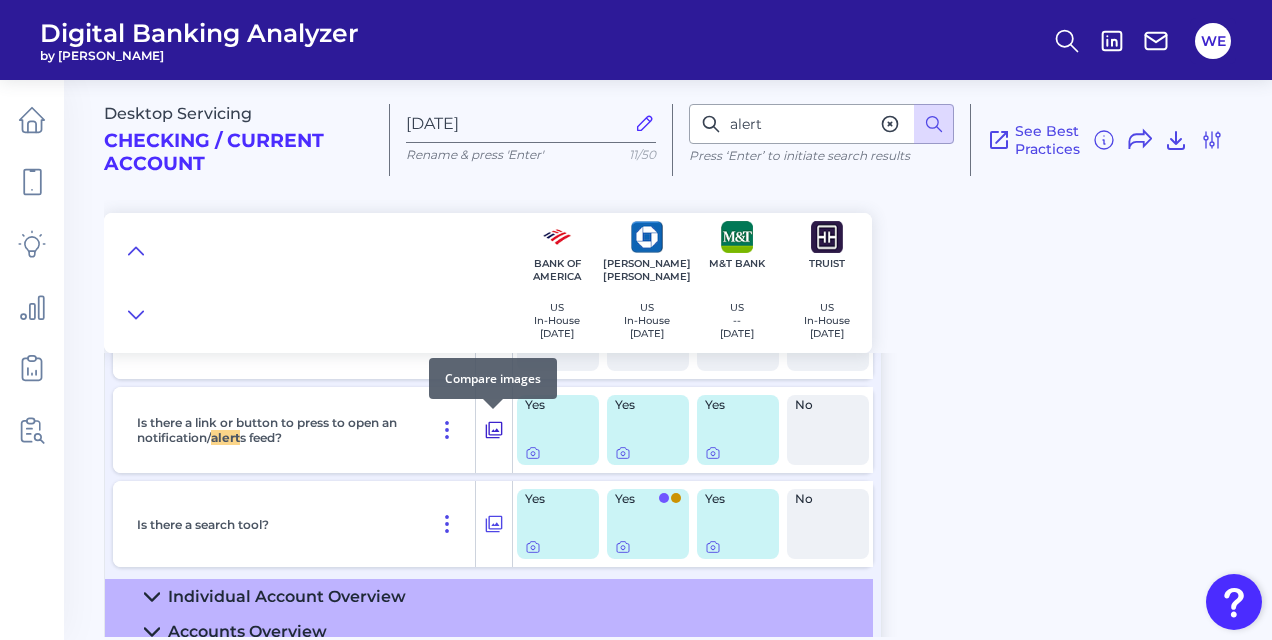 click 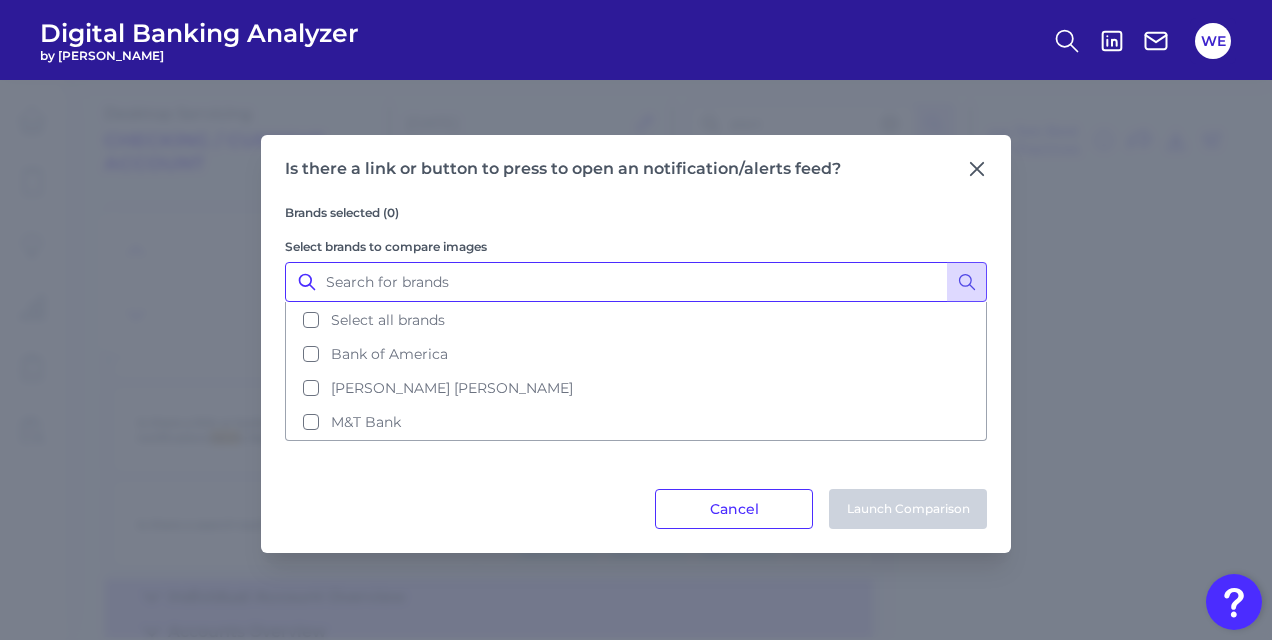 click on "Select brands to compare images" at bounding box center [636, 282] 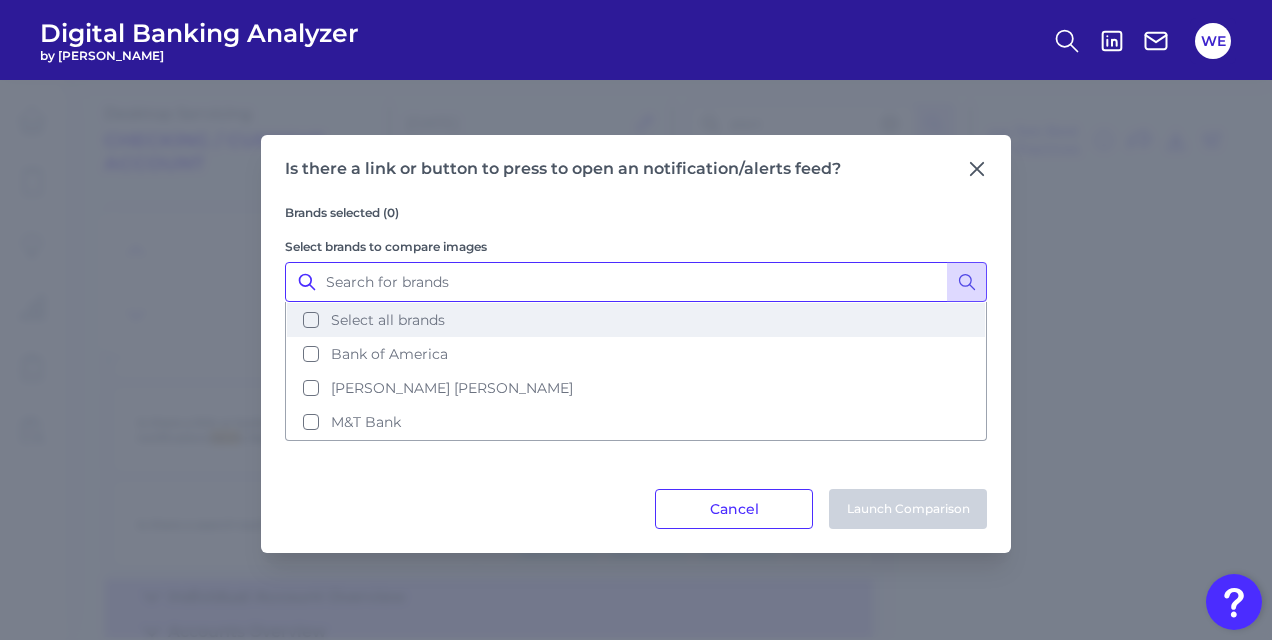 click on "Select all brands" at bounding box center [388, 320] 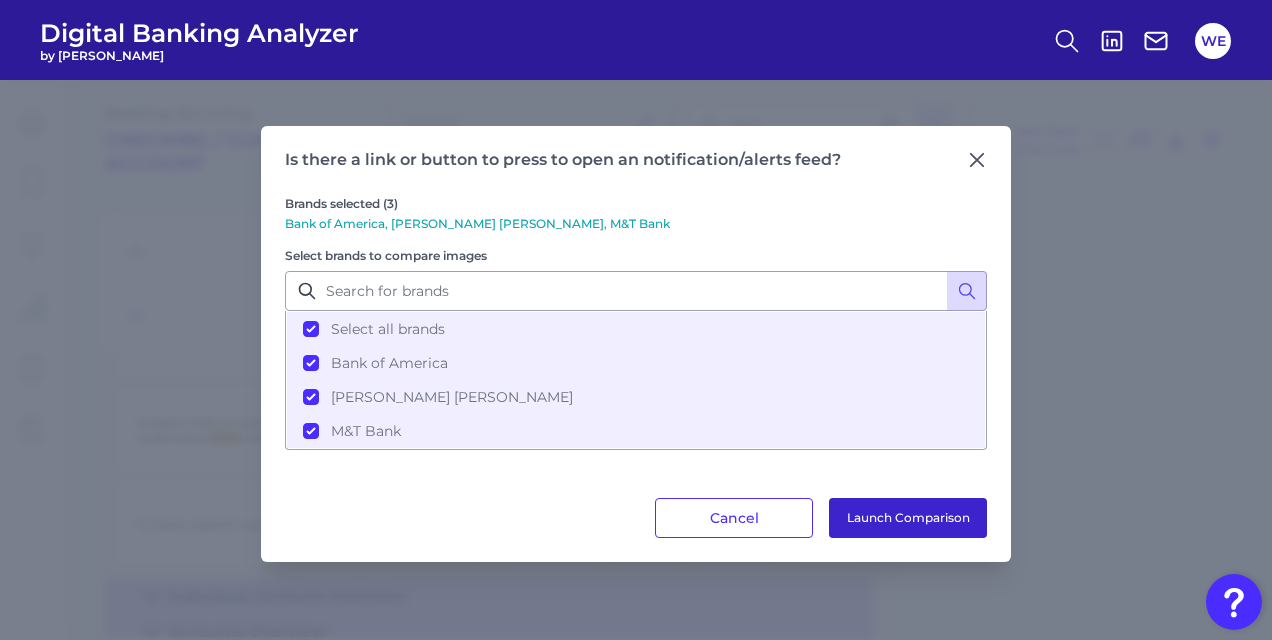 click on "Launch Comparison" at bounding box center [908, 518] 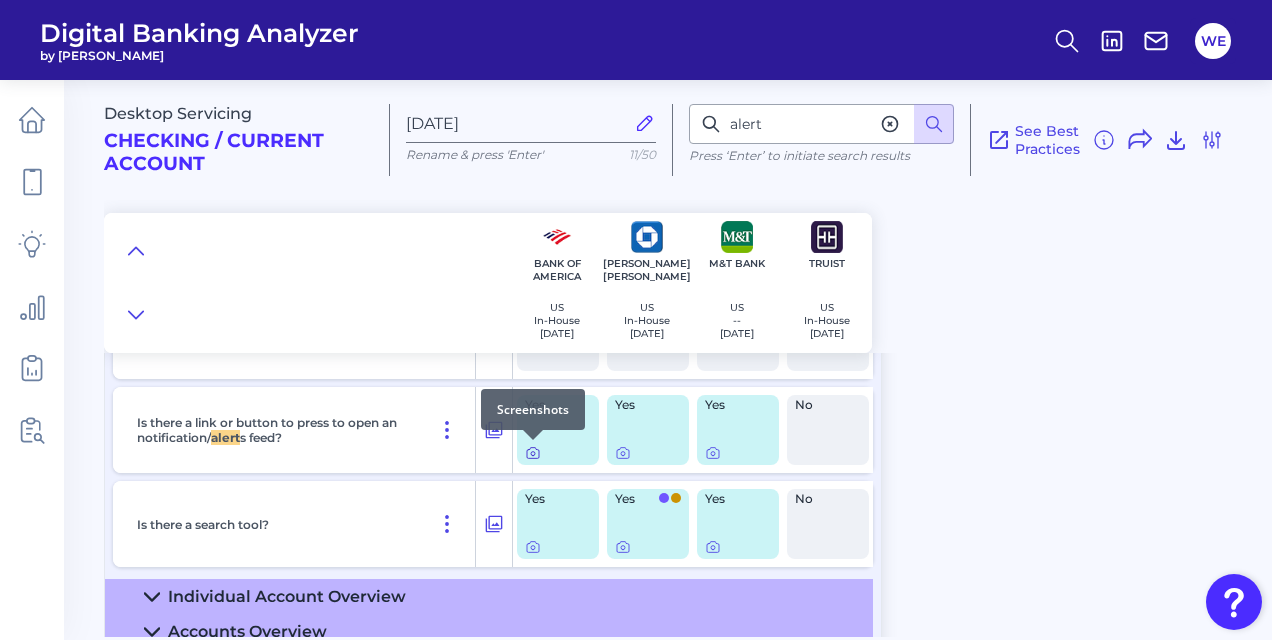 click 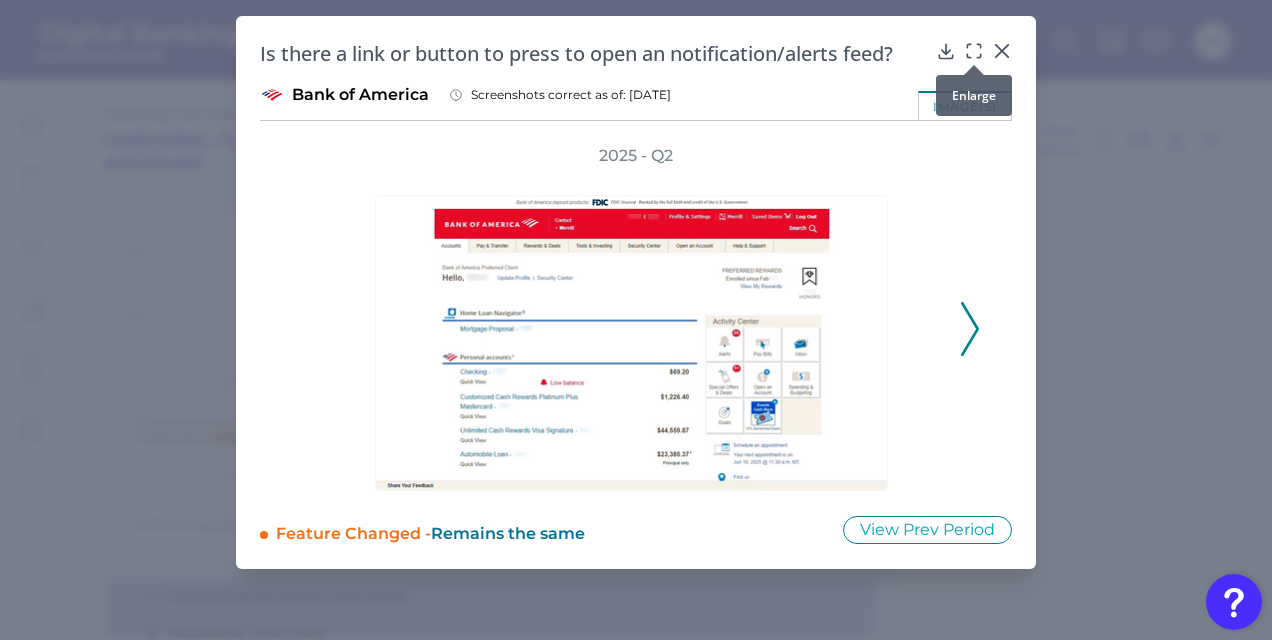 click at bounding box center [974, 65] 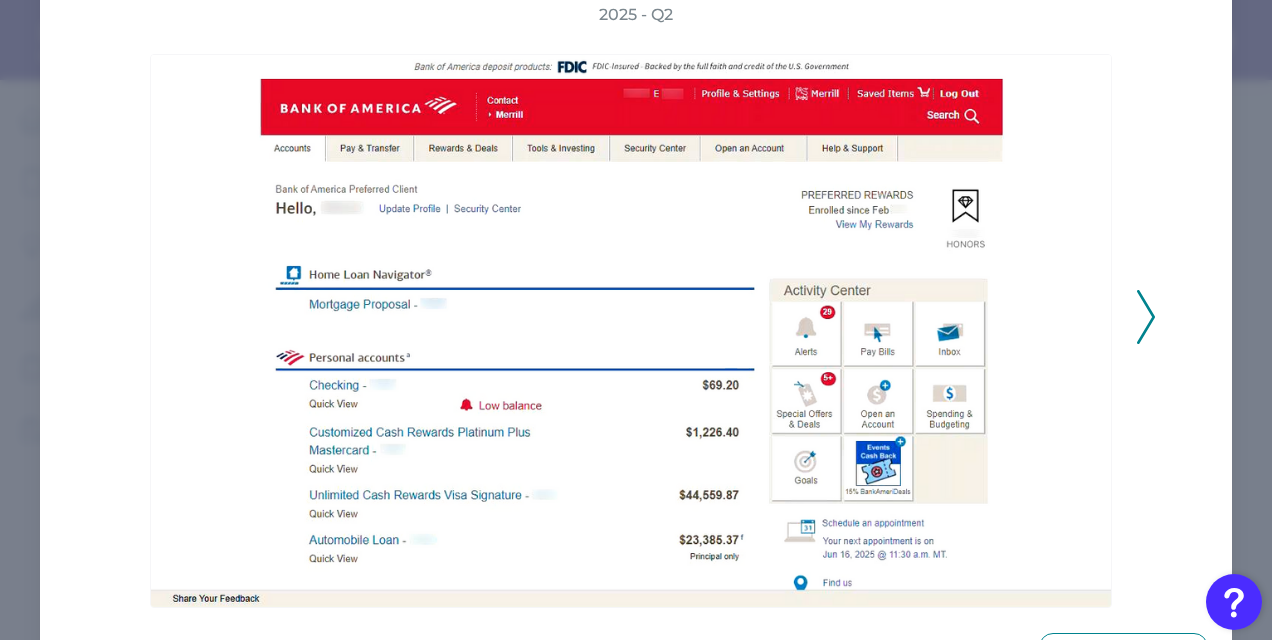 scroll, scrollTop: 142, scrollLeft: 0, axis: vertical 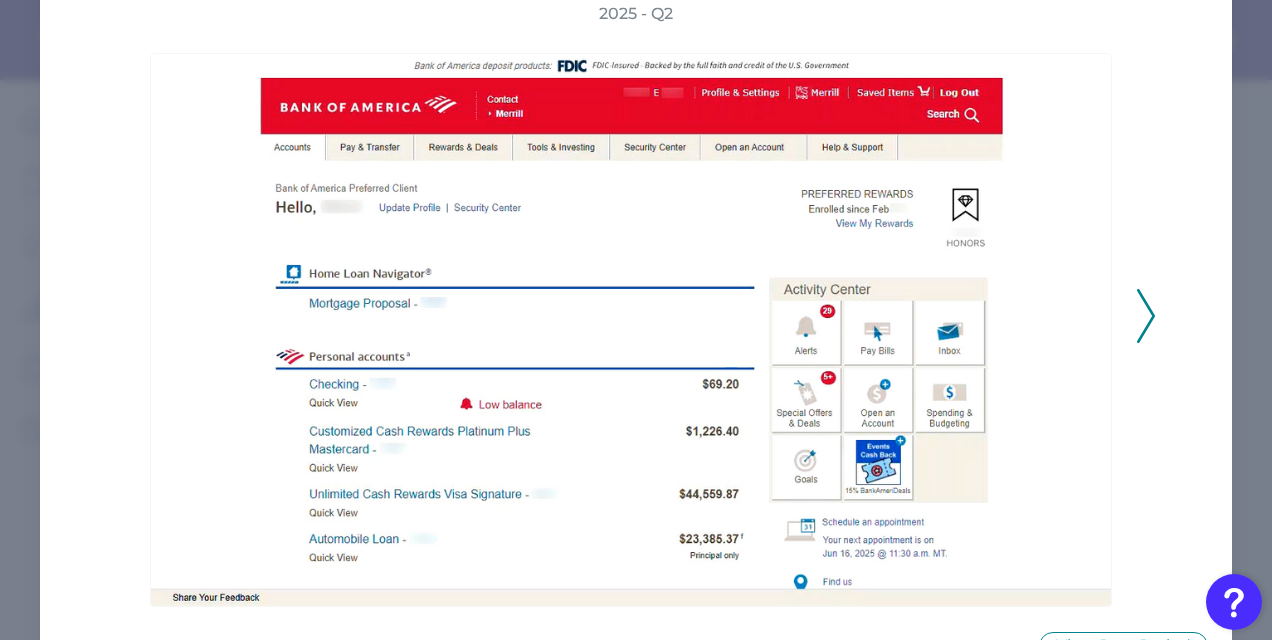 type 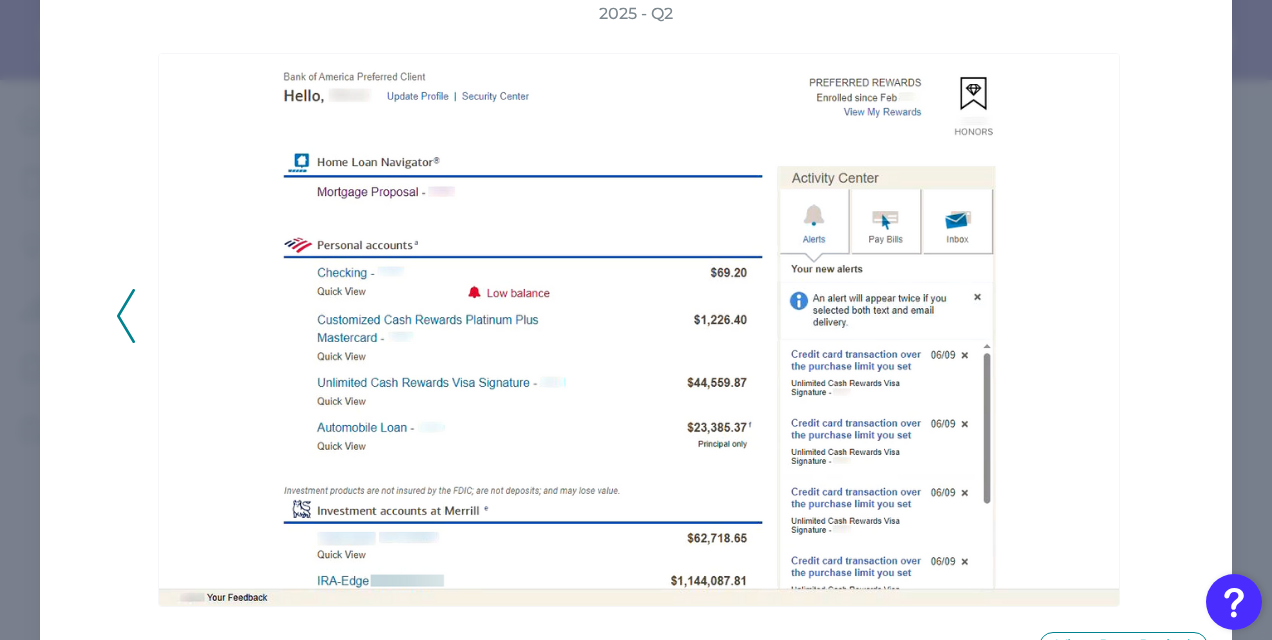 click 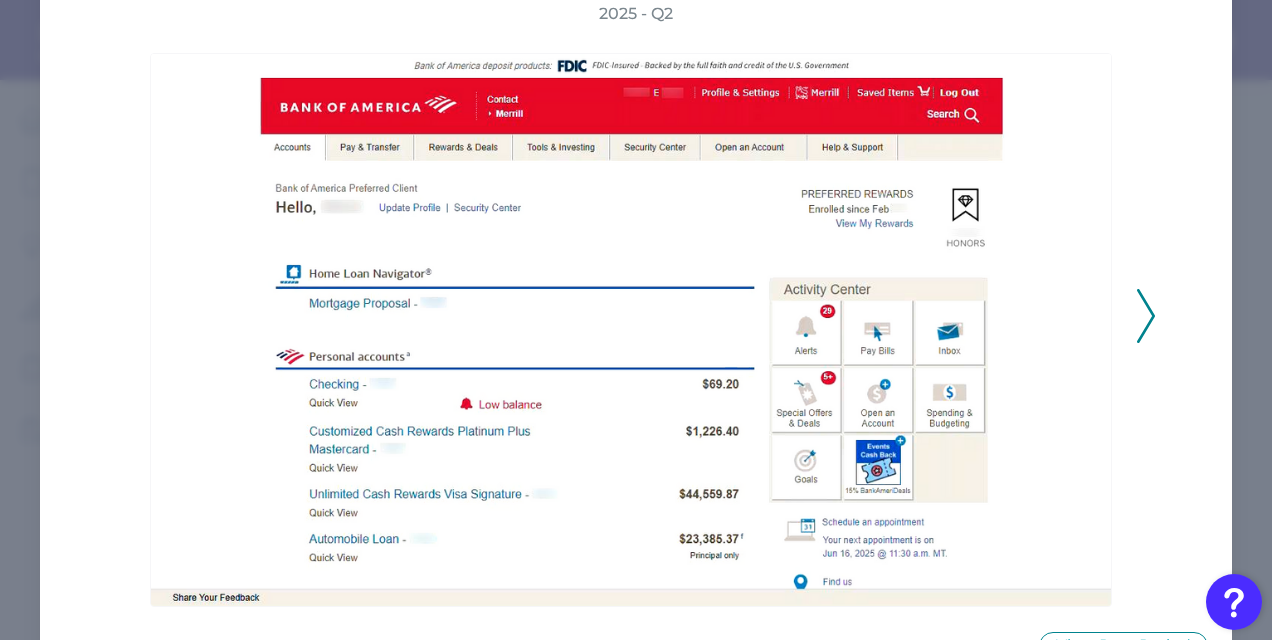 click 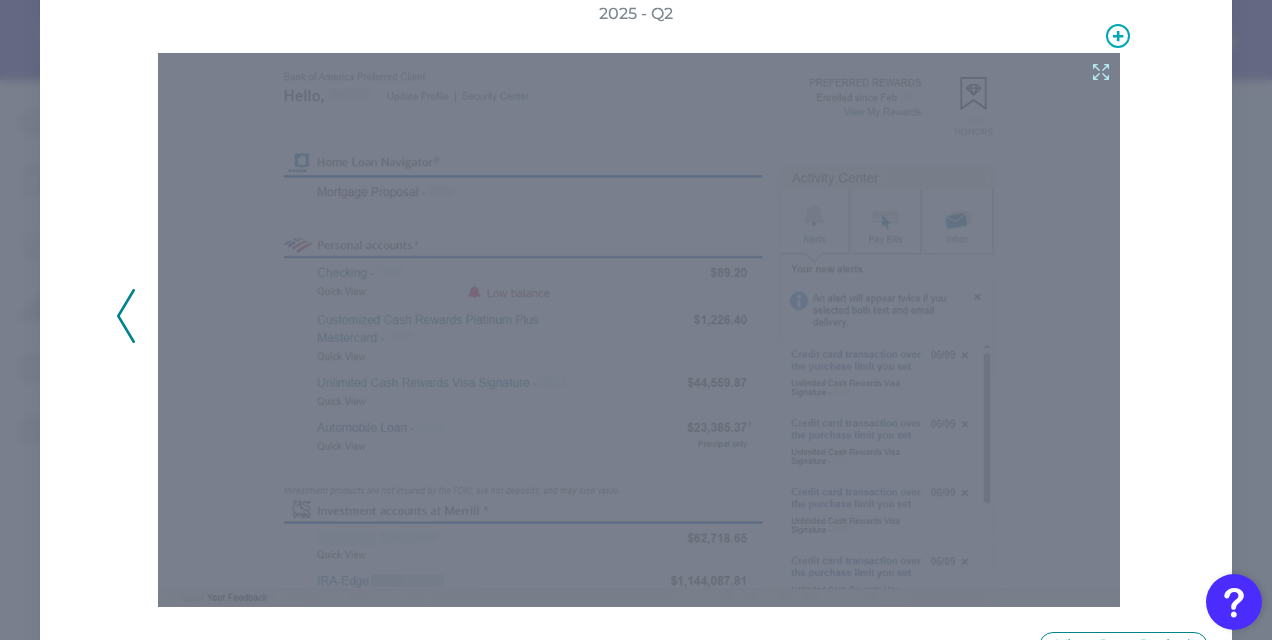 click 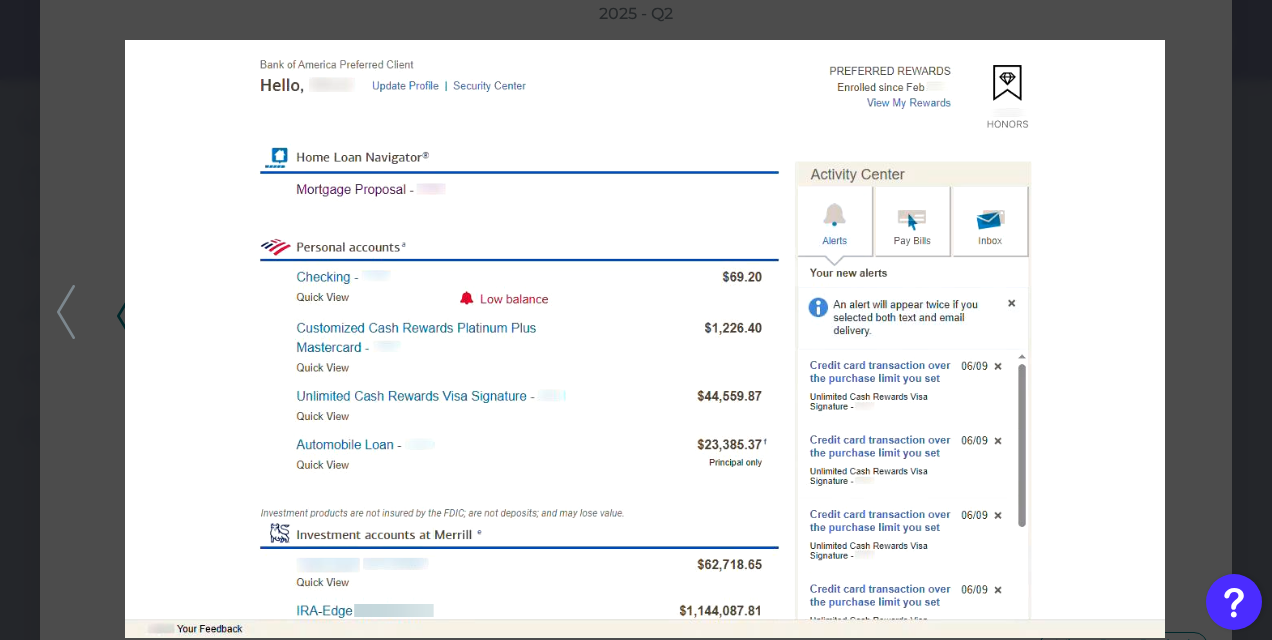 click 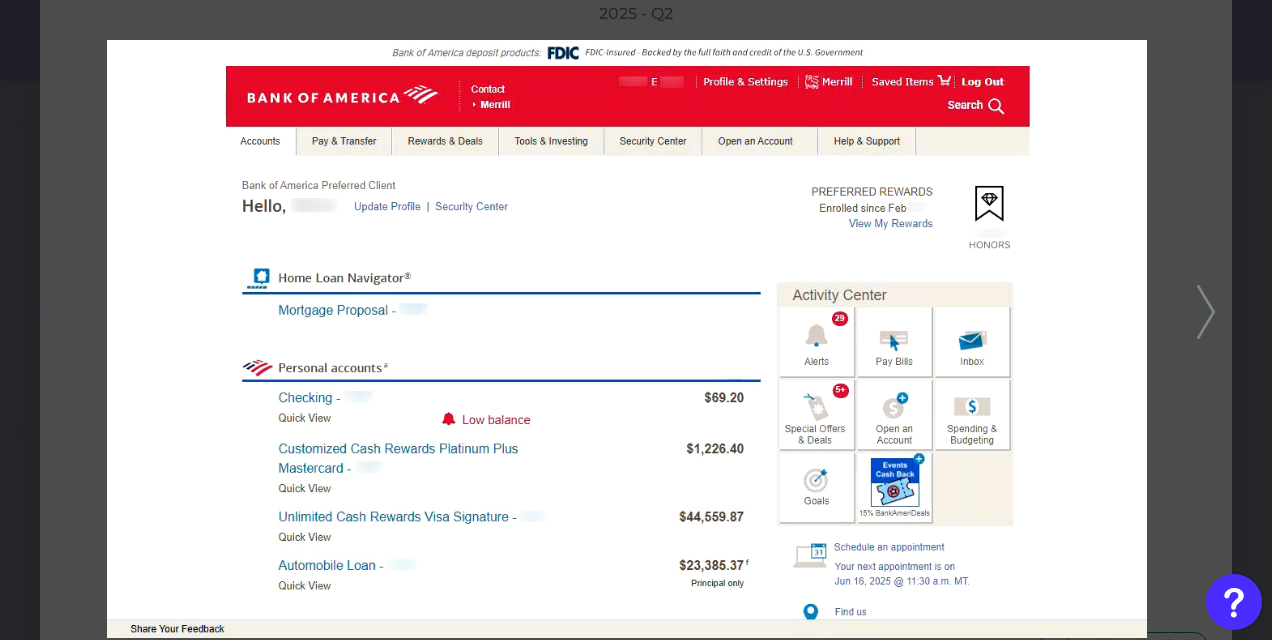 click at bounding box center [636, 320] 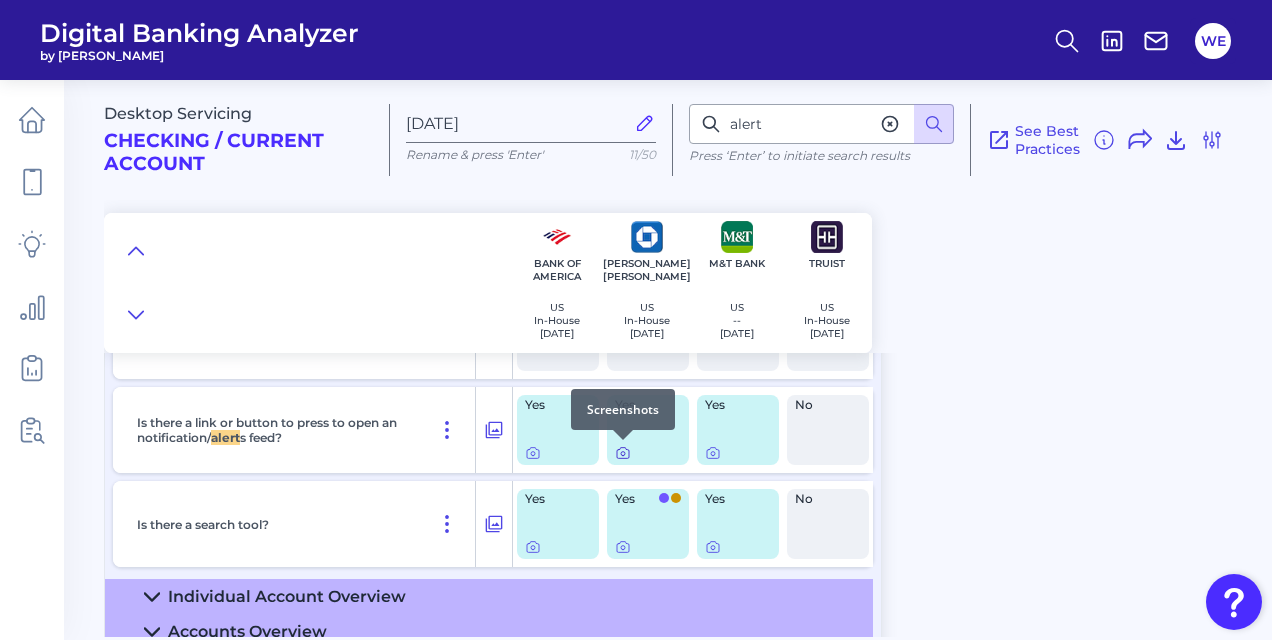 click 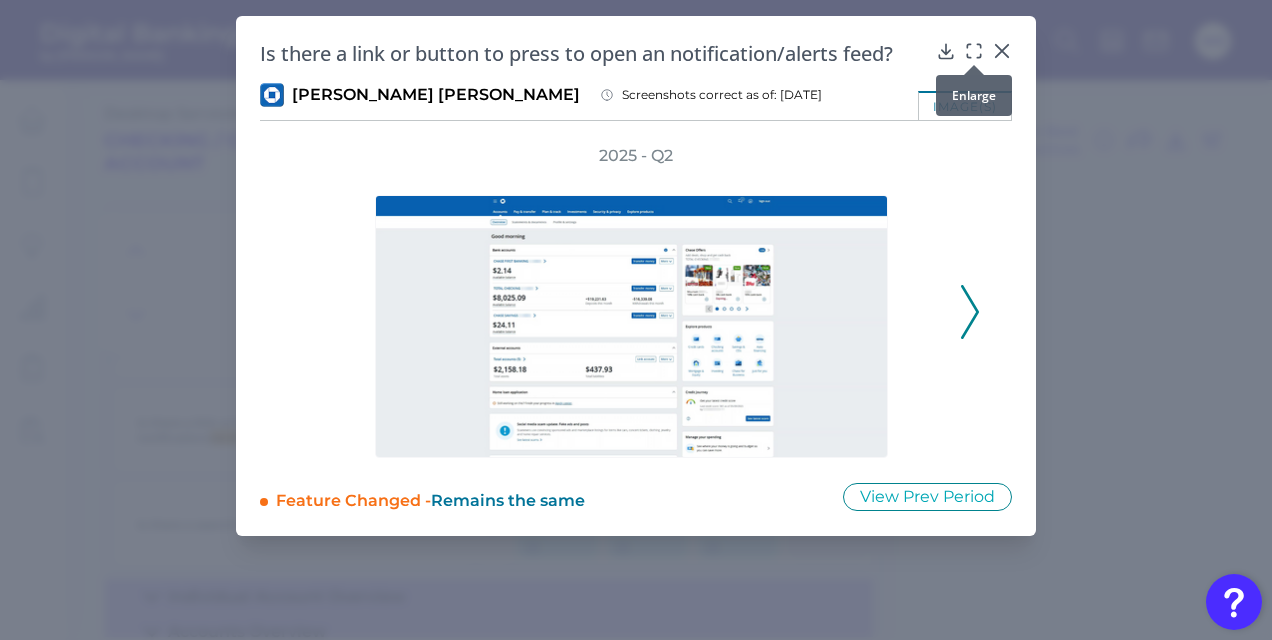 click at bounding box center [974, 65] 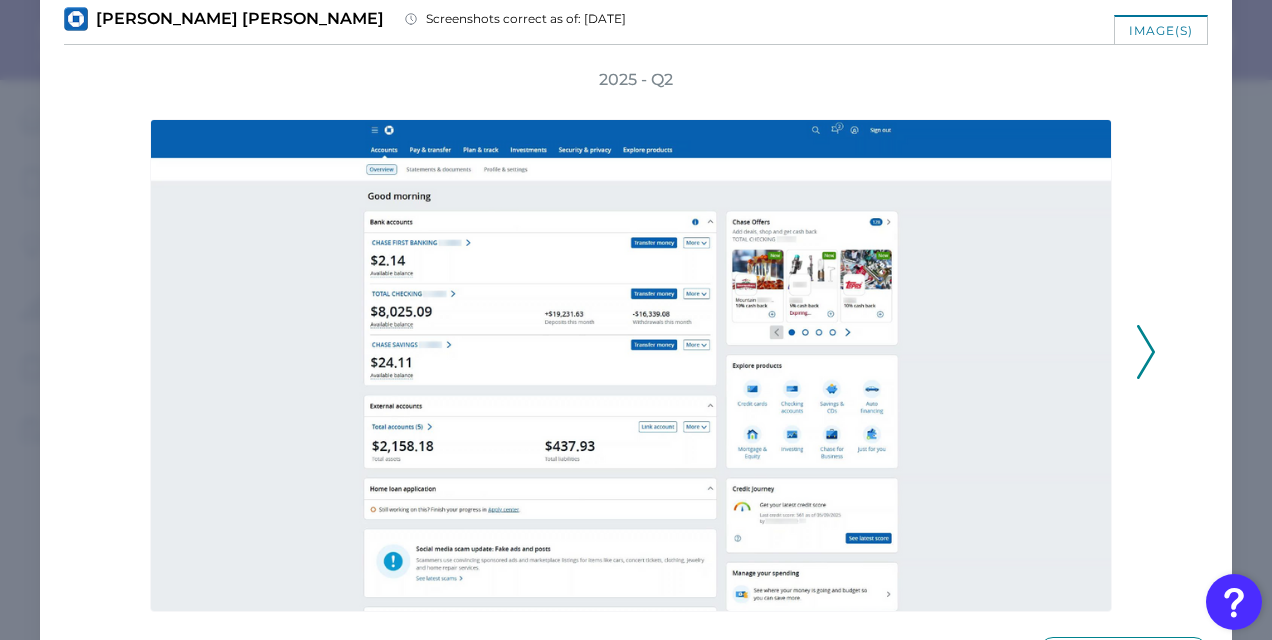 scroll, scrollTop: 77, scrollLeft: 0, axis: vertical 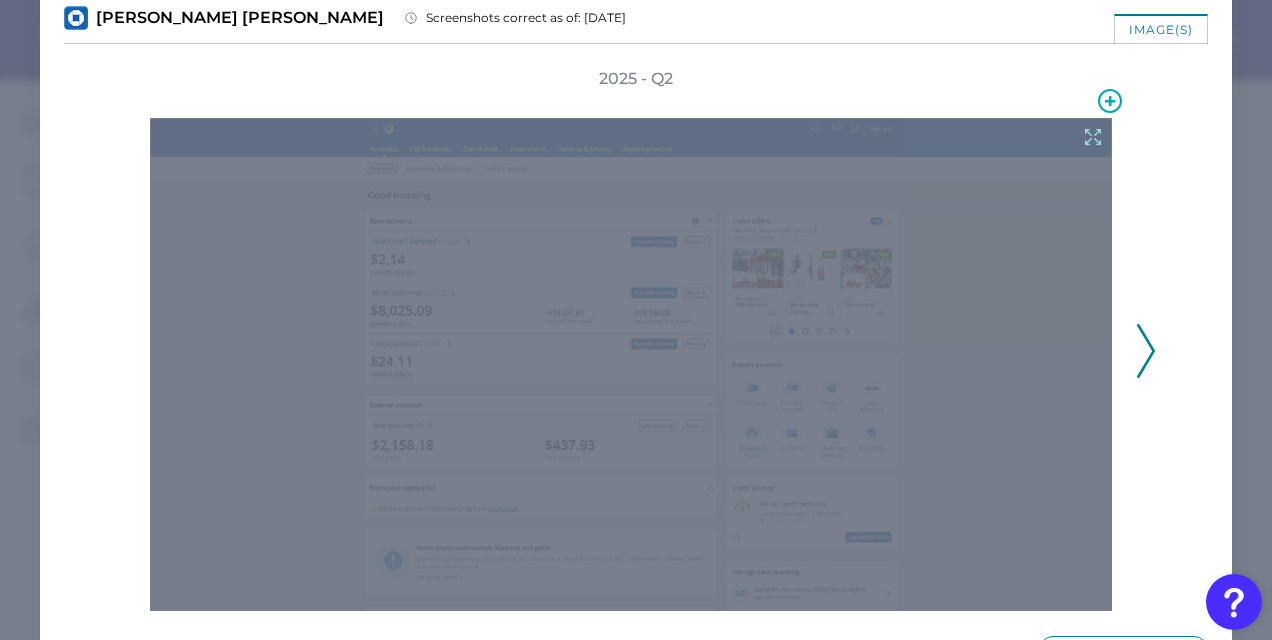click 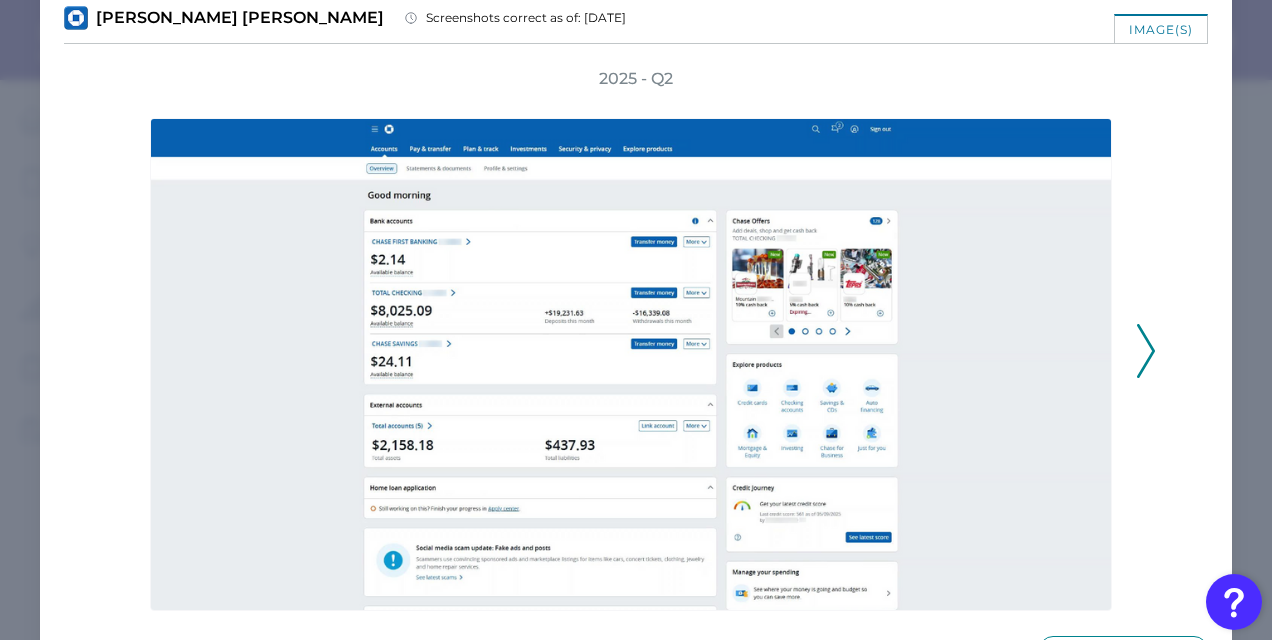 click 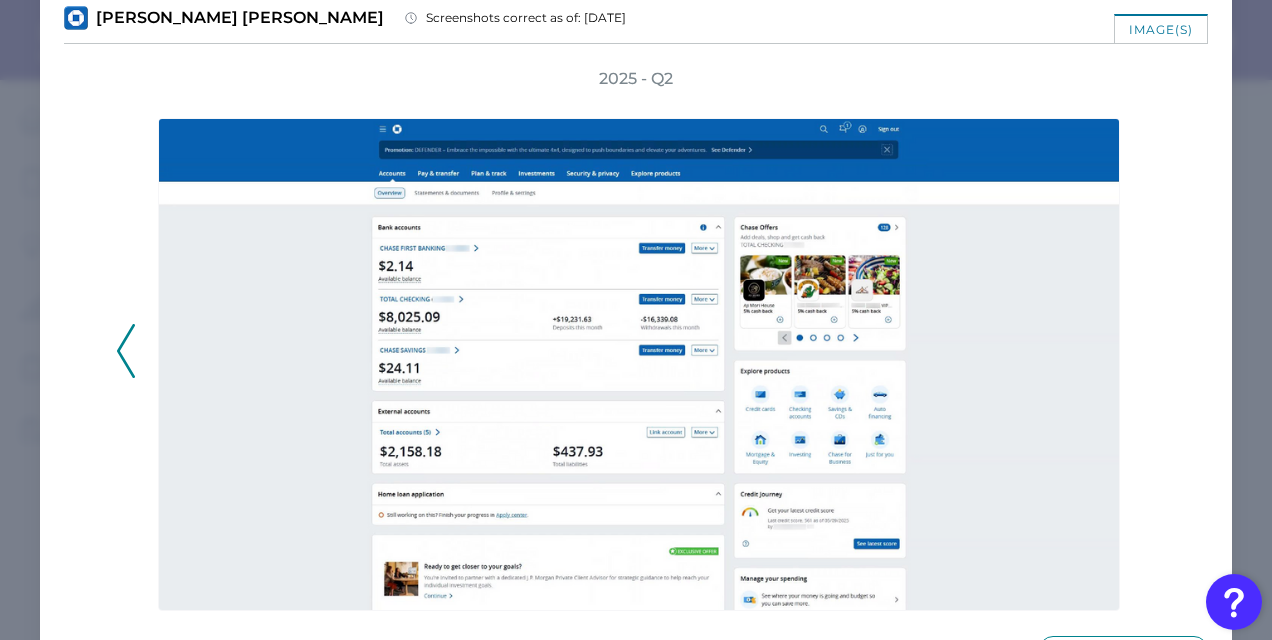 click on "2025 - Q2" at bounding box center [636, 339] 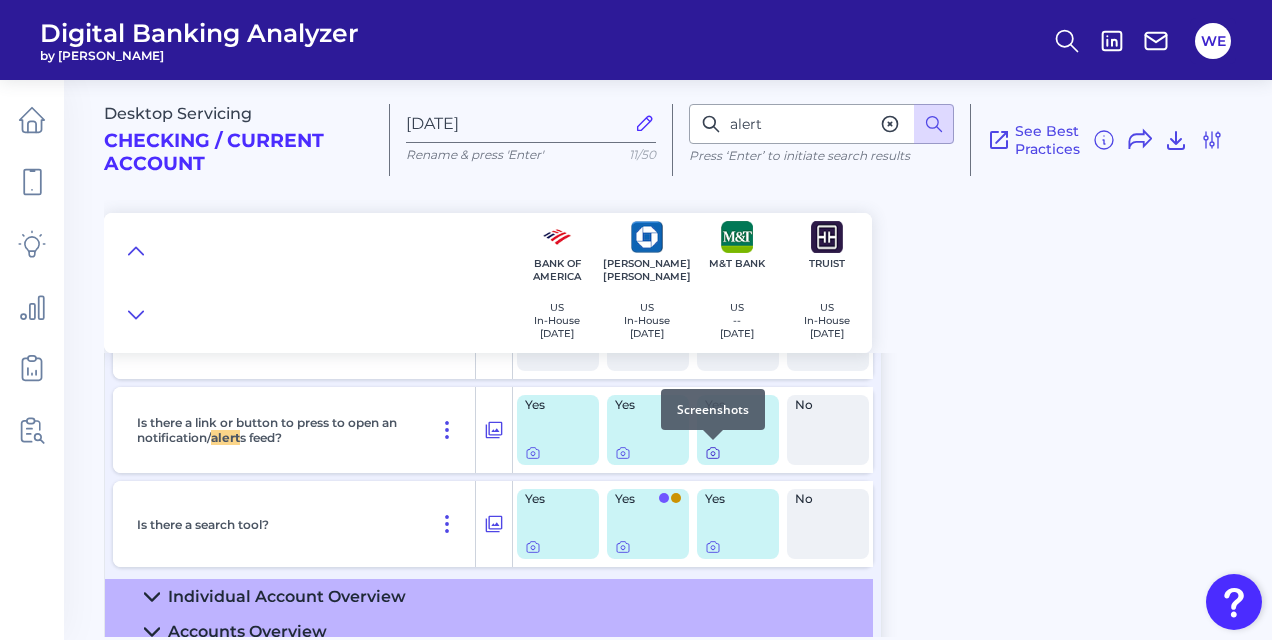 click 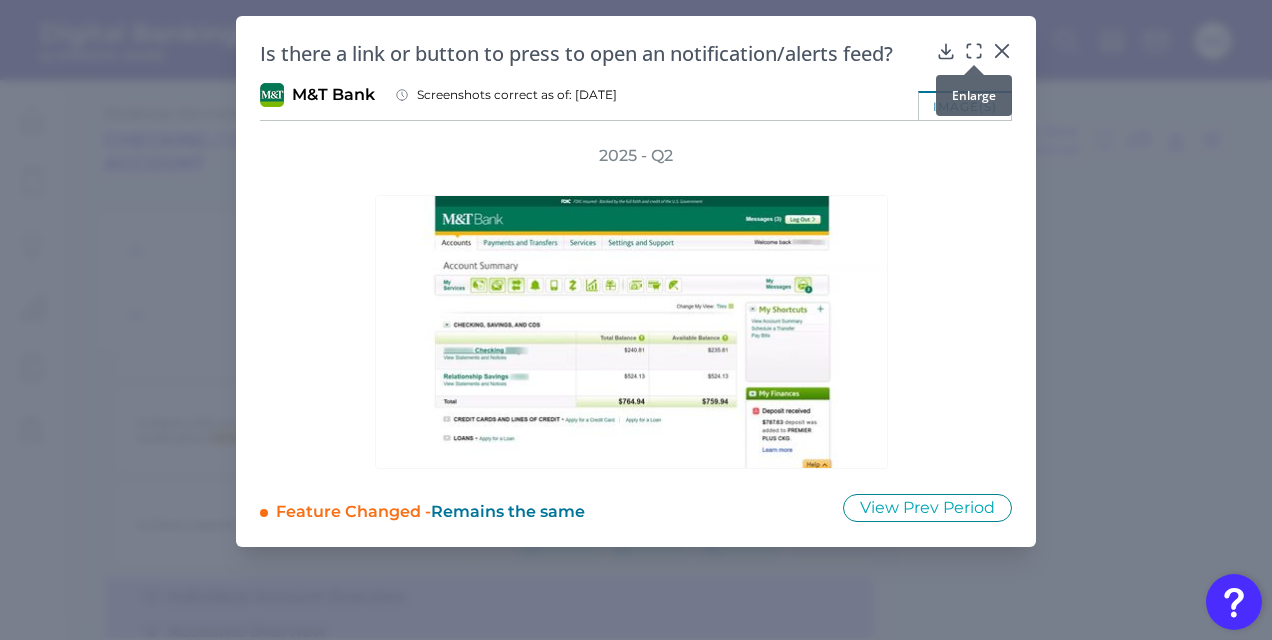 click 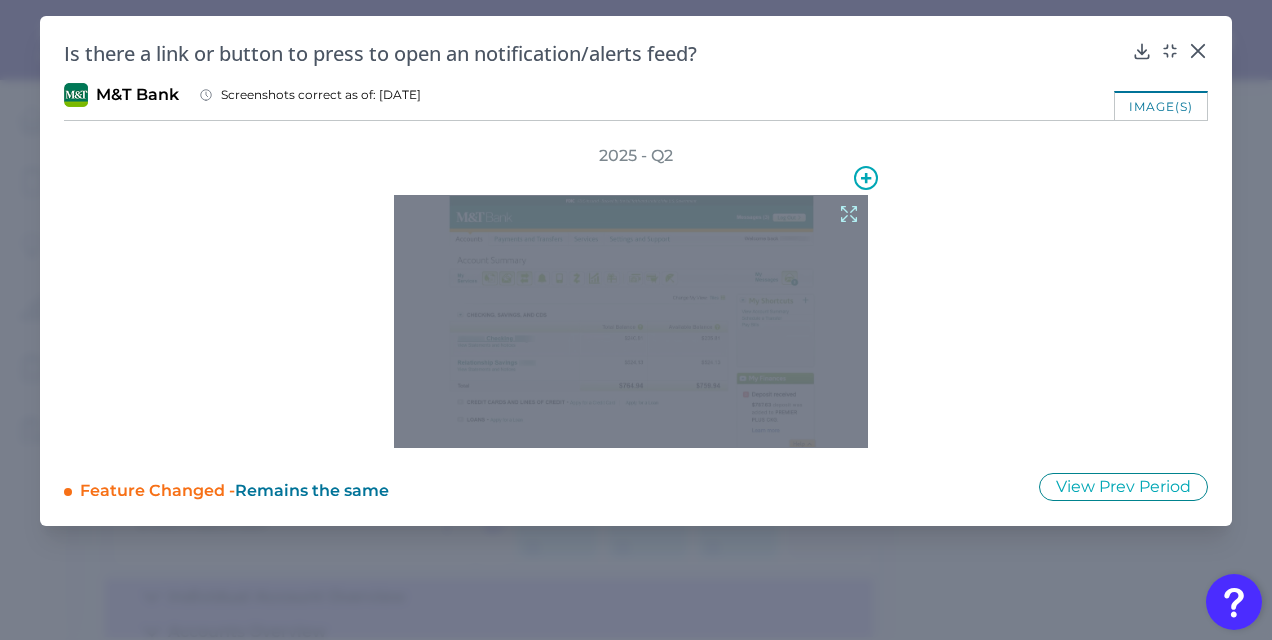 click 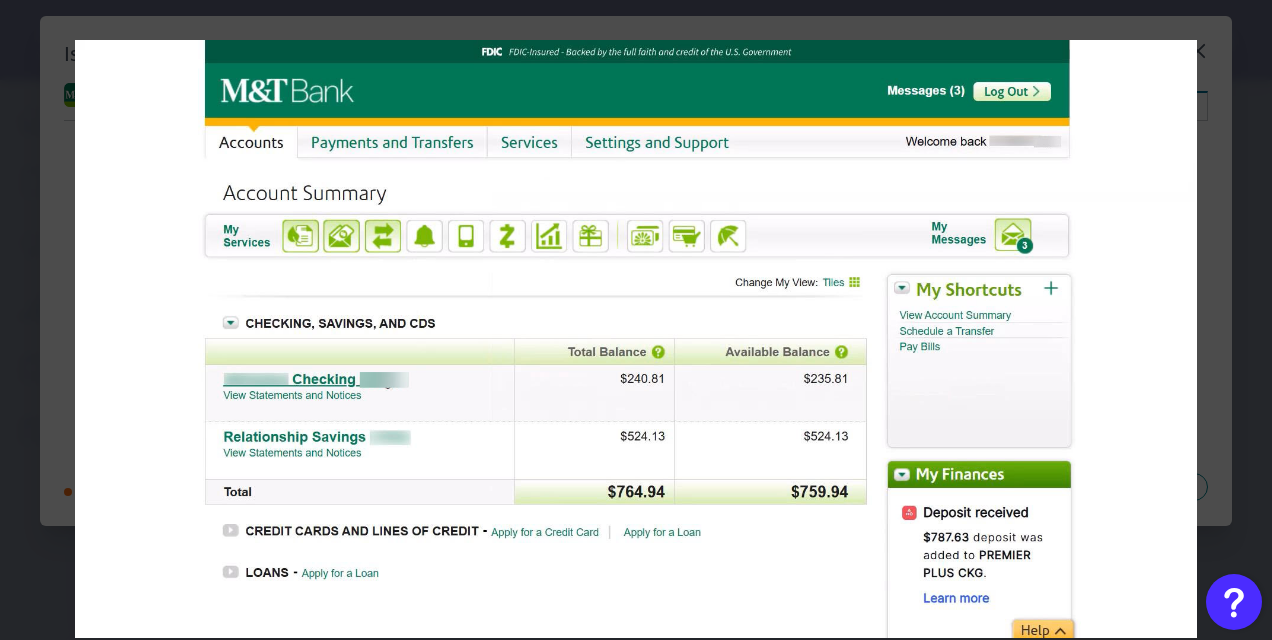click at bounding box center [636, 320] 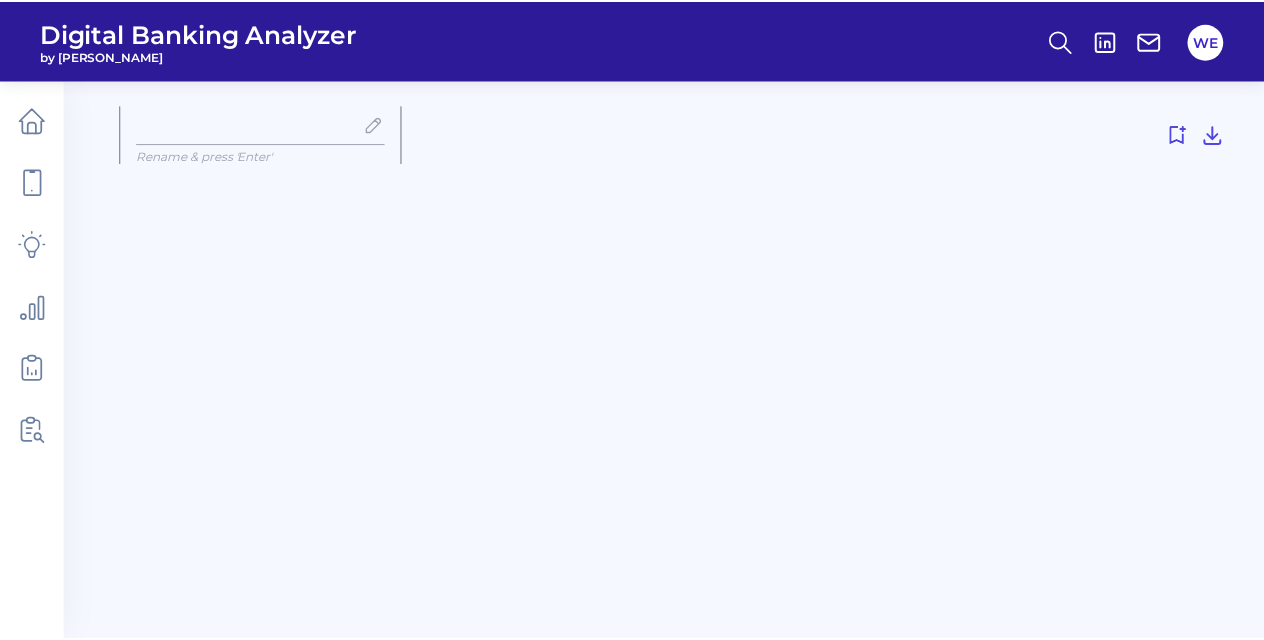 scroll, scrollTop: 0, scrollLeft: 0, axis: both 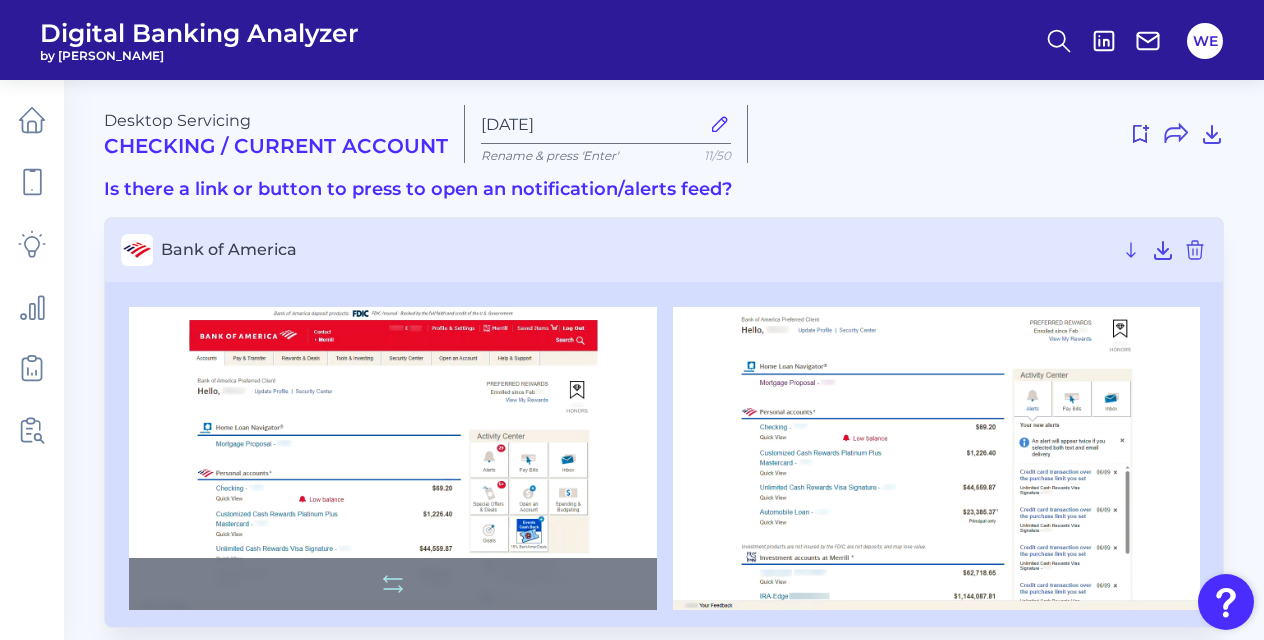 click at bounding box center [393, 458] 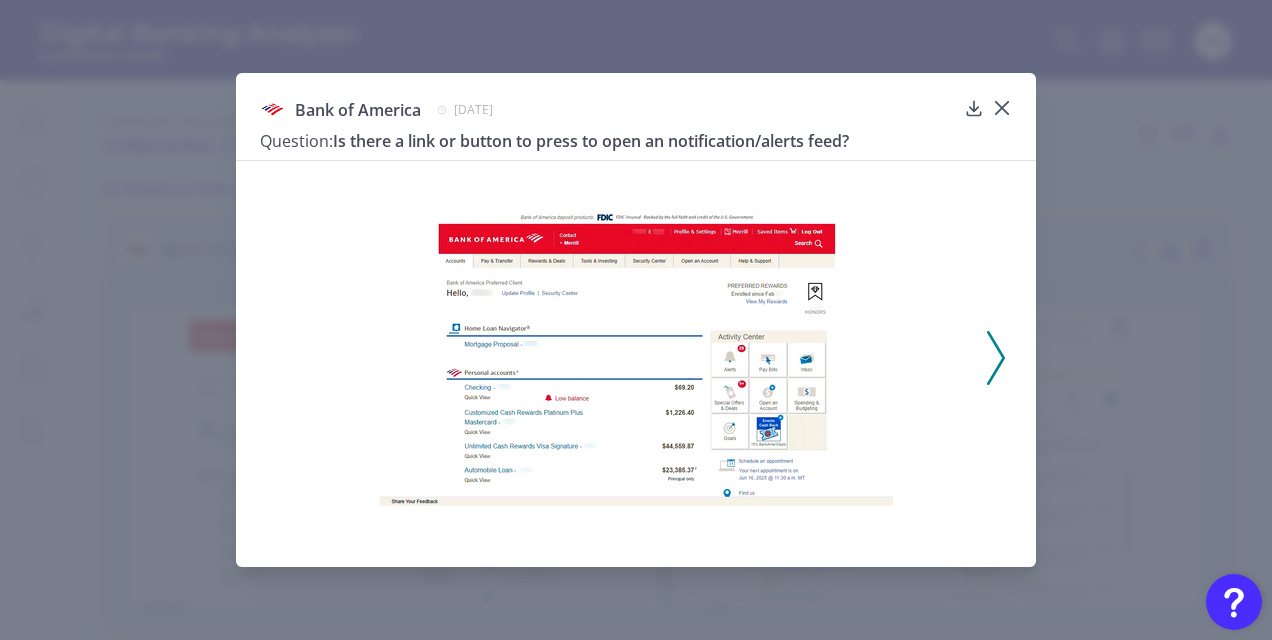 click 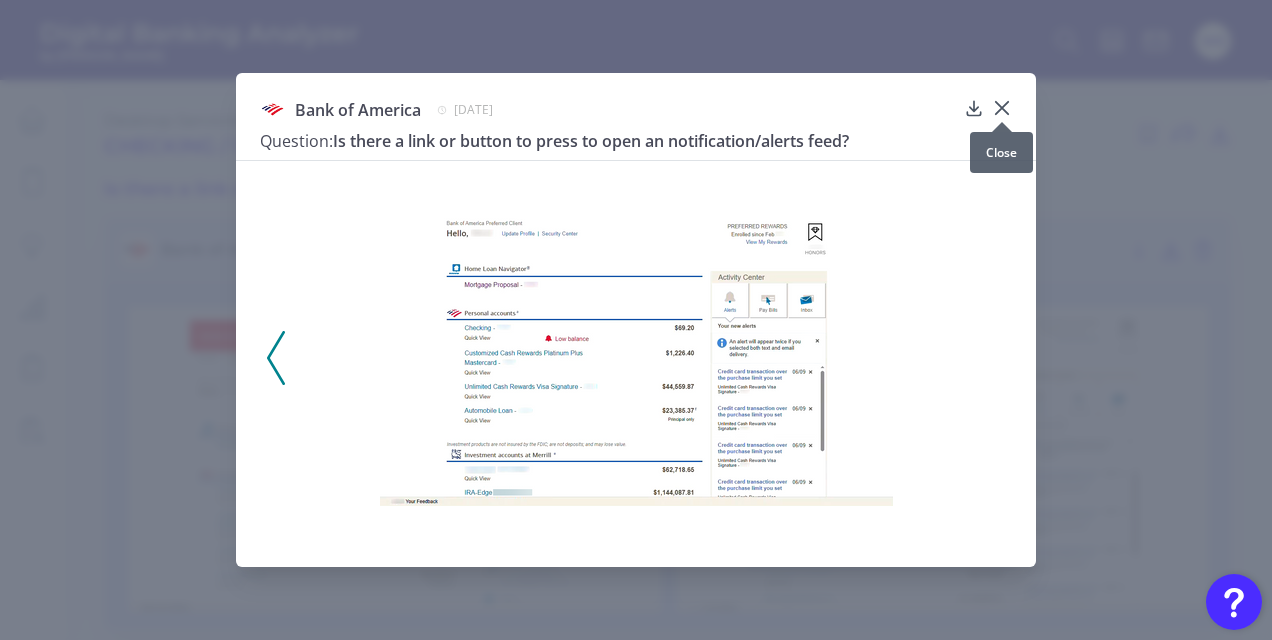 click 